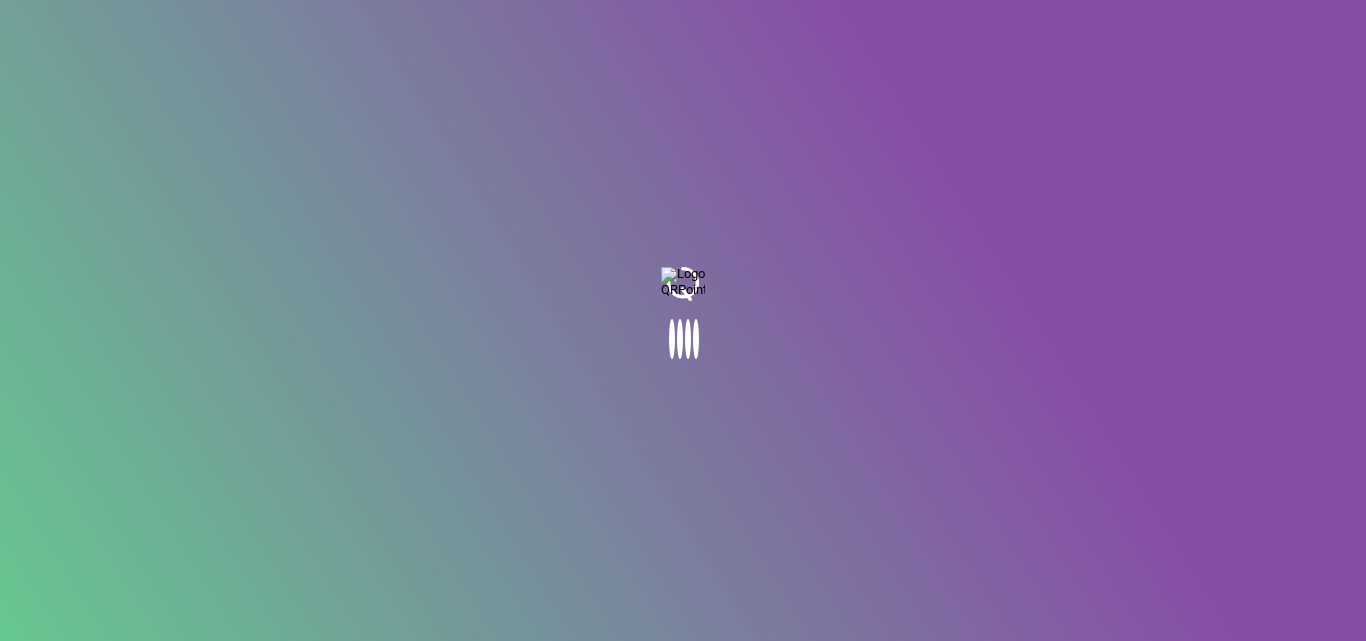 scroll, scrollTop: 0, scrollLeft: 0, axis: both 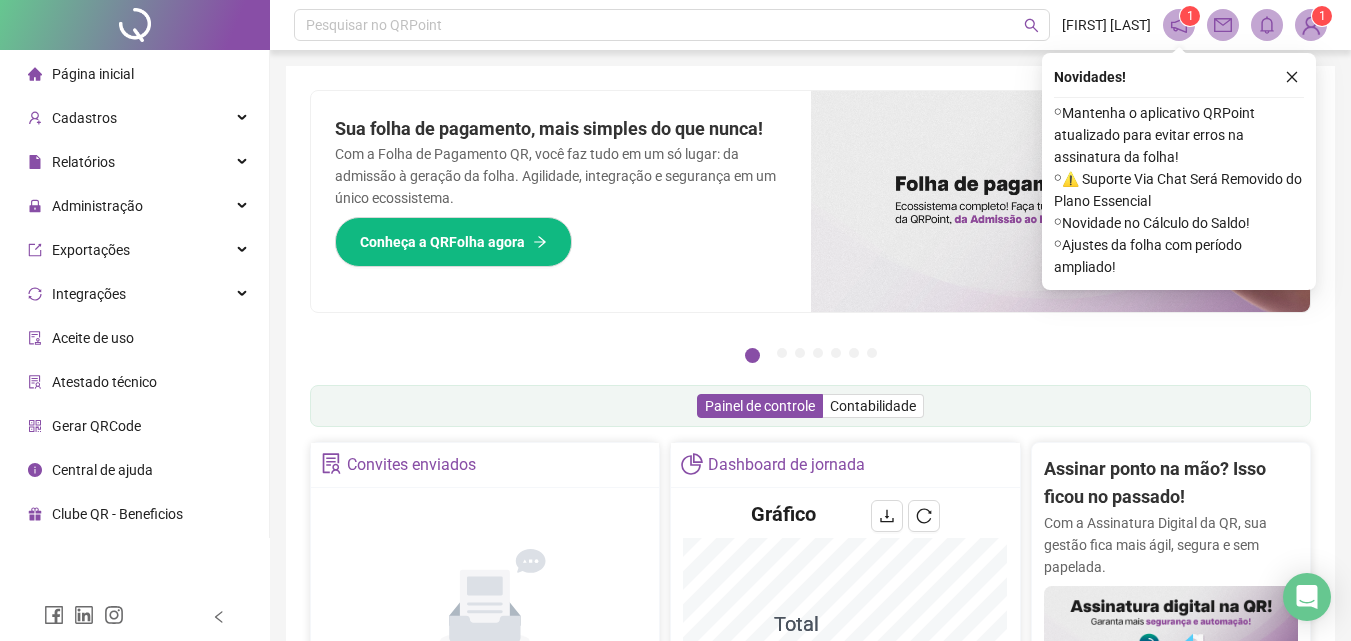 click 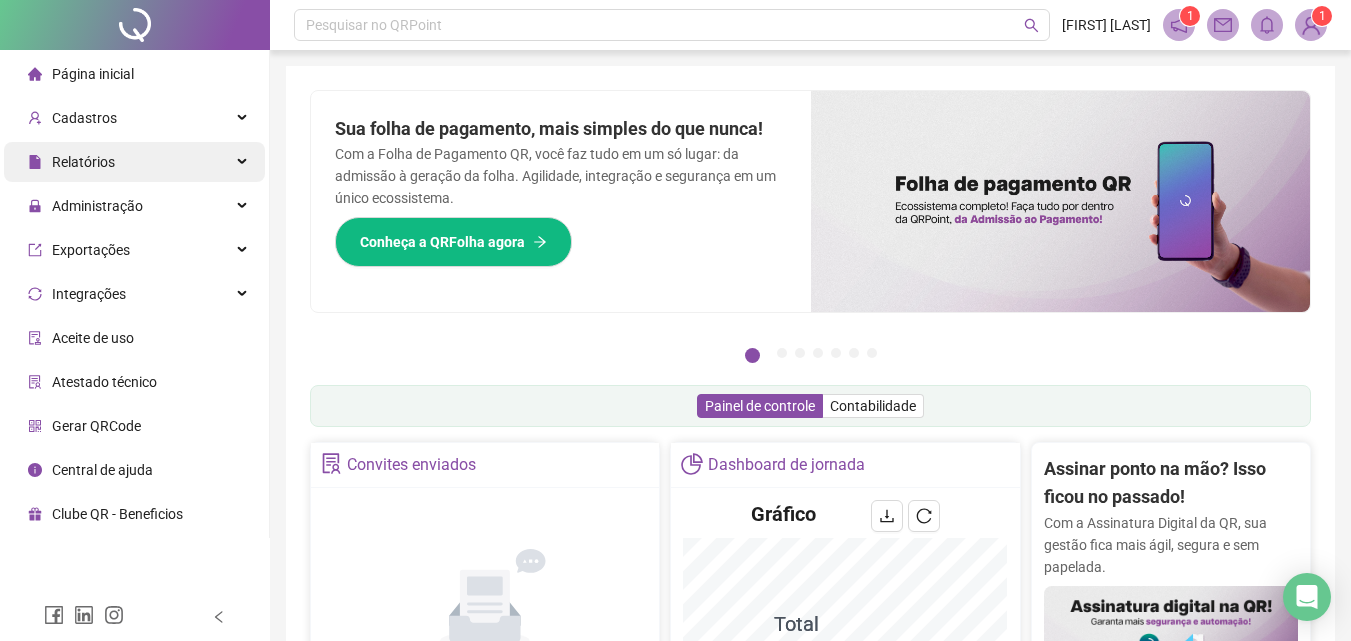 click on "Relatórios" at bounding box center [134, 162] 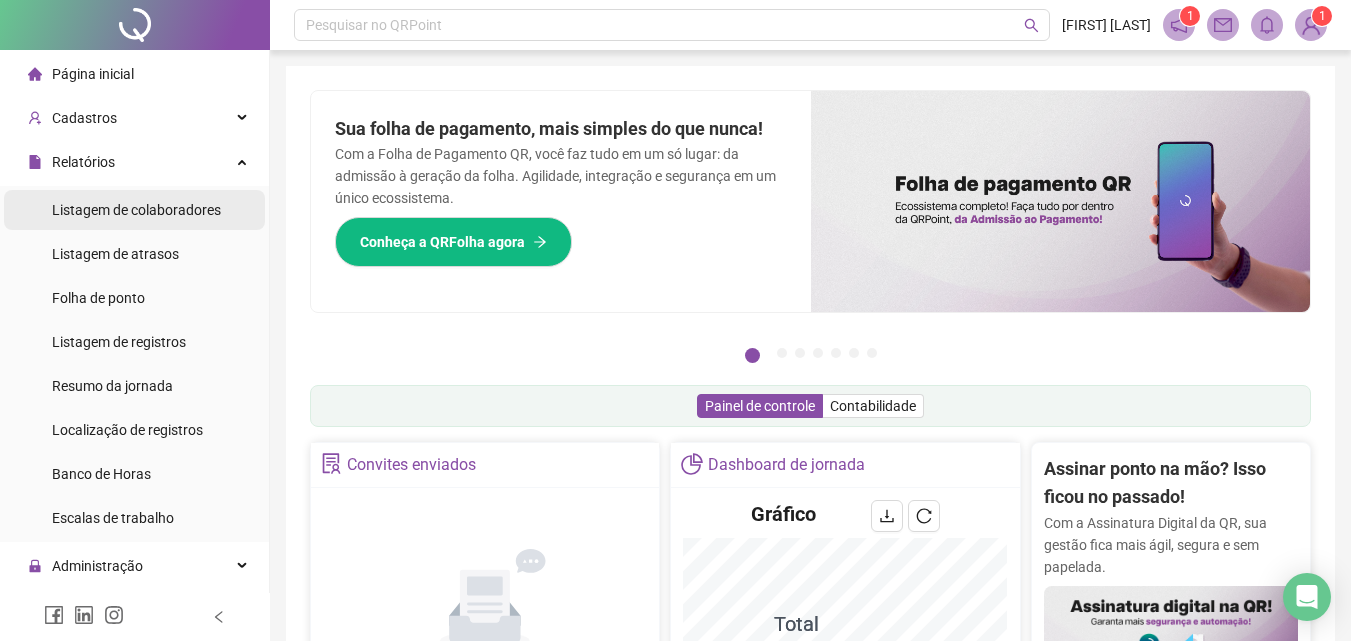click on "Listagem de colaboradores" at bounding box center (136, 210) 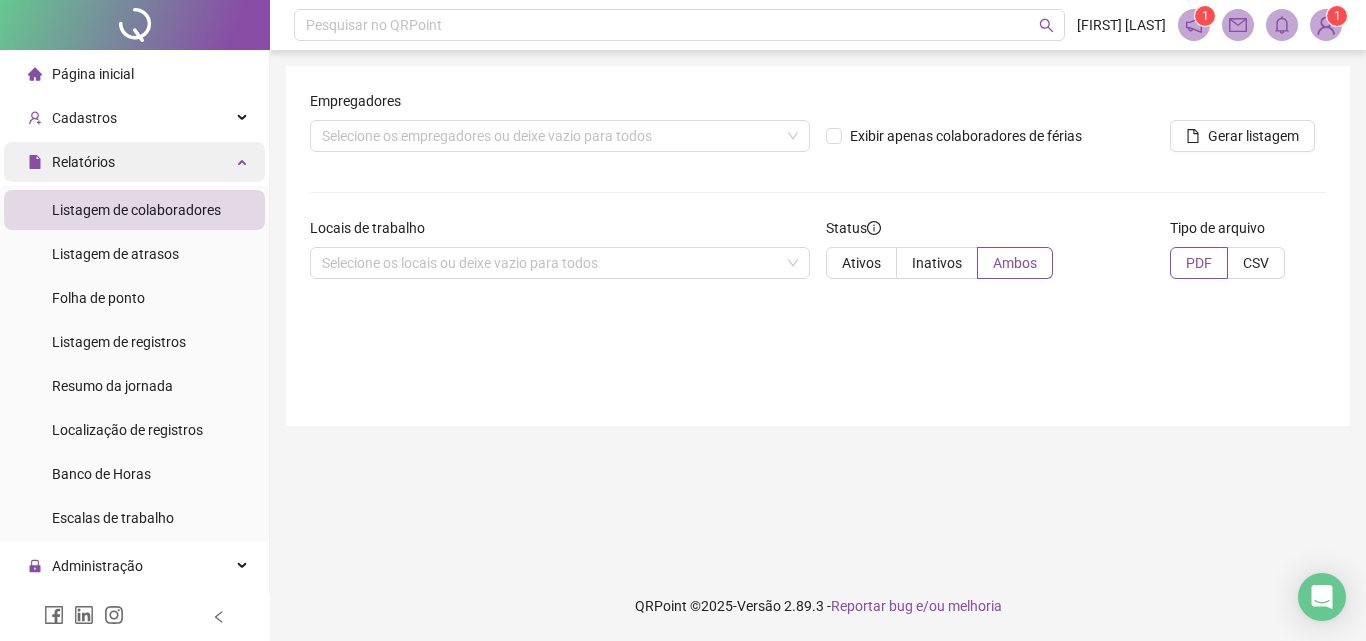 click on "Relatórios" at bounding box center (134, 162) 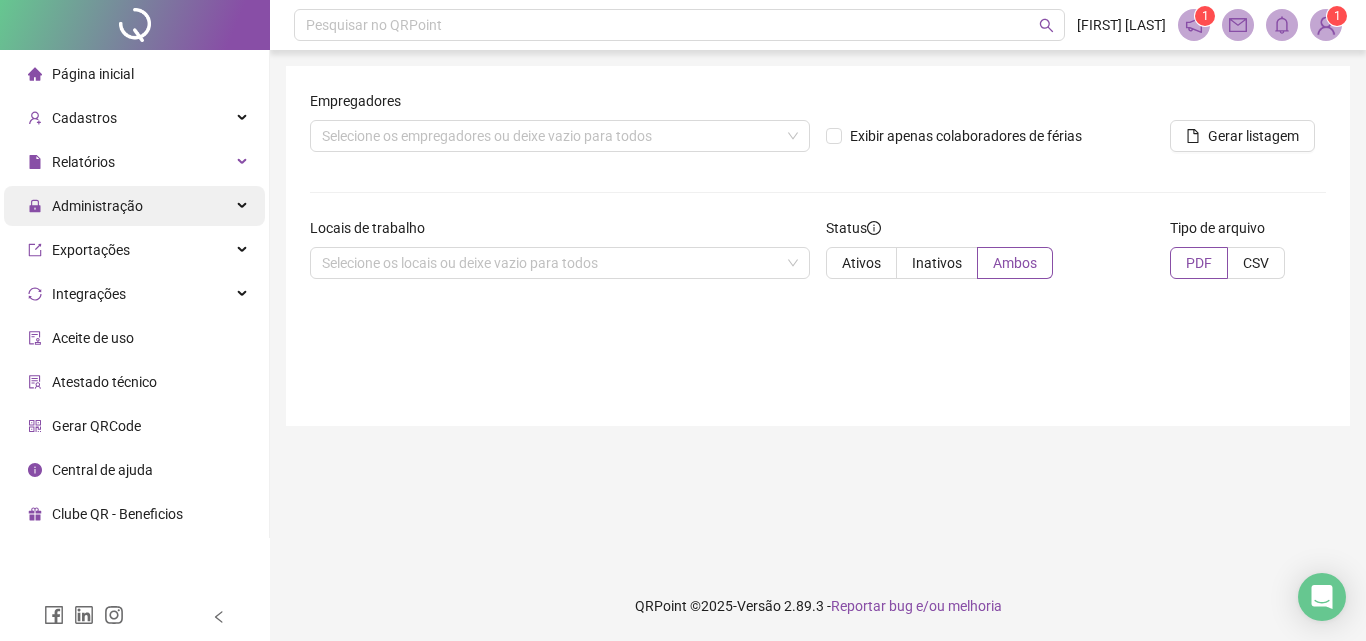 click on "Administração" at bounding box center [134, 206] 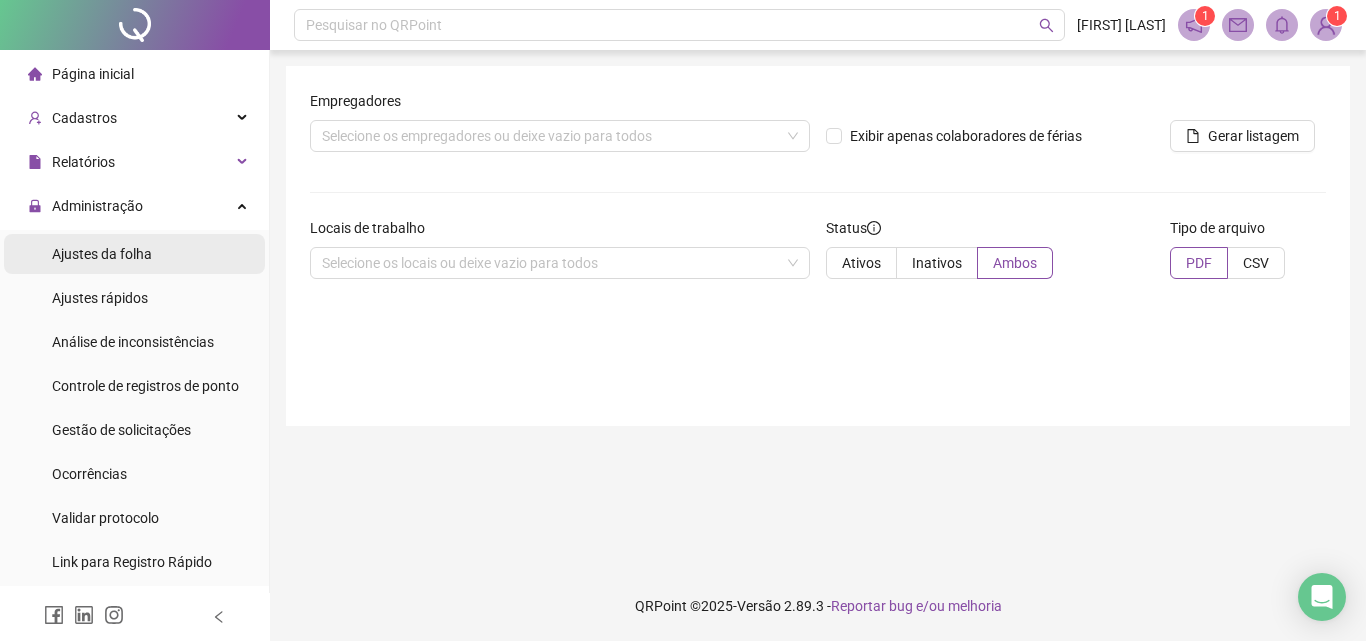 click on "Ajustes da folha" at bounding box center [134, 254] 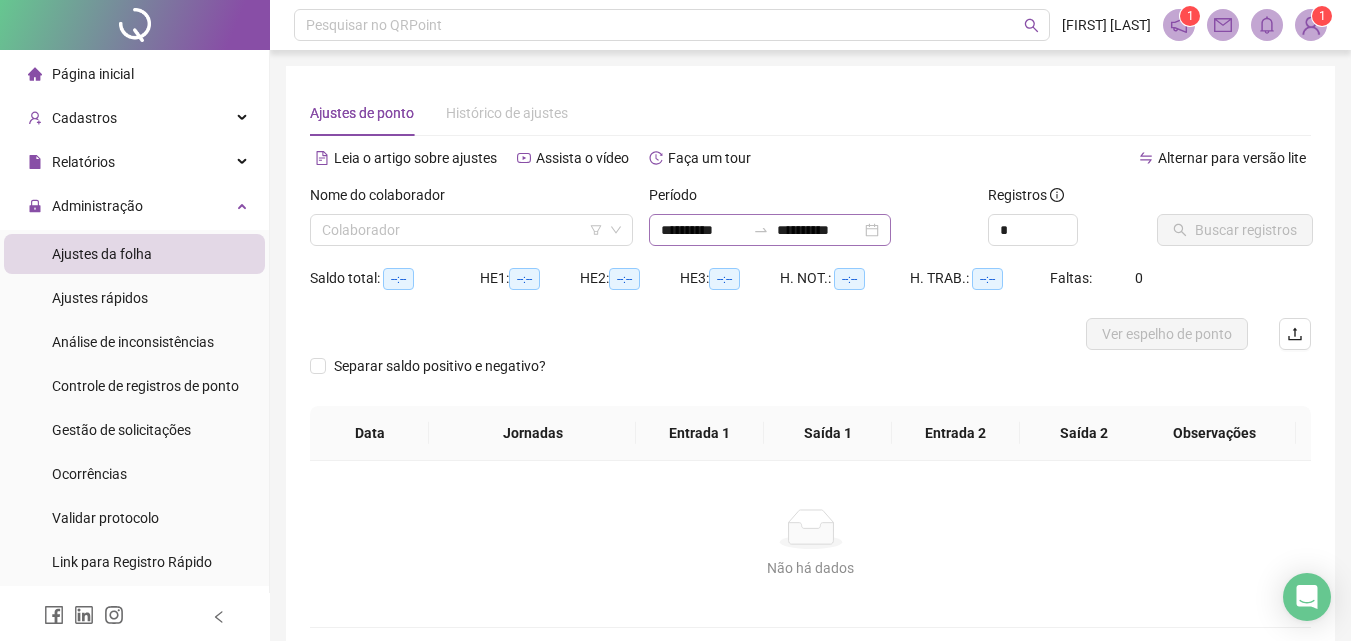 click on "**********" at bounding box center [770, 230] 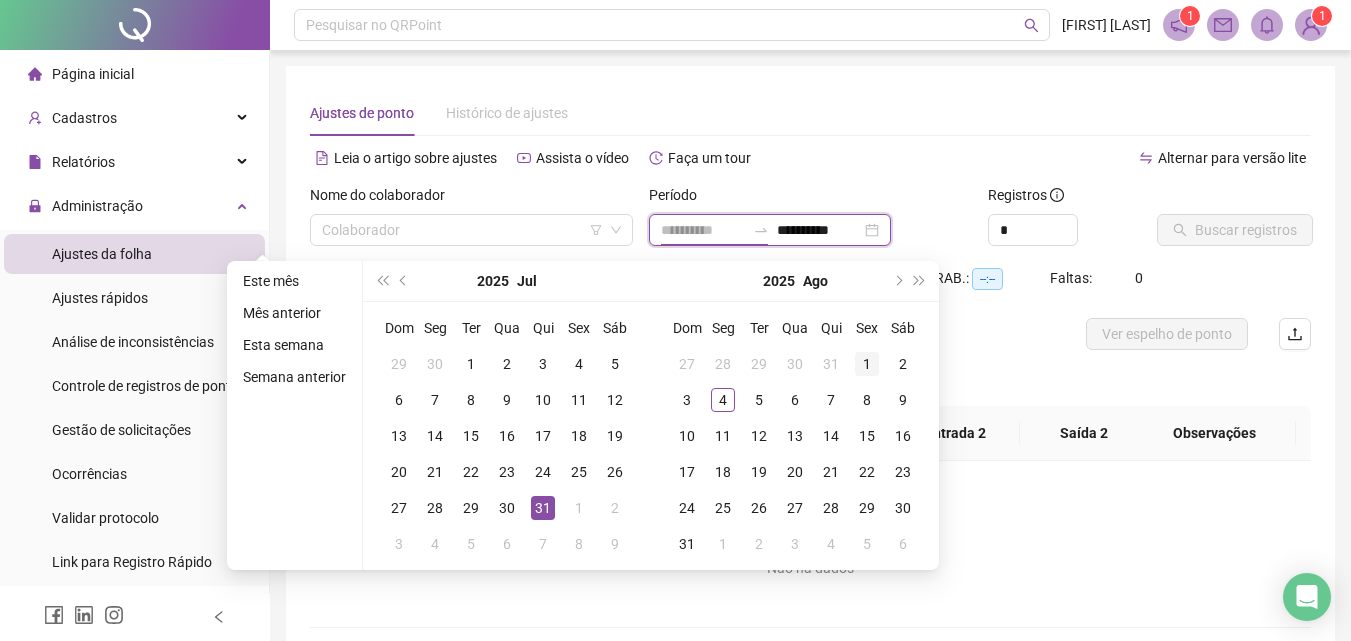 type on "**********" 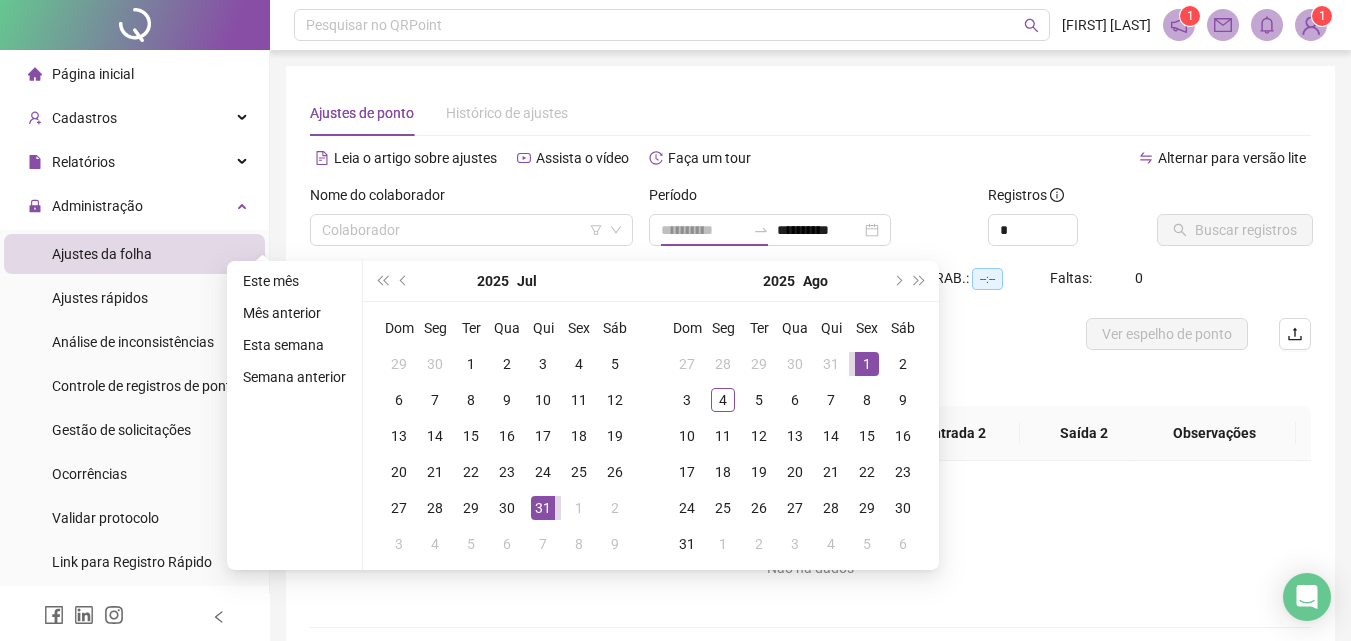 click on "1" at bounding box center [867, 364] 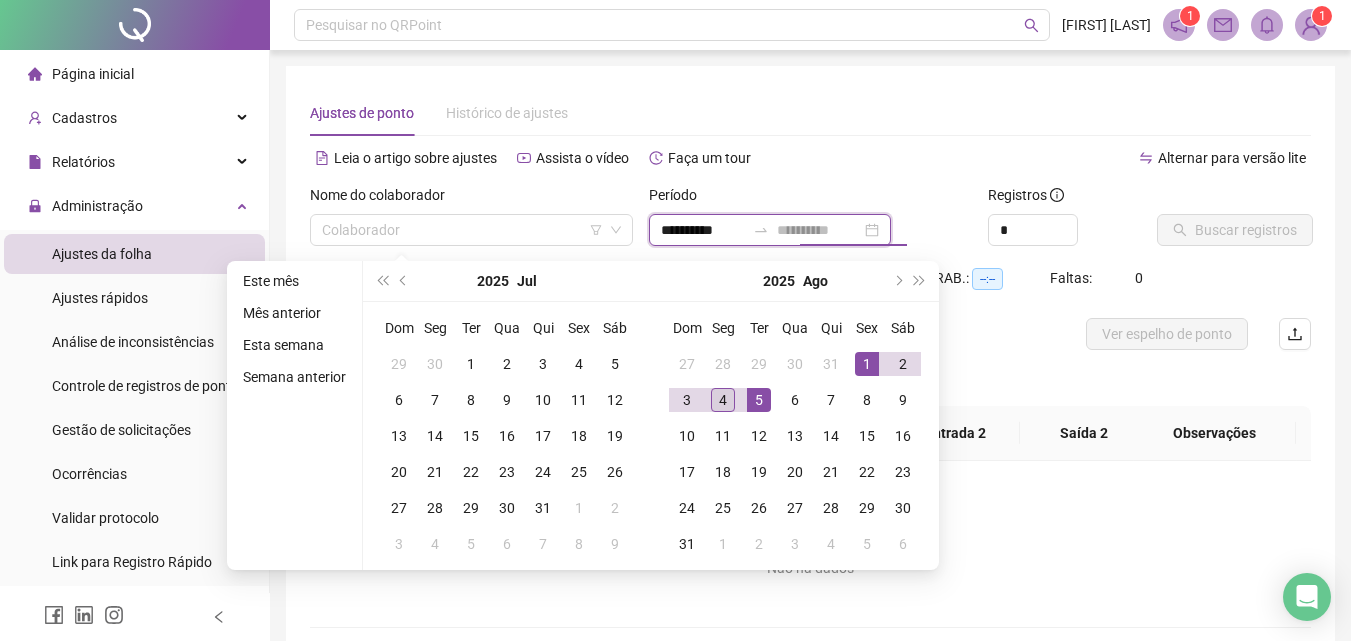 type on "**********" 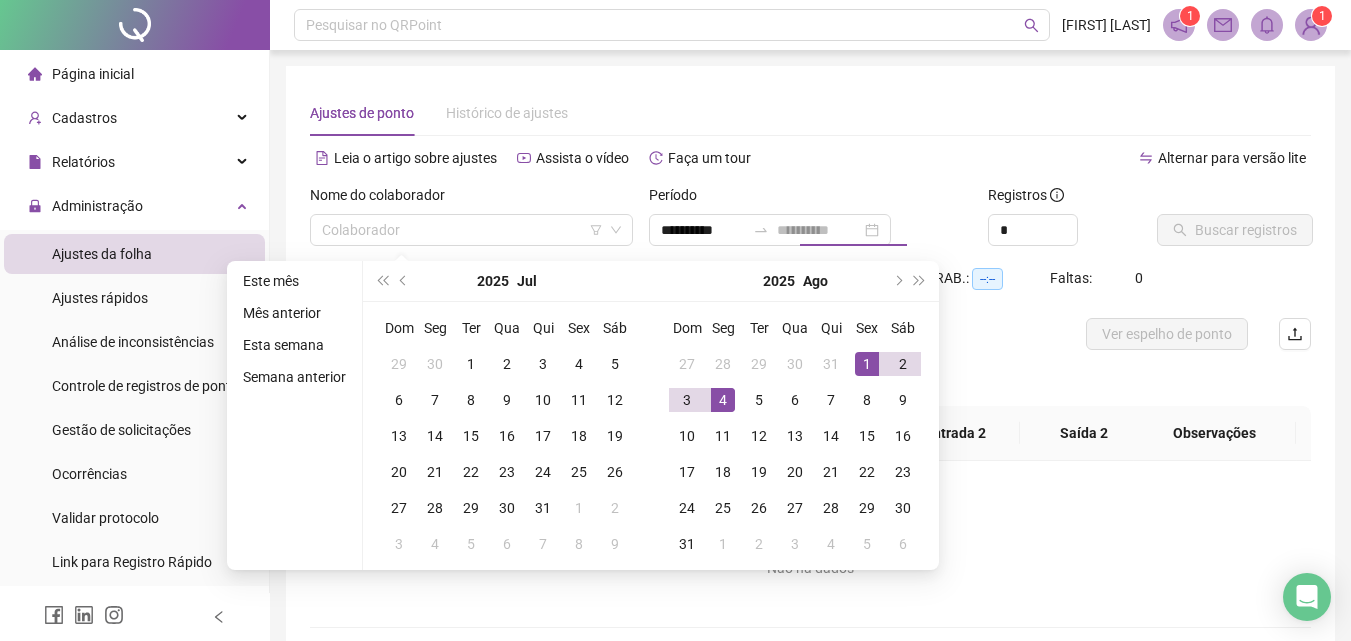 click on "4" at bounding box center (723, 400) 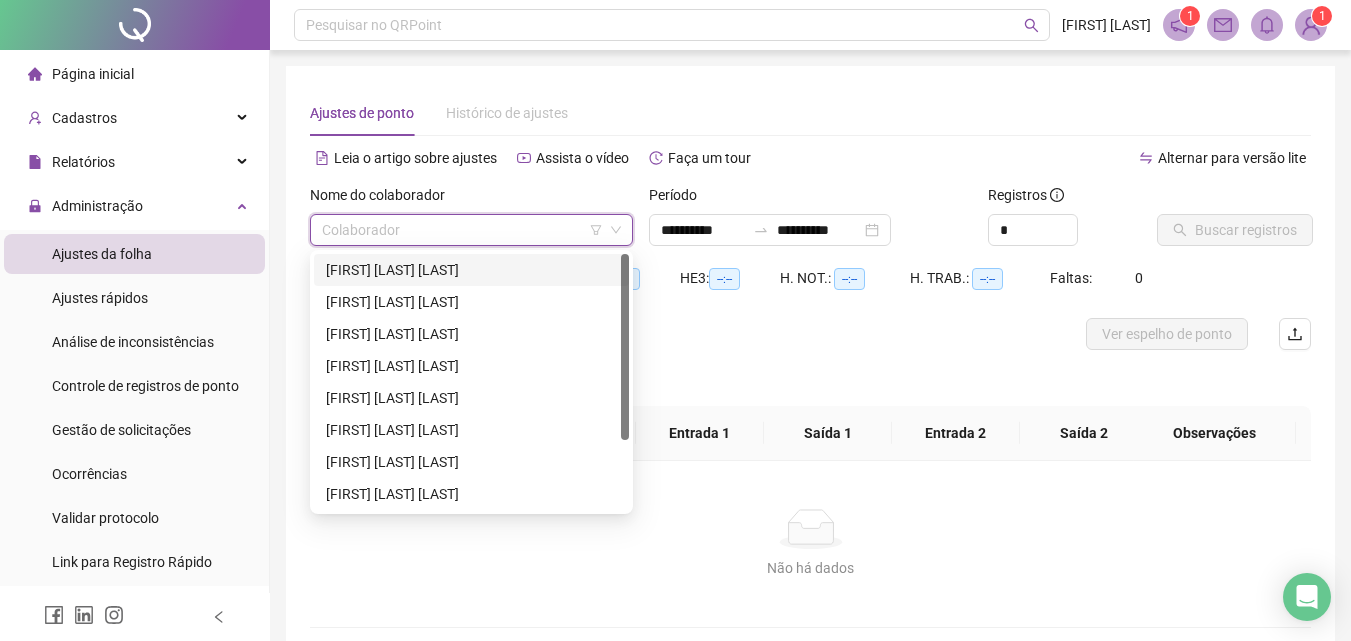 click at bounding box center [462, 230] 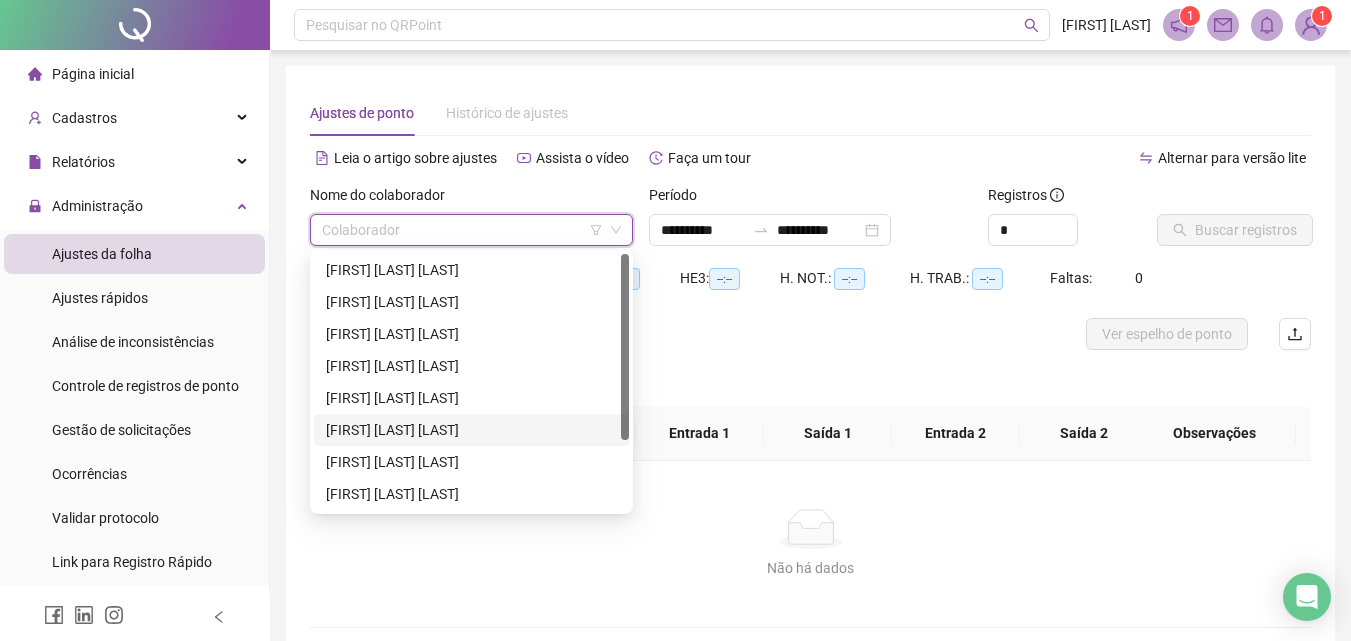 click on "[FIRST] [LAST] [LAST]" at bounding box center (471, 430) 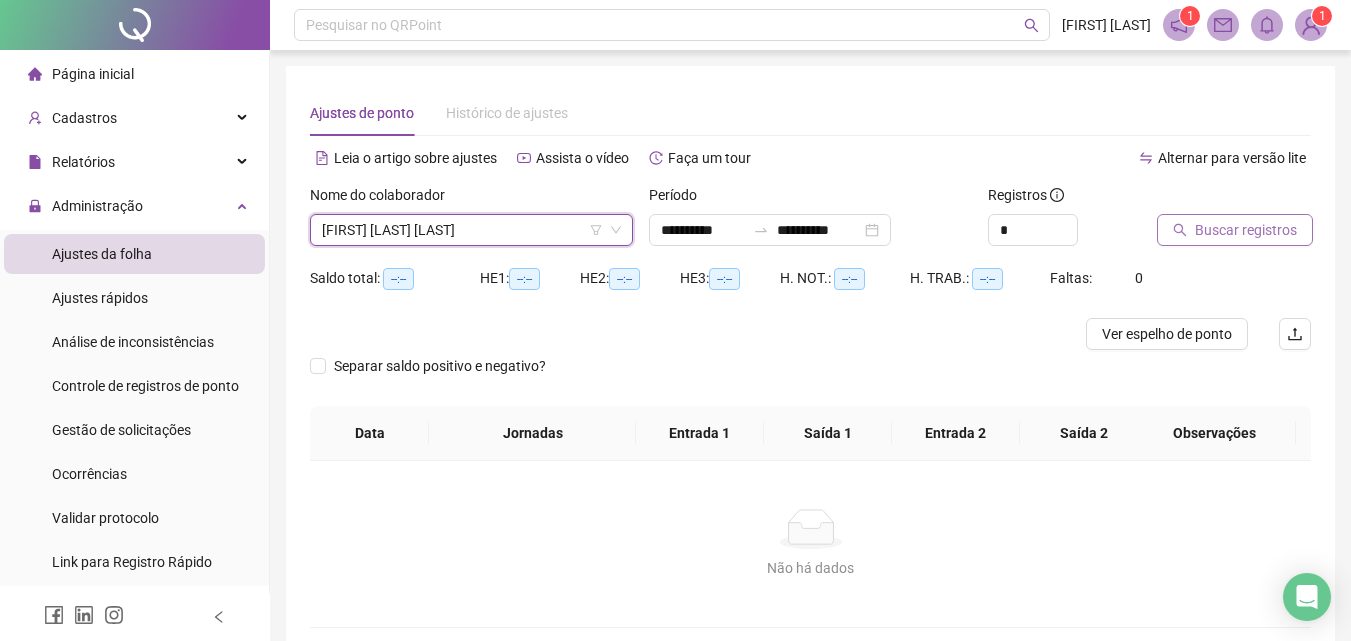 click on "Buscar registros" at bounding box center (1235, 230) 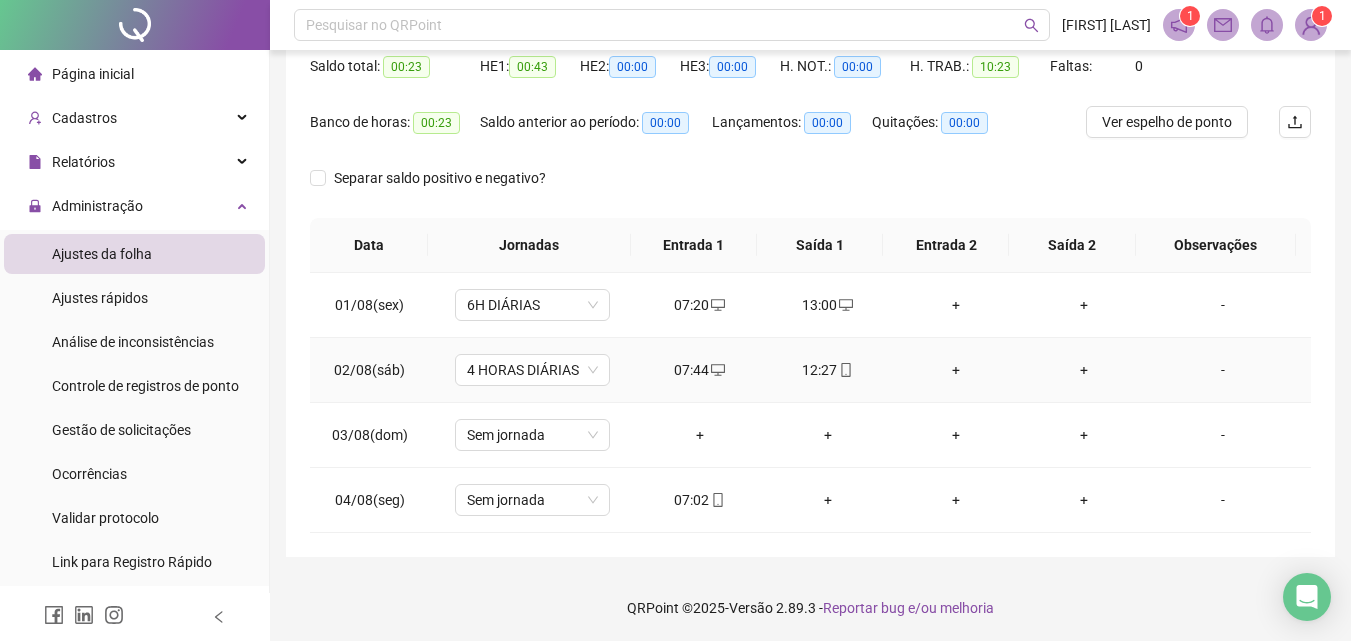 scroll, scrollTop: 214, scrollLeft: 0, axis: vertical 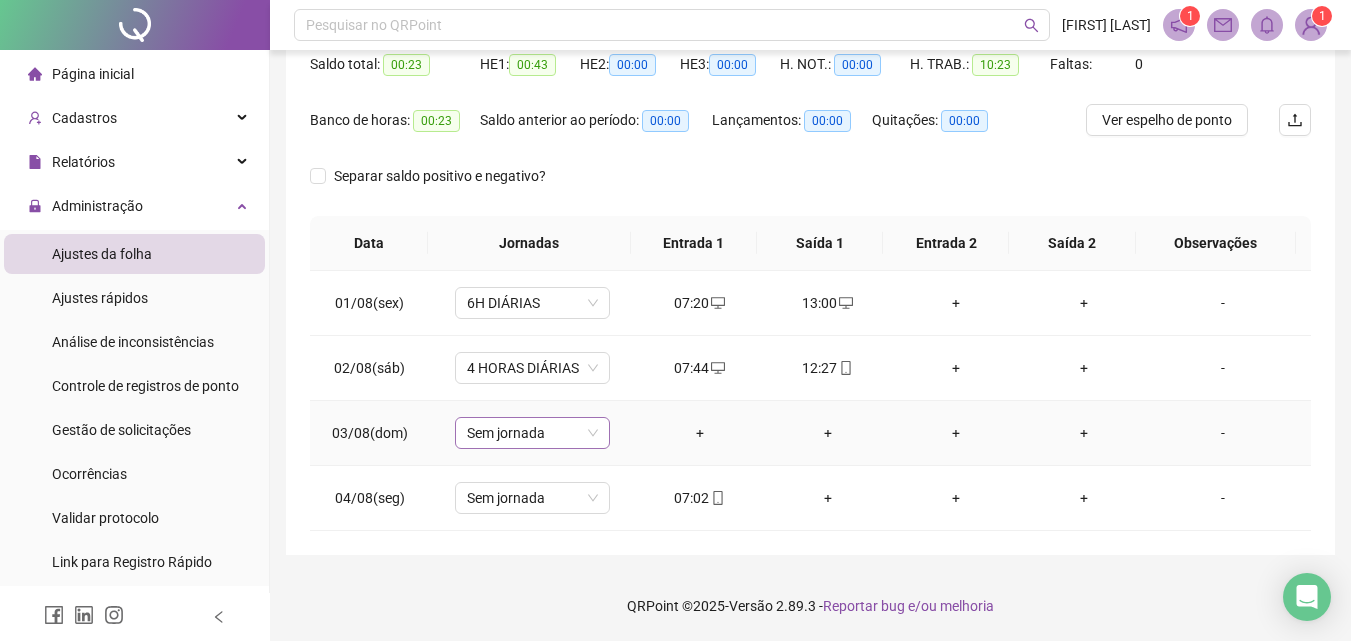 click on "Sem jornada" at bounding box center (532, 433) 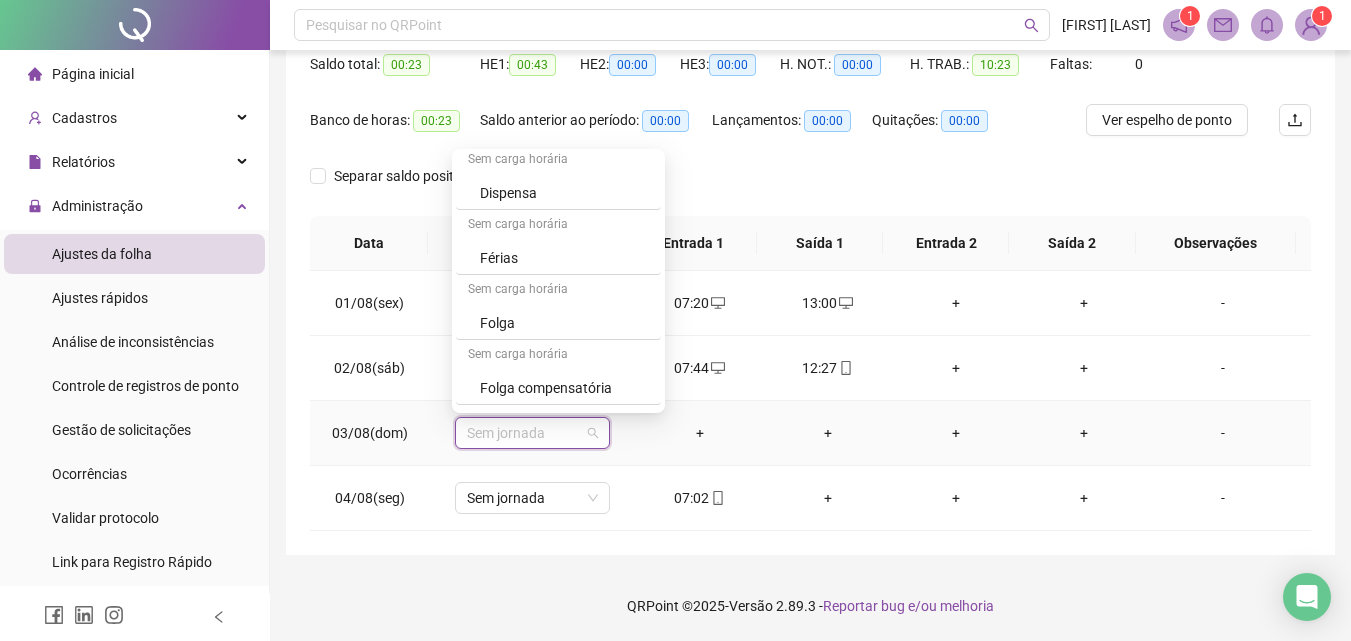 scroll, scrollTop: 400, scrollLeft: 0, axis: vertical 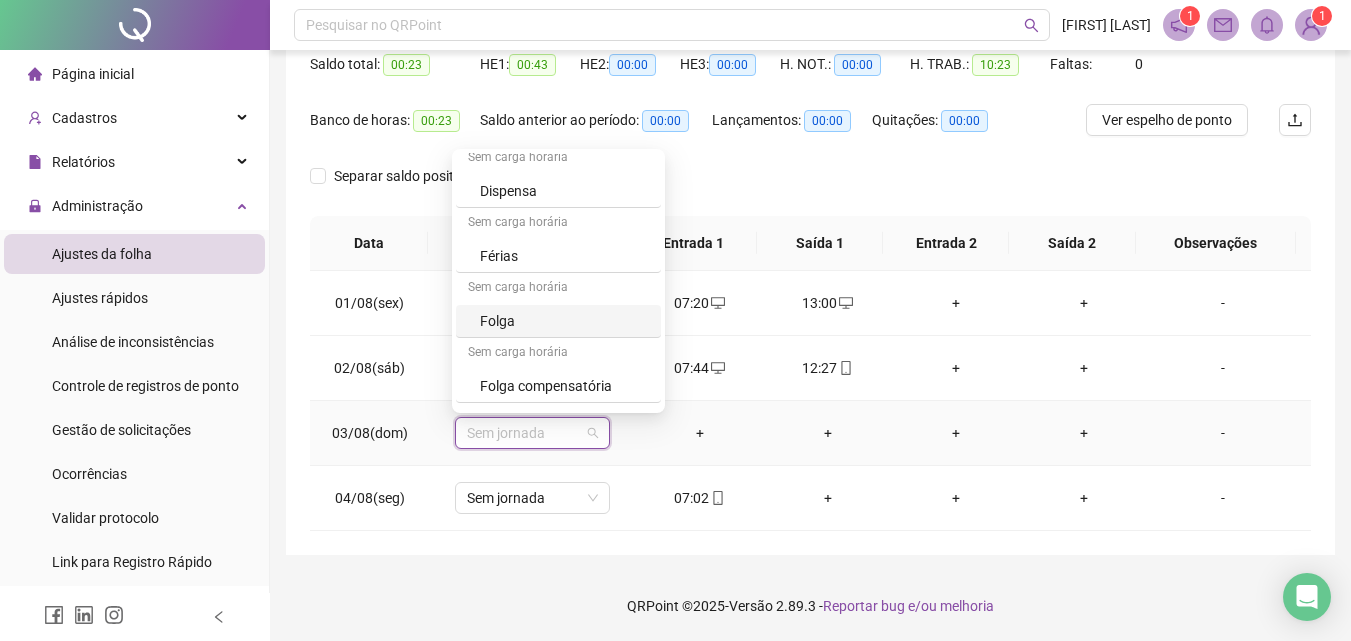 click on "Folga" at bounding box center (564, 321) 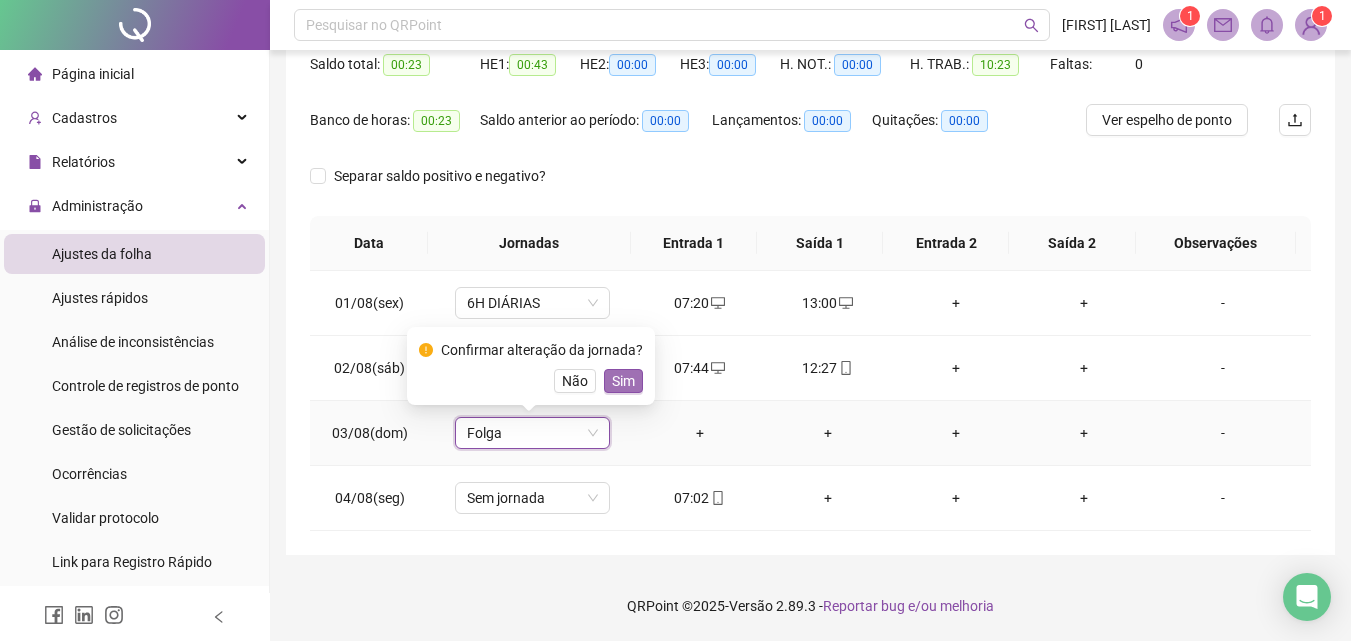 click on "Sim" at bounding box center [623, 381] 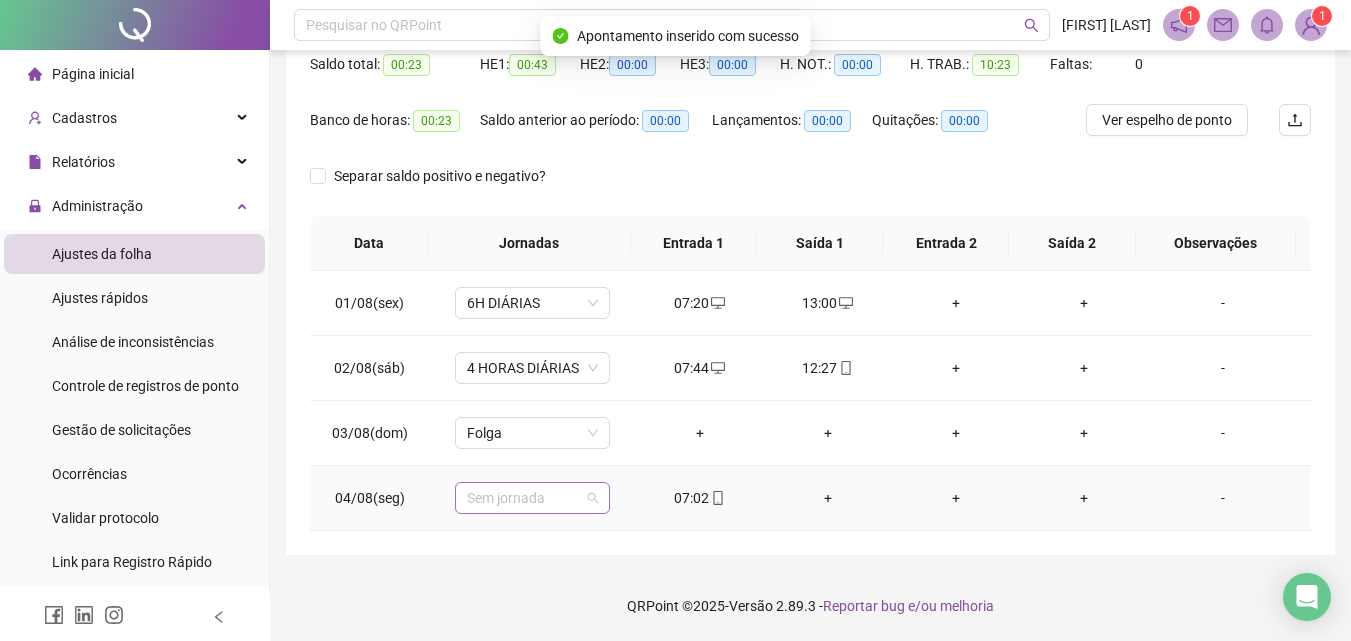click on "Sem jornada" at bounding box center (532, 498) 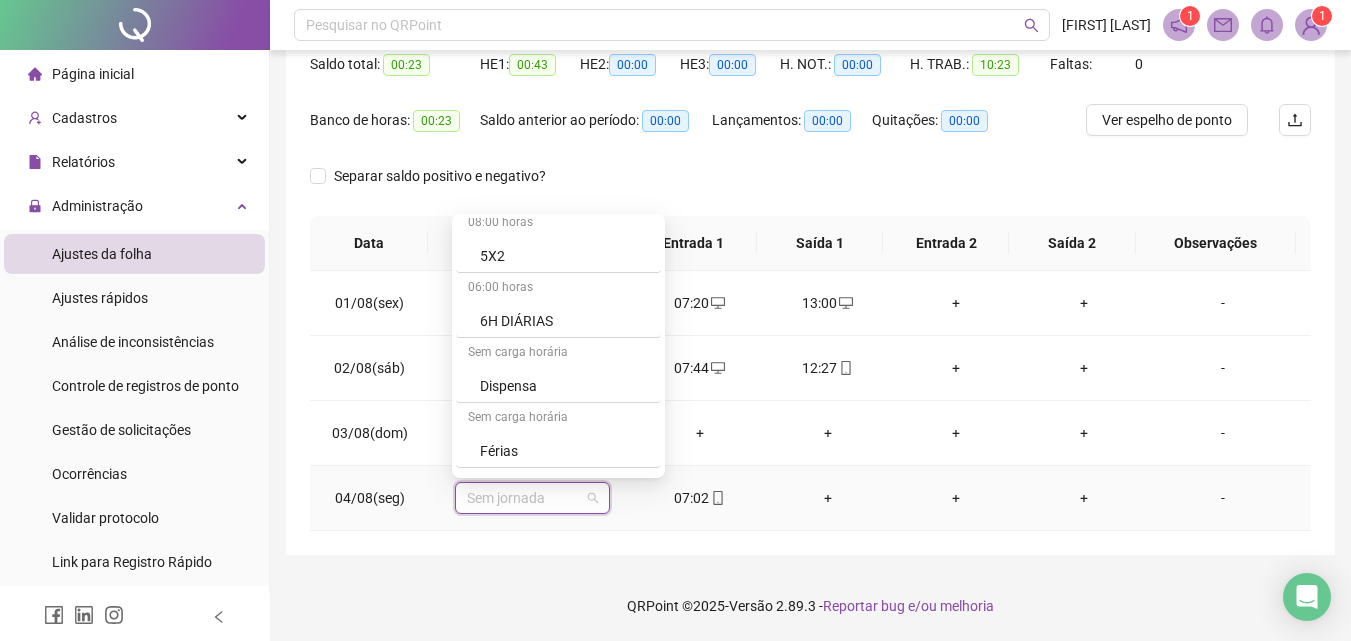 scroll, scrollTop: 300, scrollLeft: 0, axis: vertical 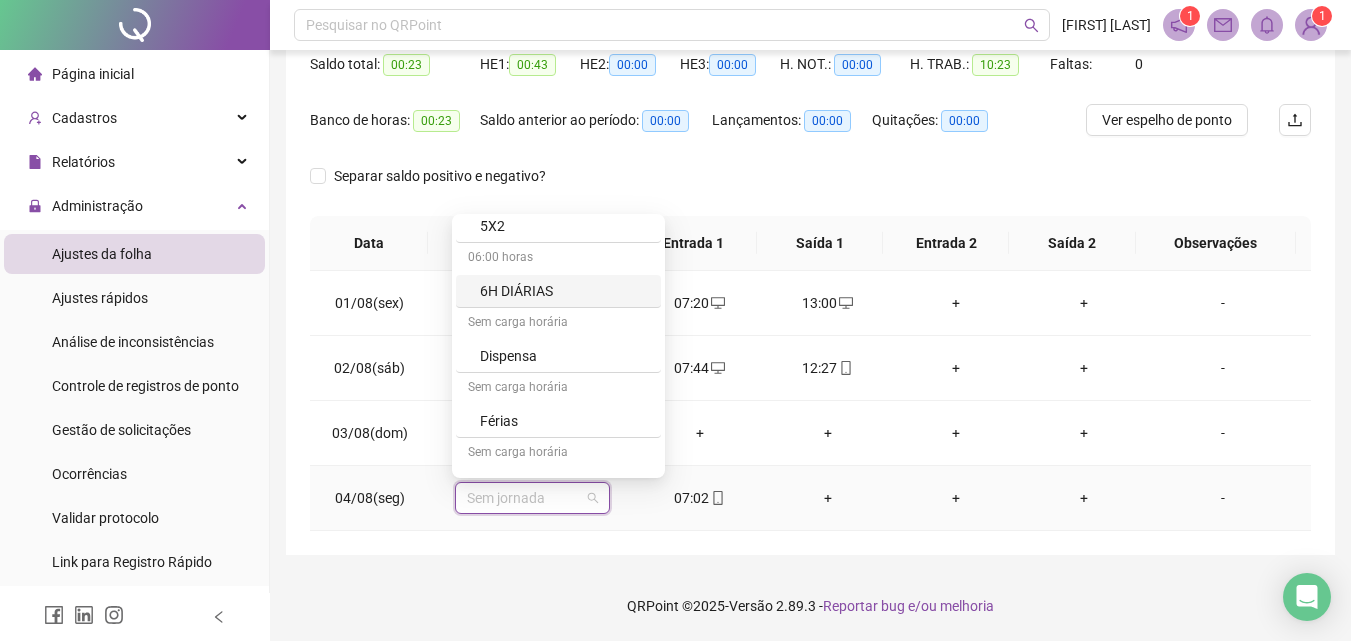 click on "6H DIÁRIAS" at bounding box center (564, 291) 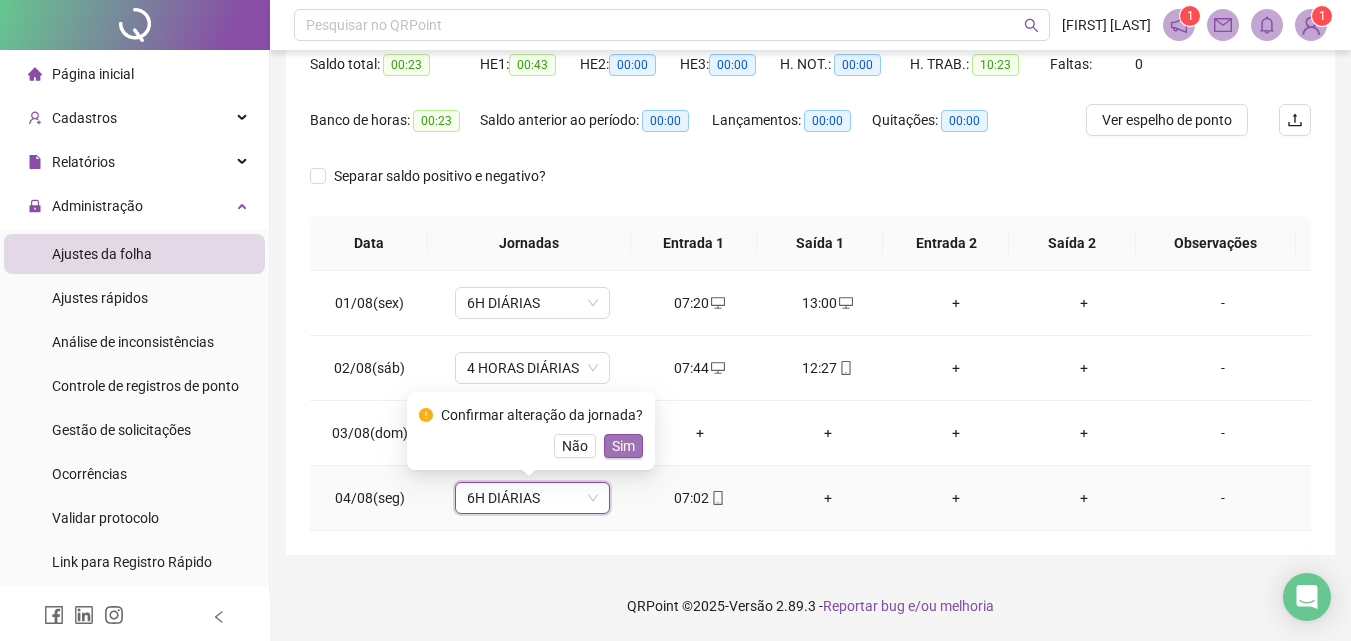click on "Sim" at bounding box center [623, 446] 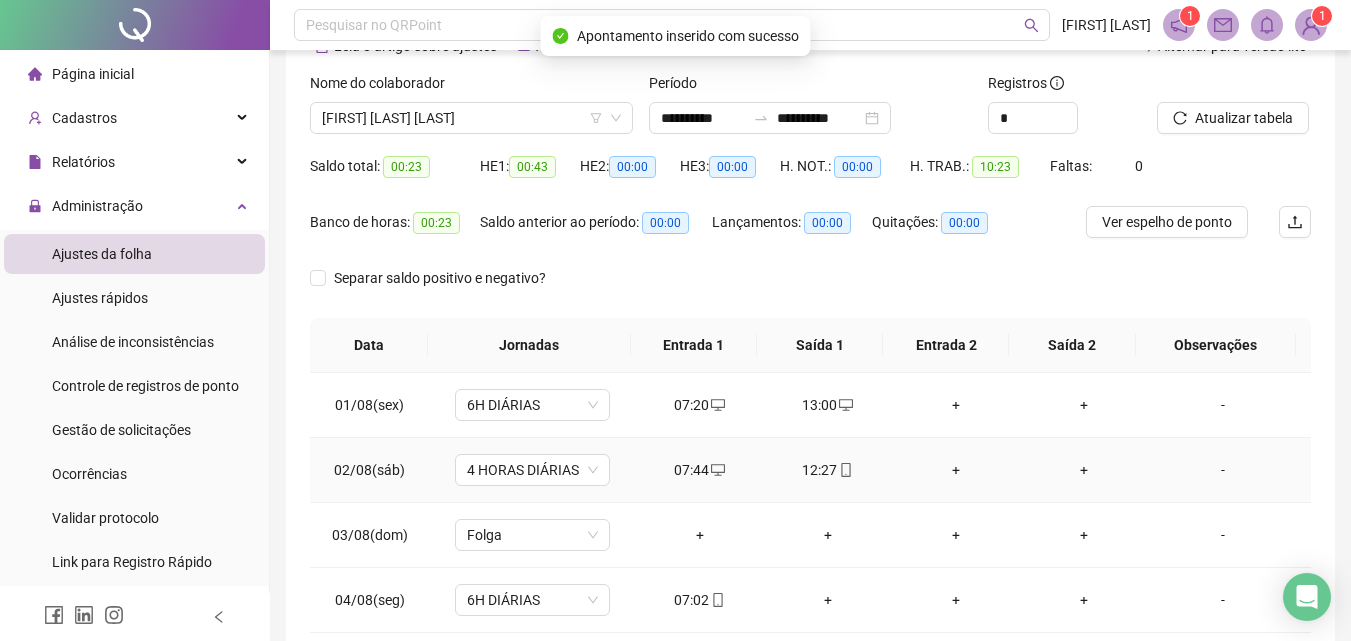 scroll, scrollTop: 0, scrollLeft: 0, axis: both 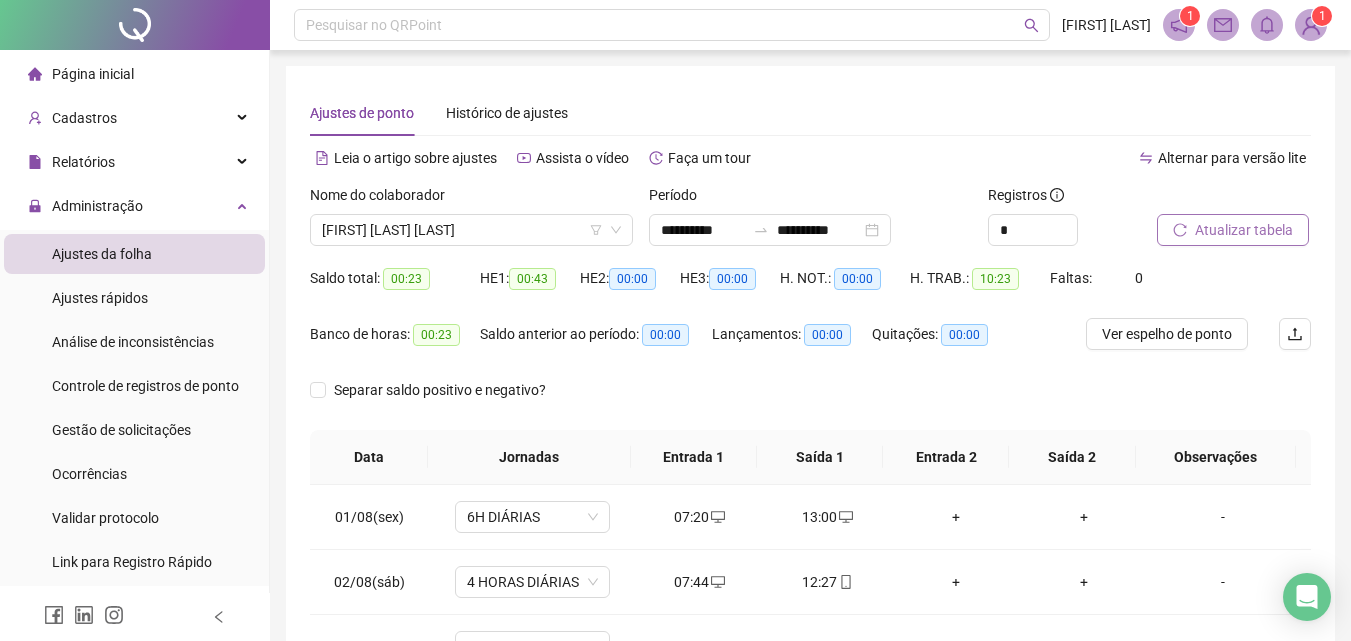 click on "Atualizar tabela" at bounding box center (1244, 230) 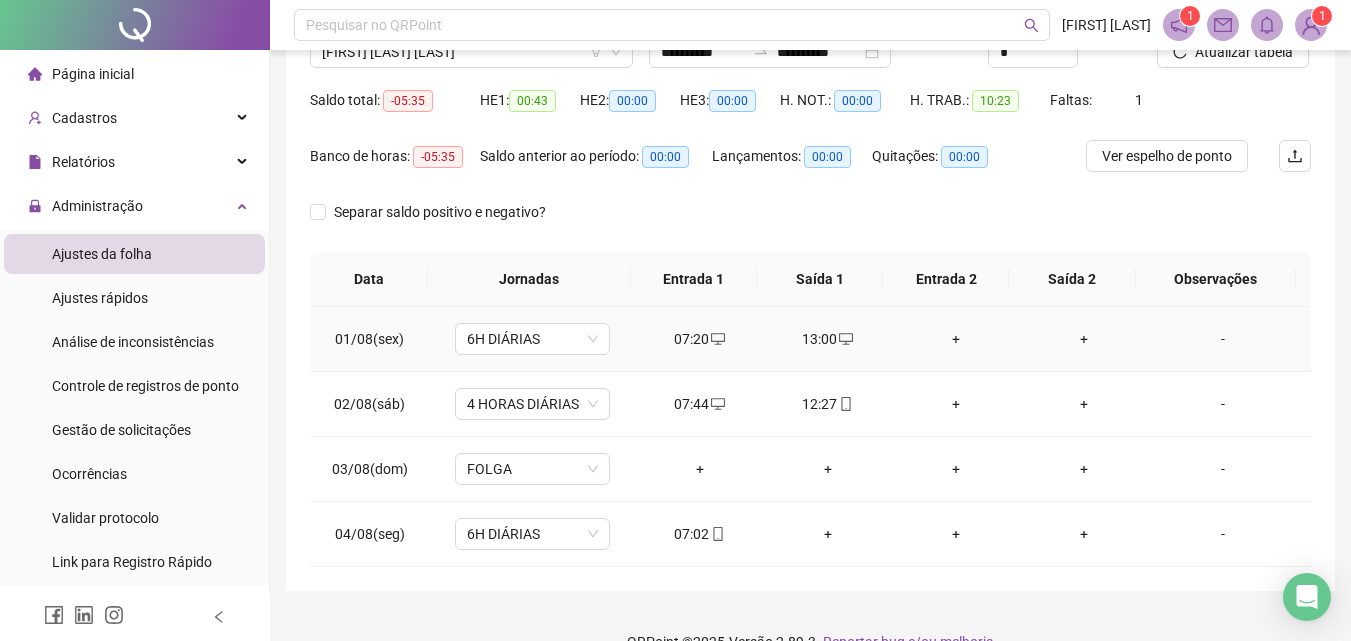 scroll, scrollTop: 200, scrollLeft: 0, axis: vertical 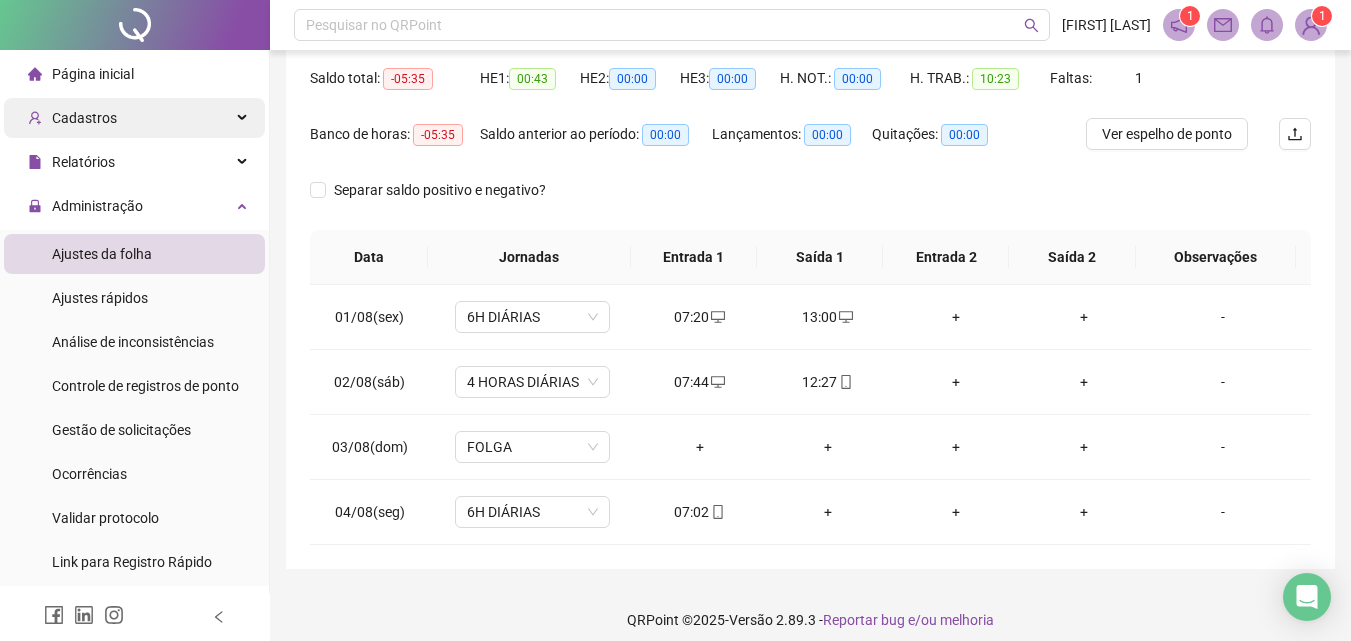 click on "Cadastros" at bounding box center [134, 118] 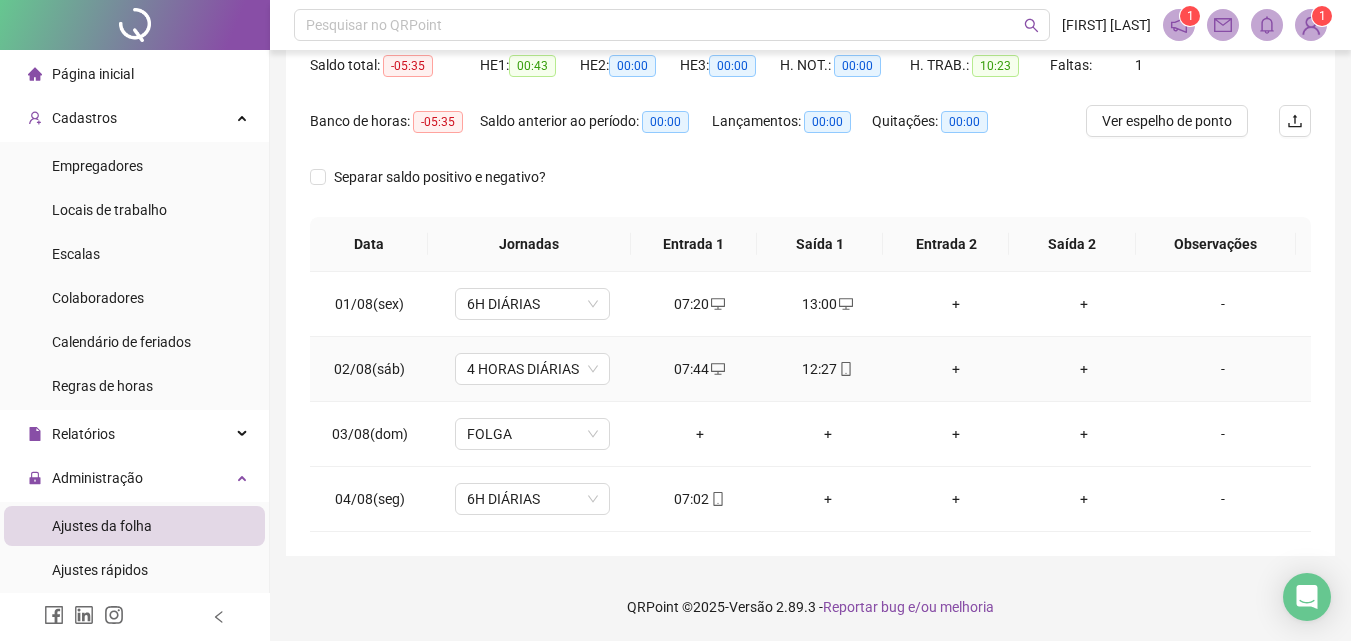 scroll, scrollTop: 214, scrollLeft: 0, axis: vertical 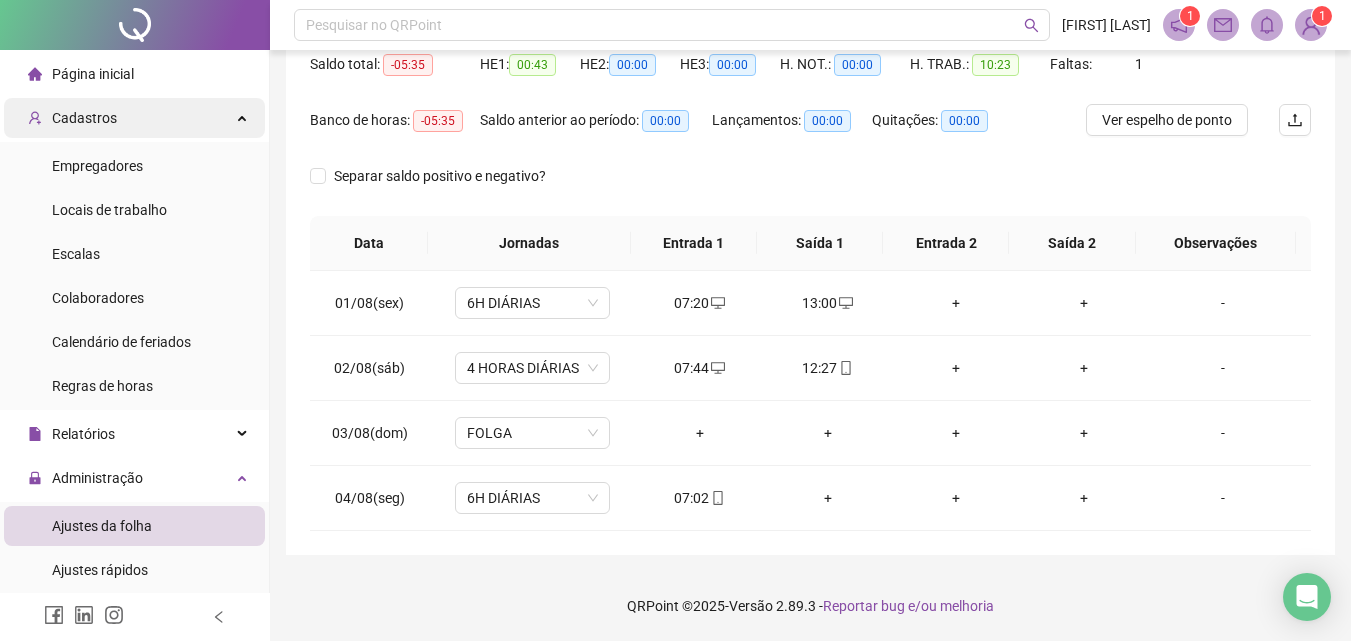 click on "Cadastros" at bounding box center [134, 118] 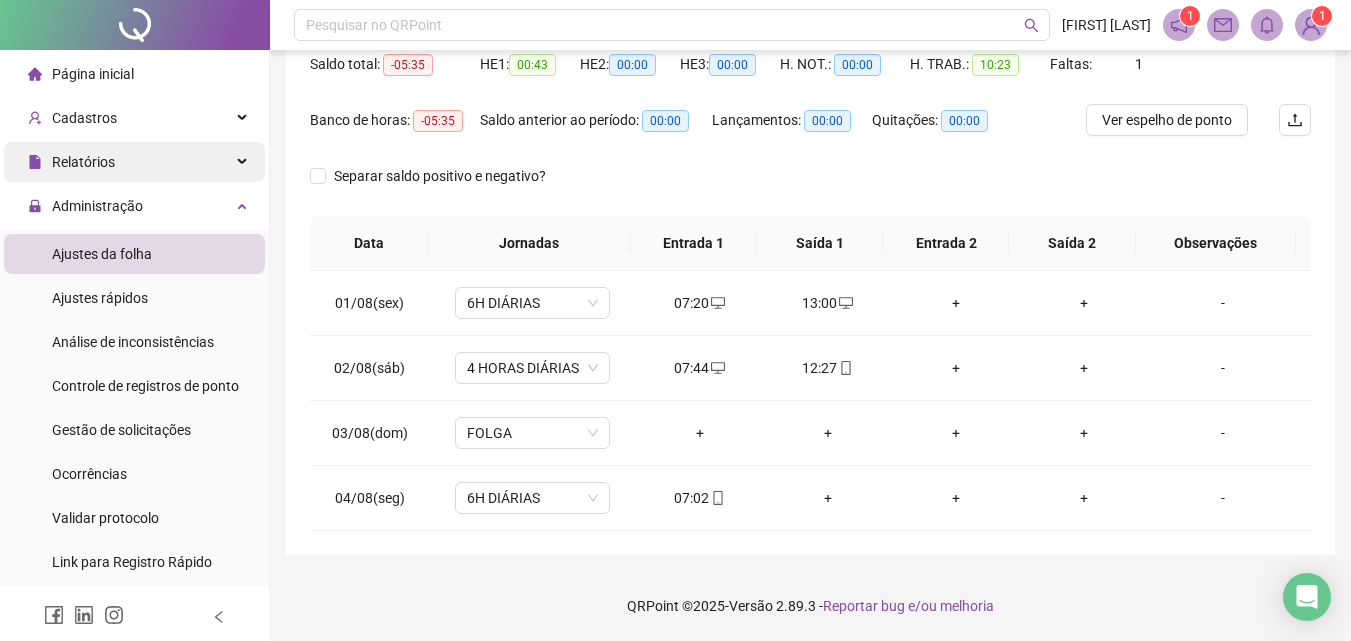 click on "Relatórios" at bounding box center (134, 162) 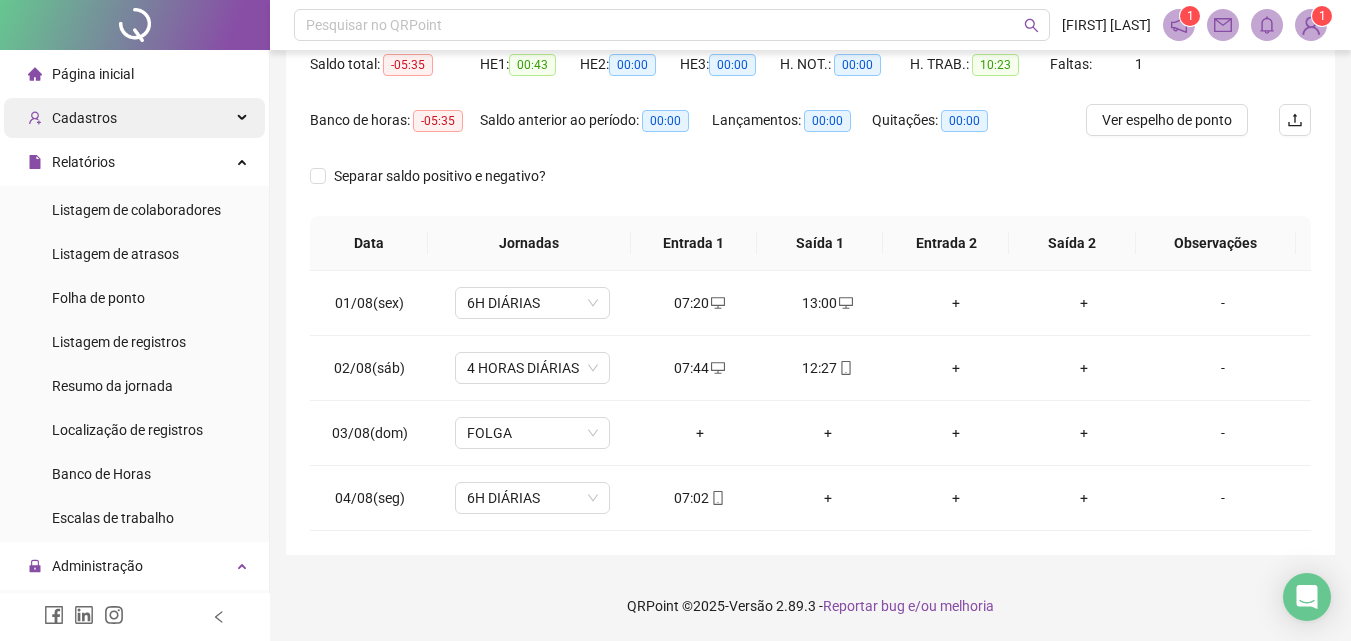 click on "Cadastros" at bounding box center [134, 118] 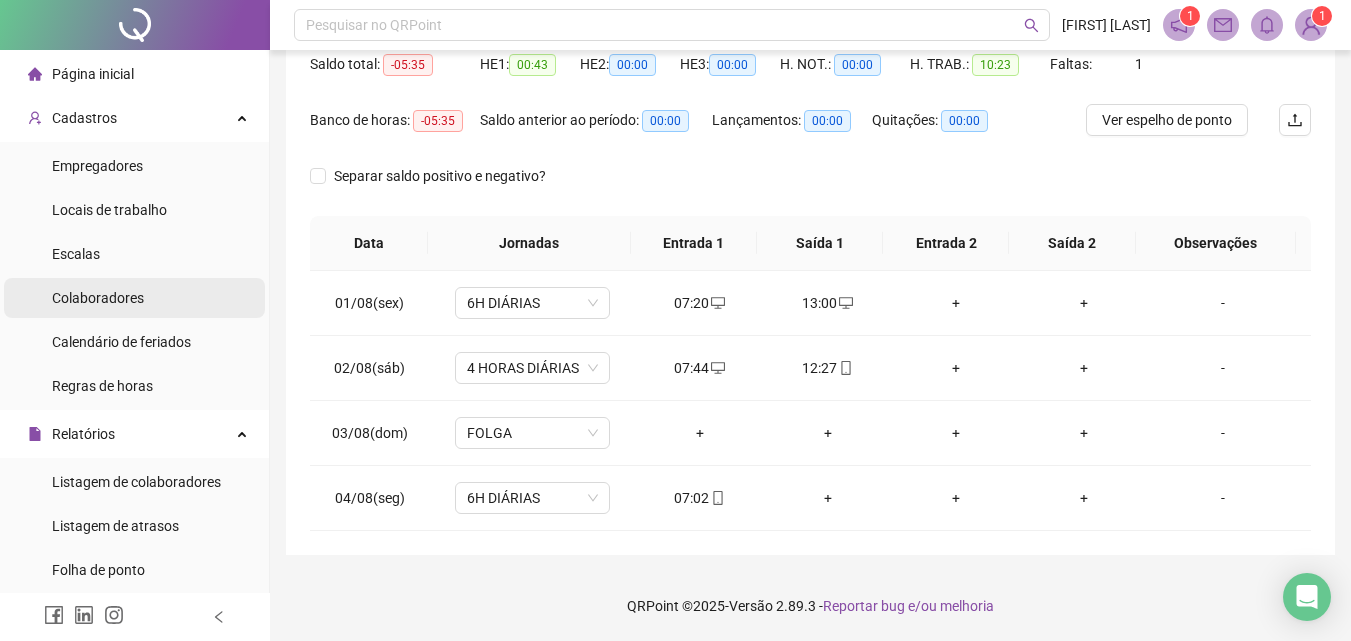 click on "Colaboradores" at bounding box center [98, 298] 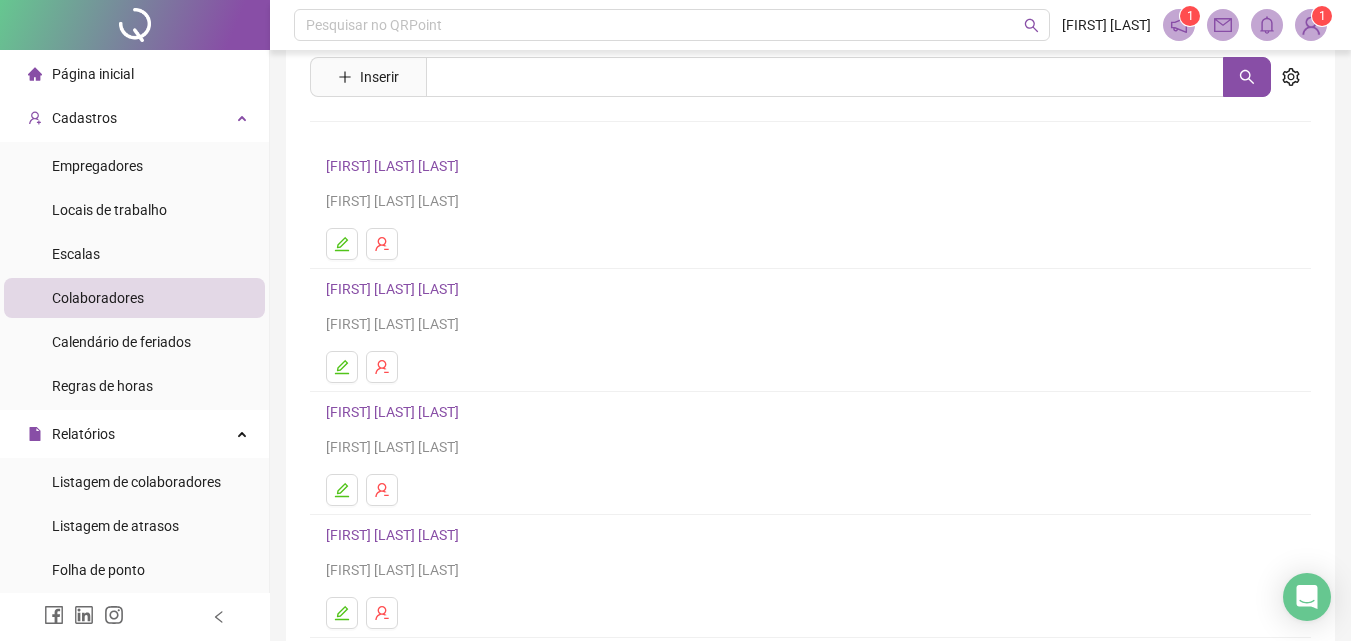 scroll, scrollTop: 100, scrollLeft: 0, axis: vertical 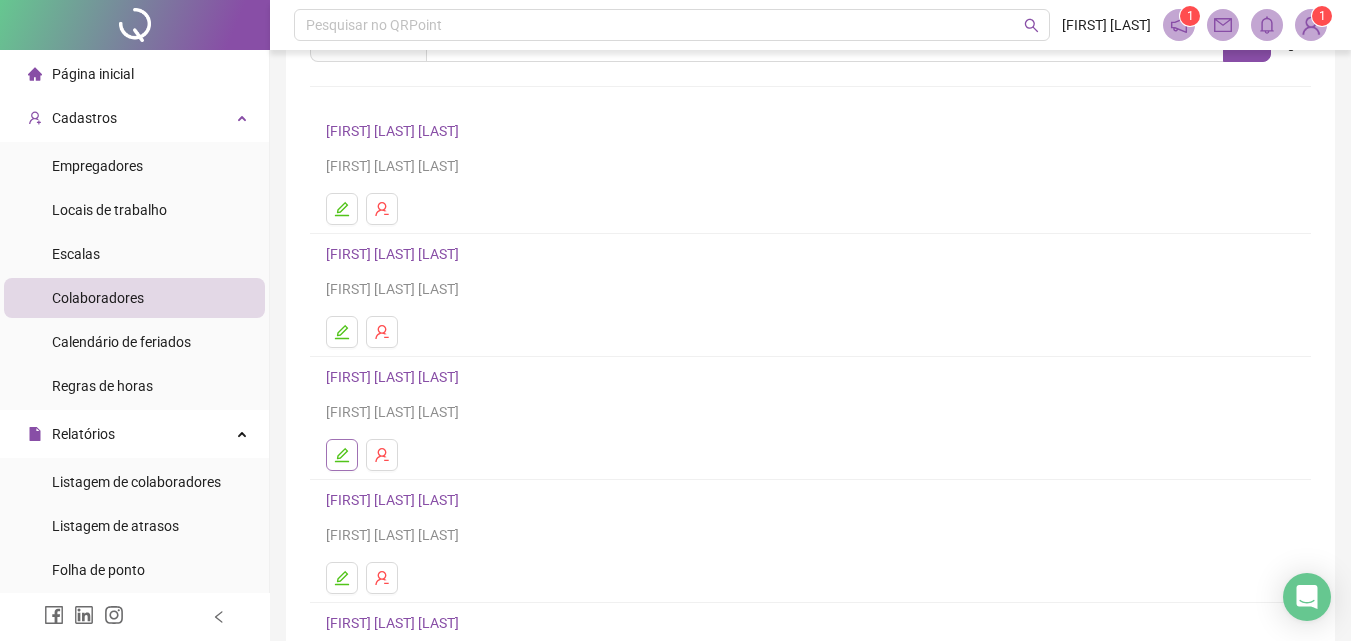 click 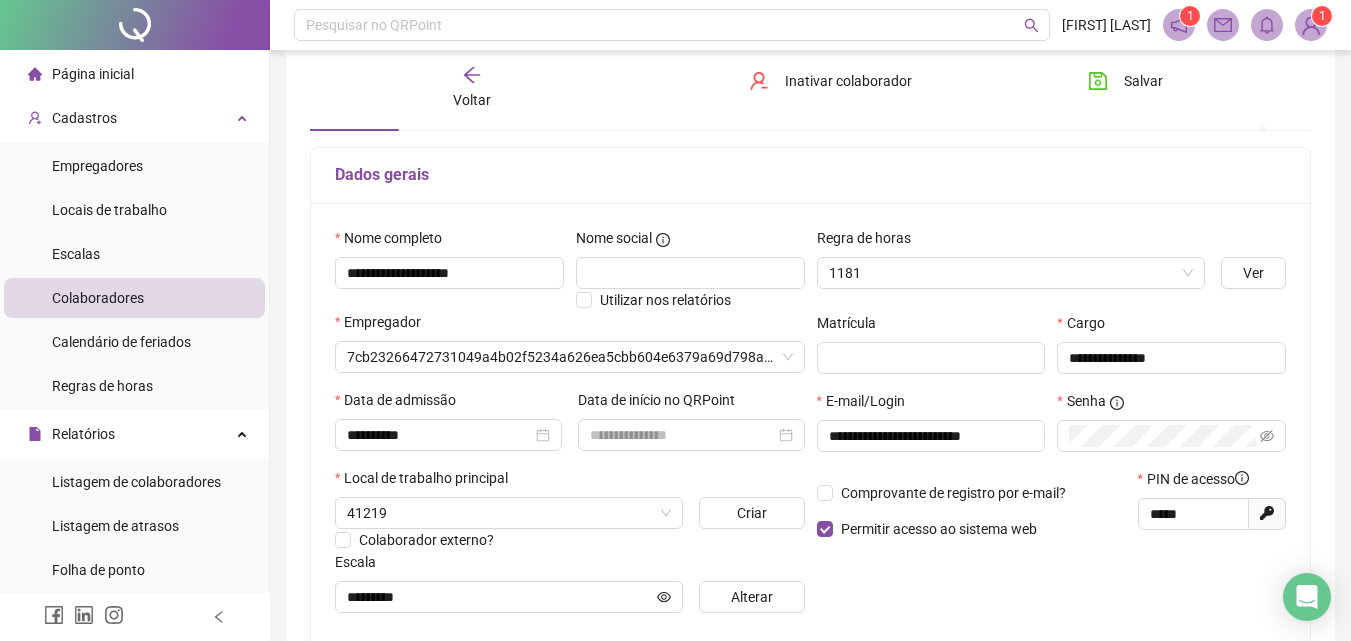 type on "*********" 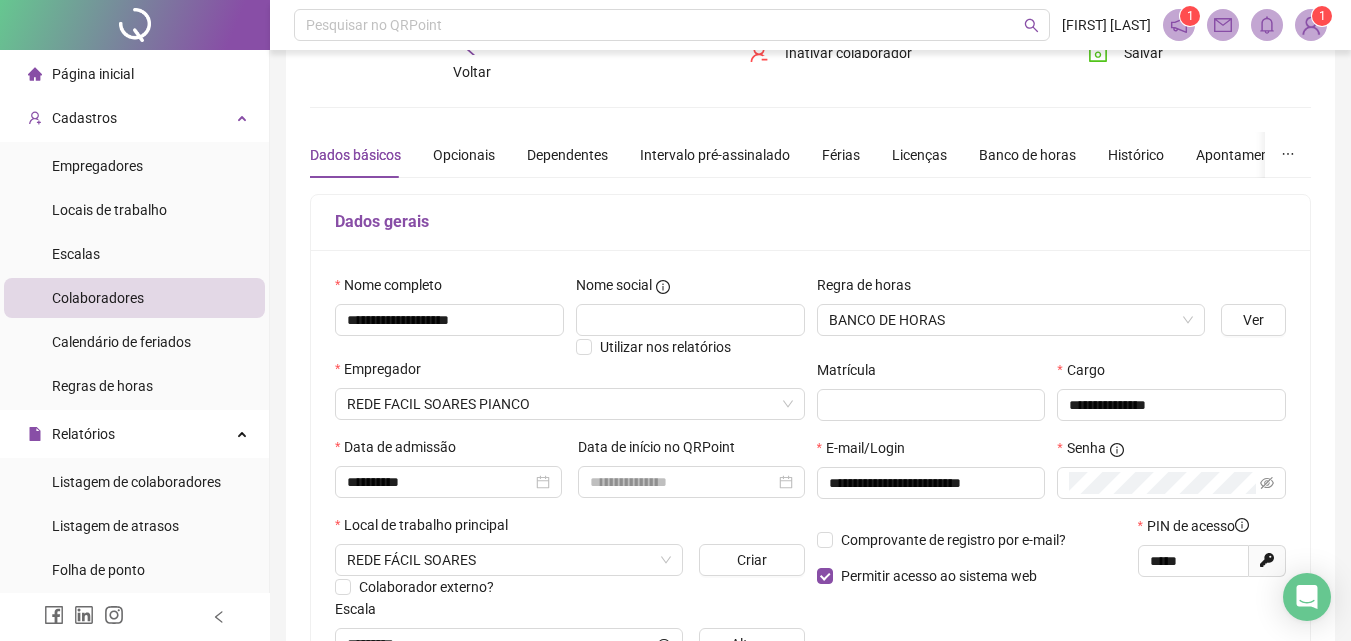 scroll, scrollTop: 0, scrollLeft: 0, axis: both 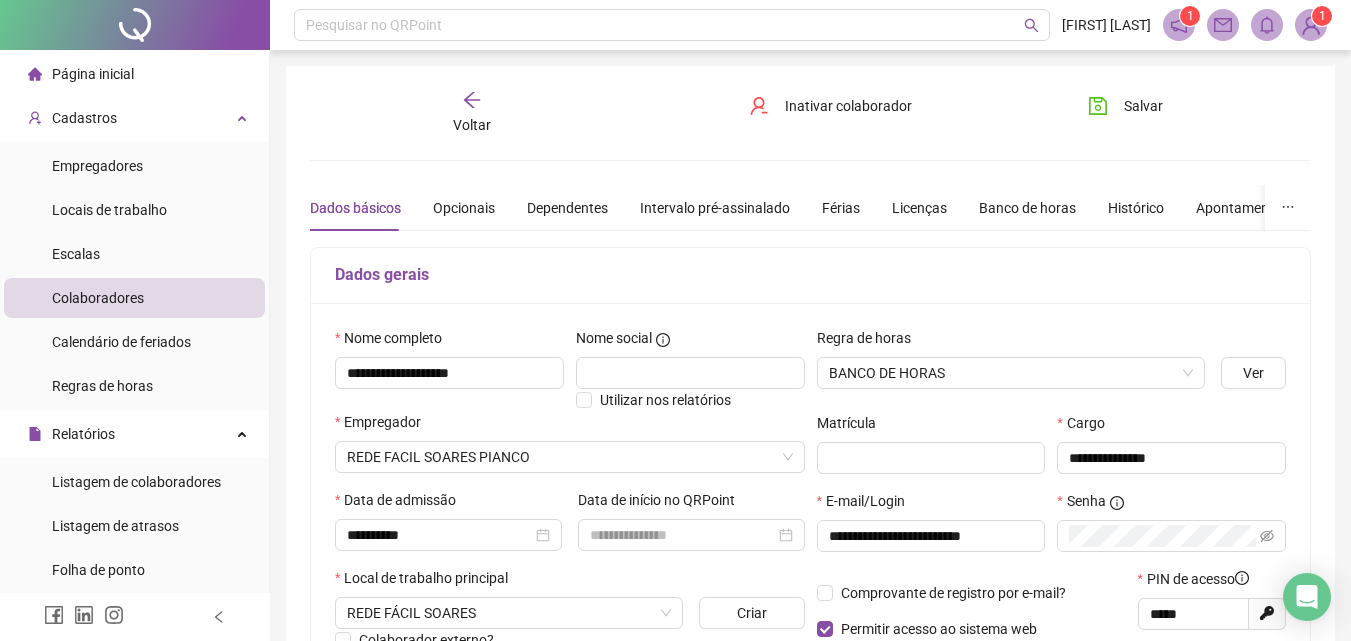 click on "Voltar" at bounding box center [472, 113] 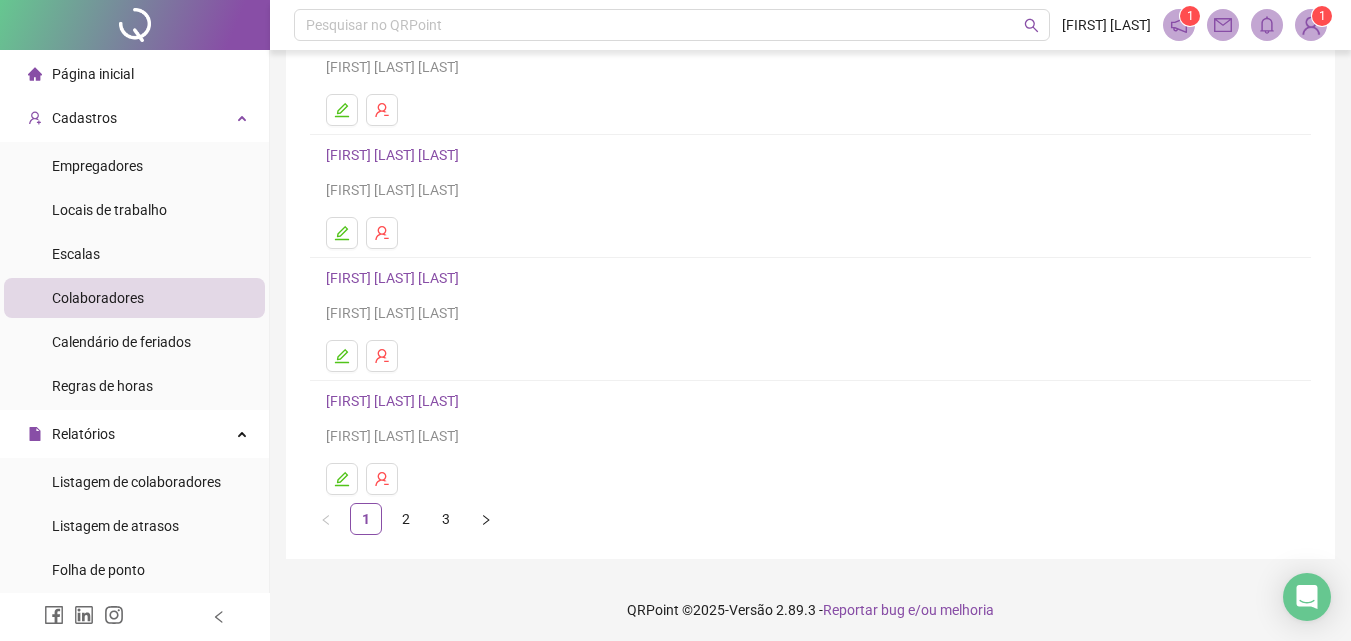 scroll, scrollTop: 326, scrollLeft: 0, axis: vertical 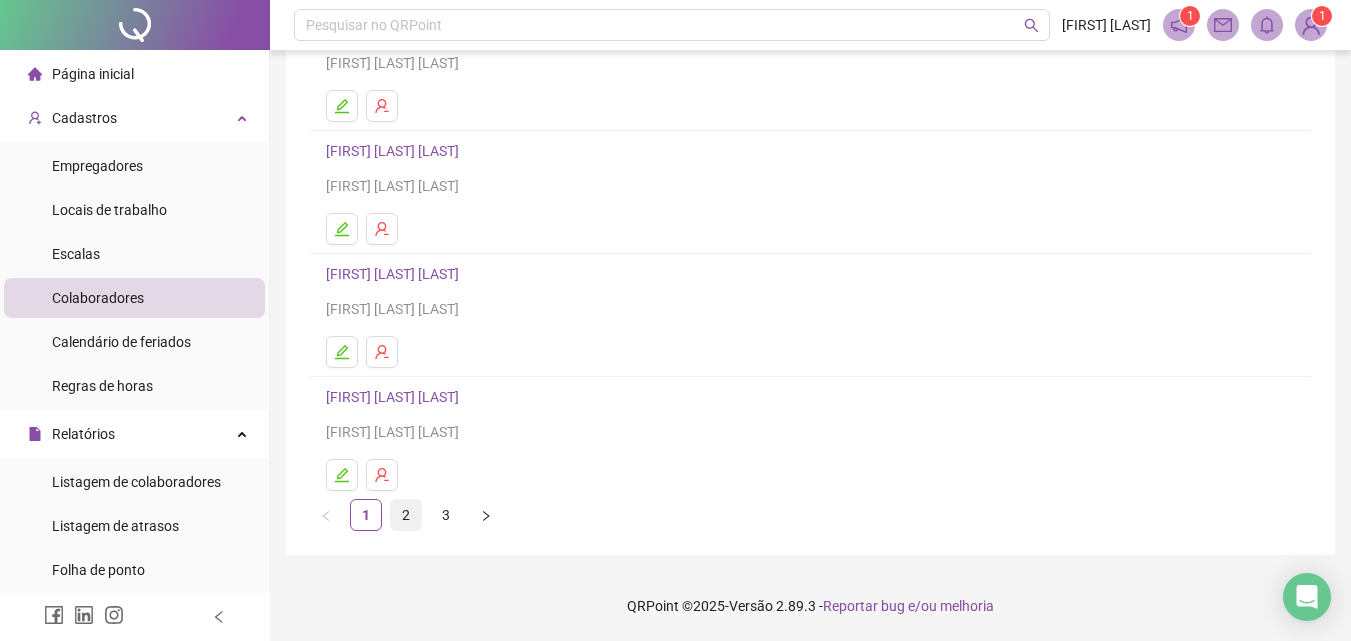 click on "2" at bounding box center (406, 515) 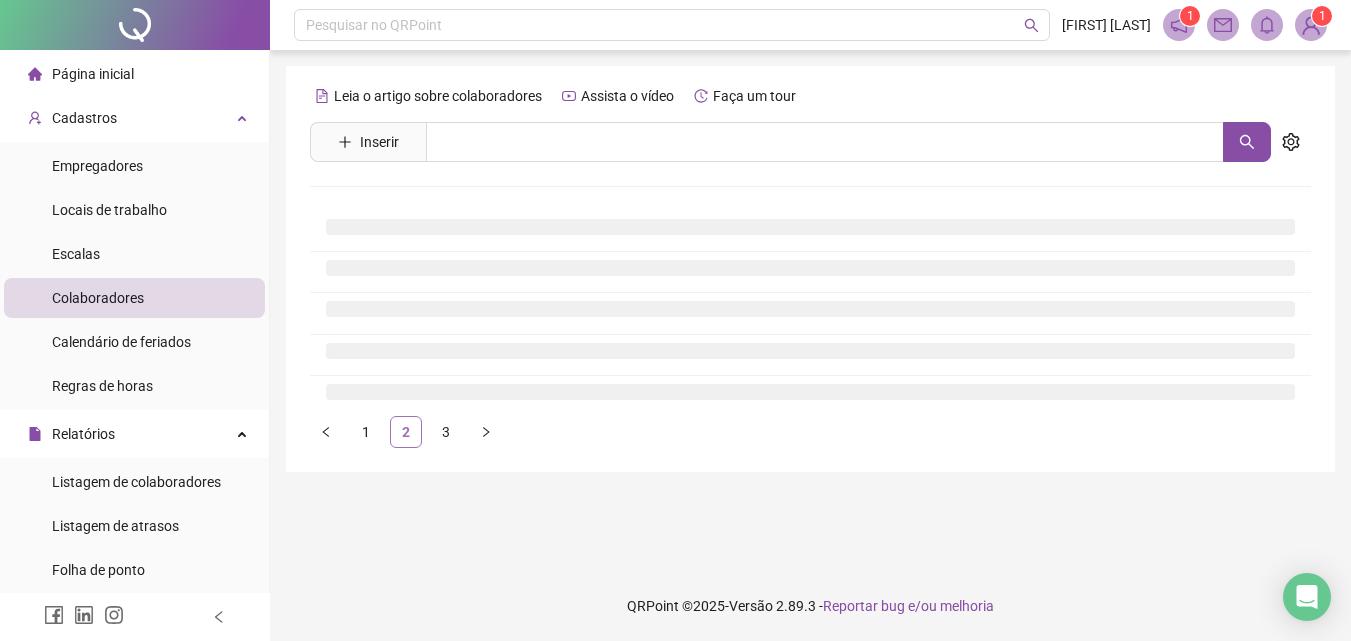 scroll, scrollTop: 0, scrollLeft: 0, axis: both 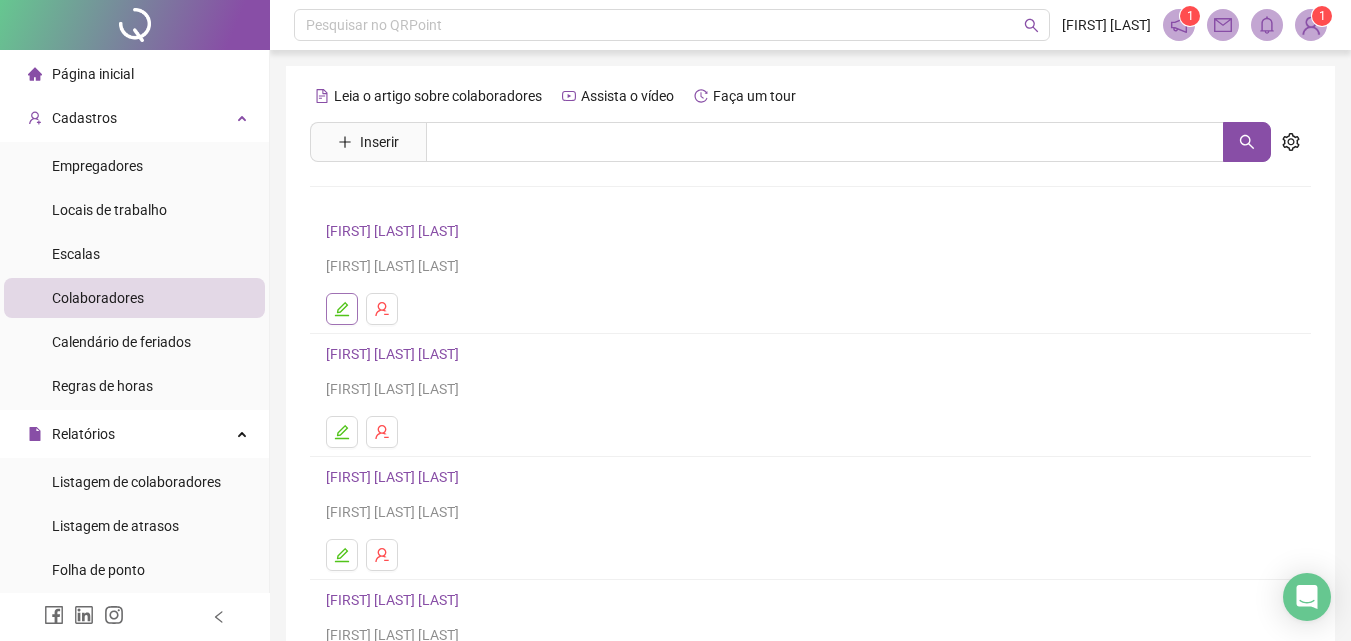 click 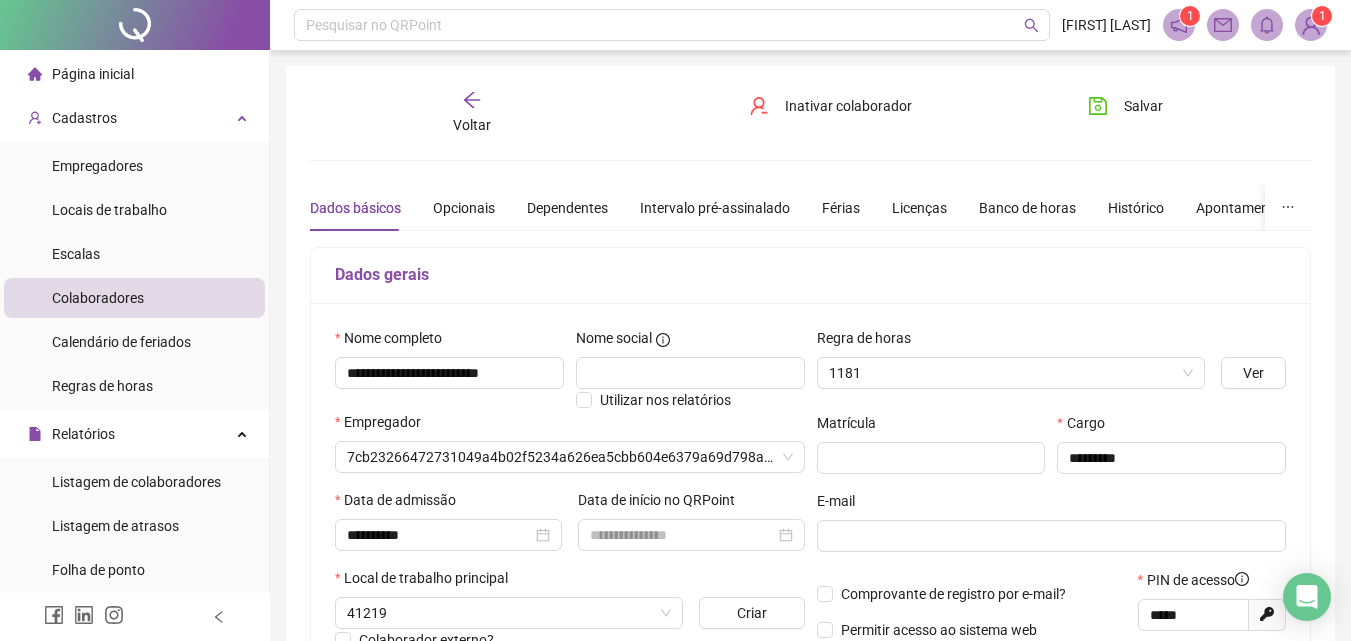 type on "******" 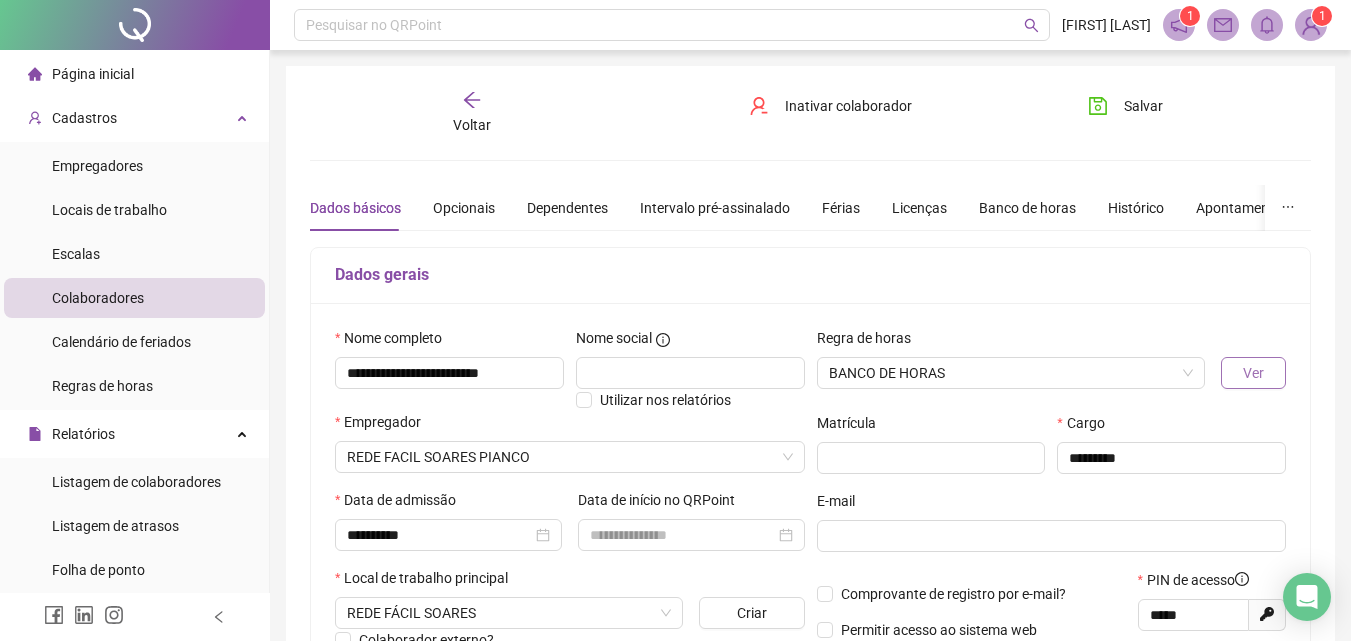 click on "Ver" at bounding box center [1253, 373] 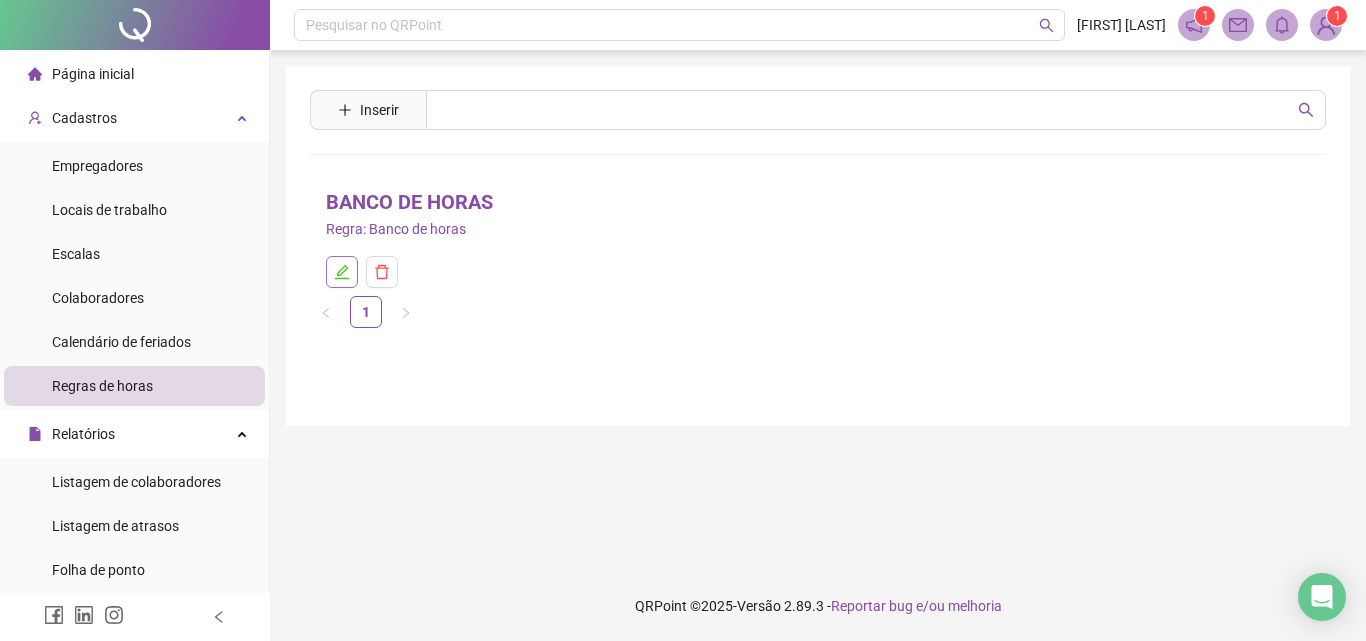 click 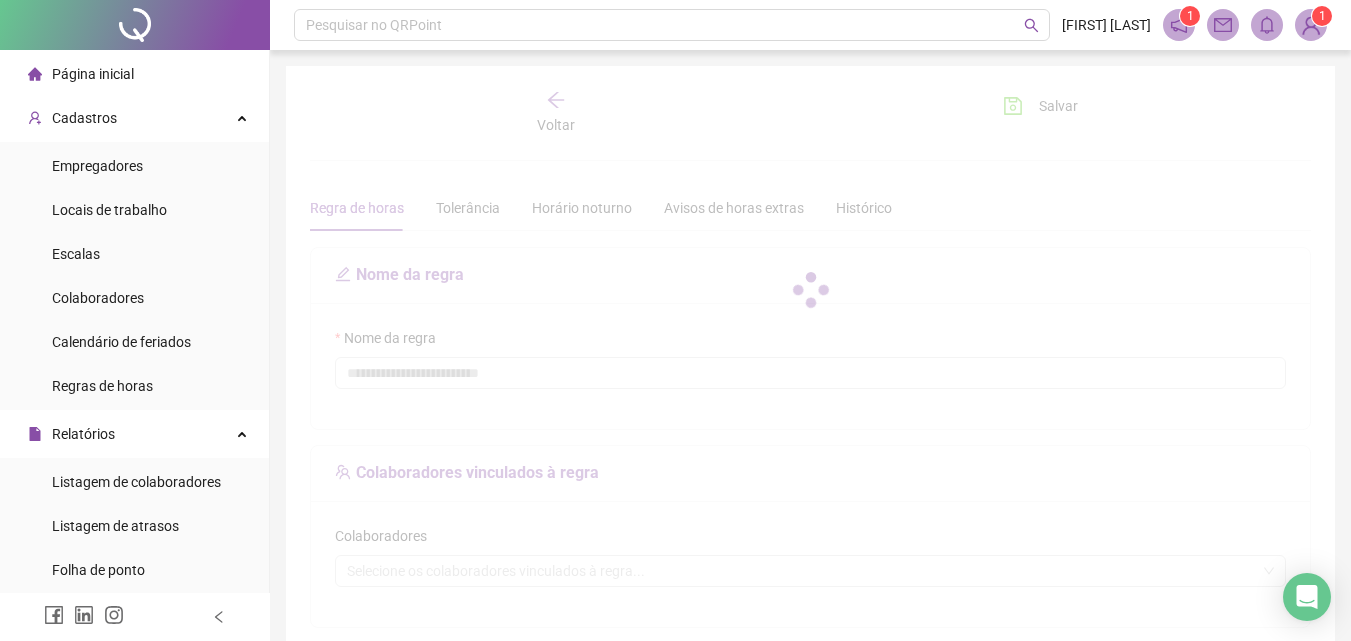 type on "**********" 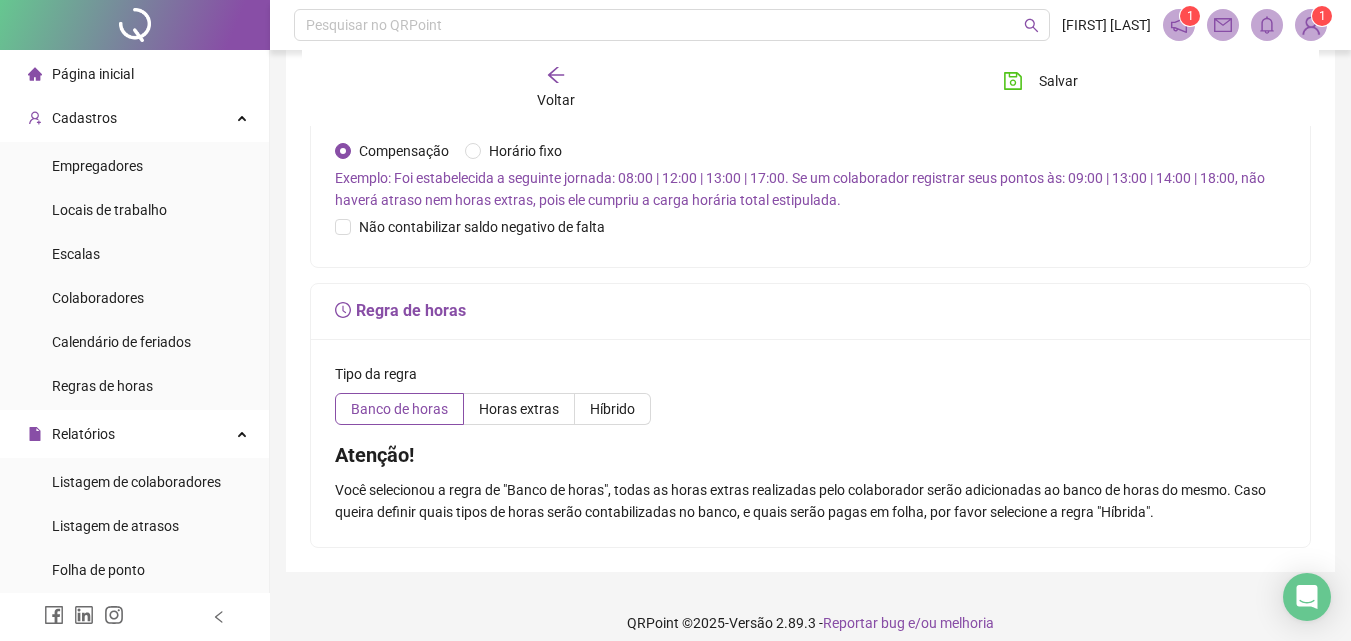scroll, scrollTop: 747, scrollLeft: 0, axis: vertical 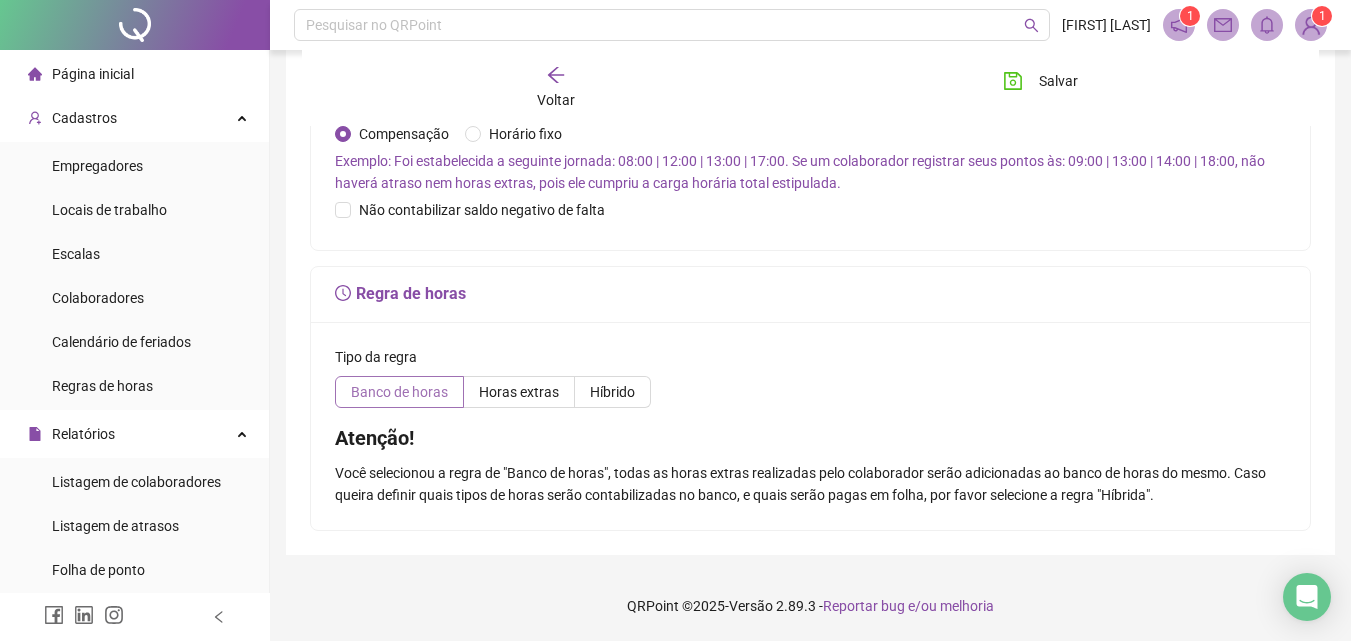 click on "Banco de horas" at bounding box center (399, 392) 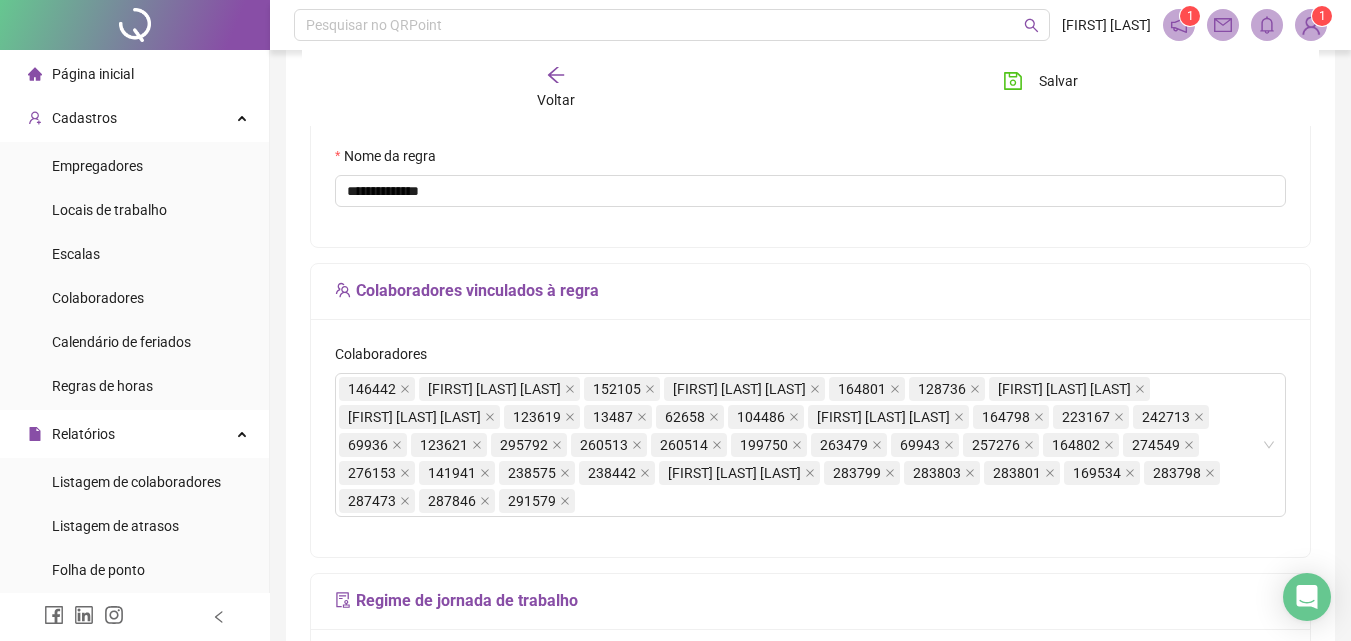 scroll, scrollTop: 147, scrollLeft: 0, axis: vertical 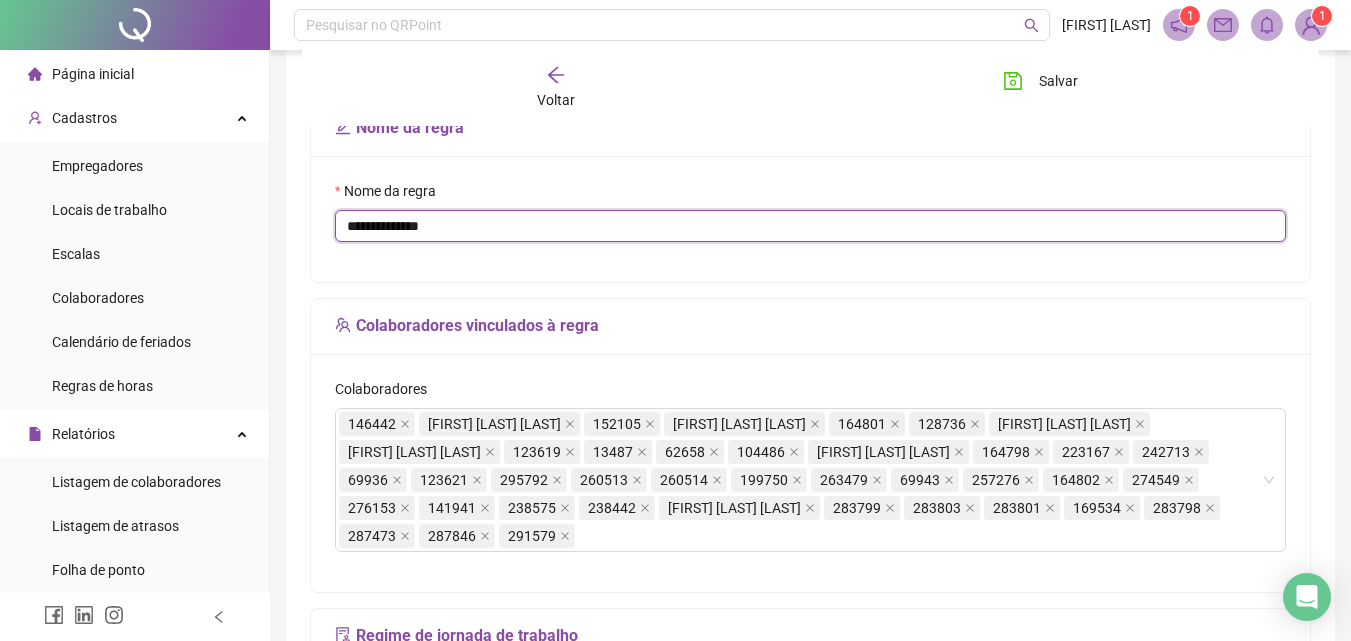click on "**********" at bounding box center [810, 226] 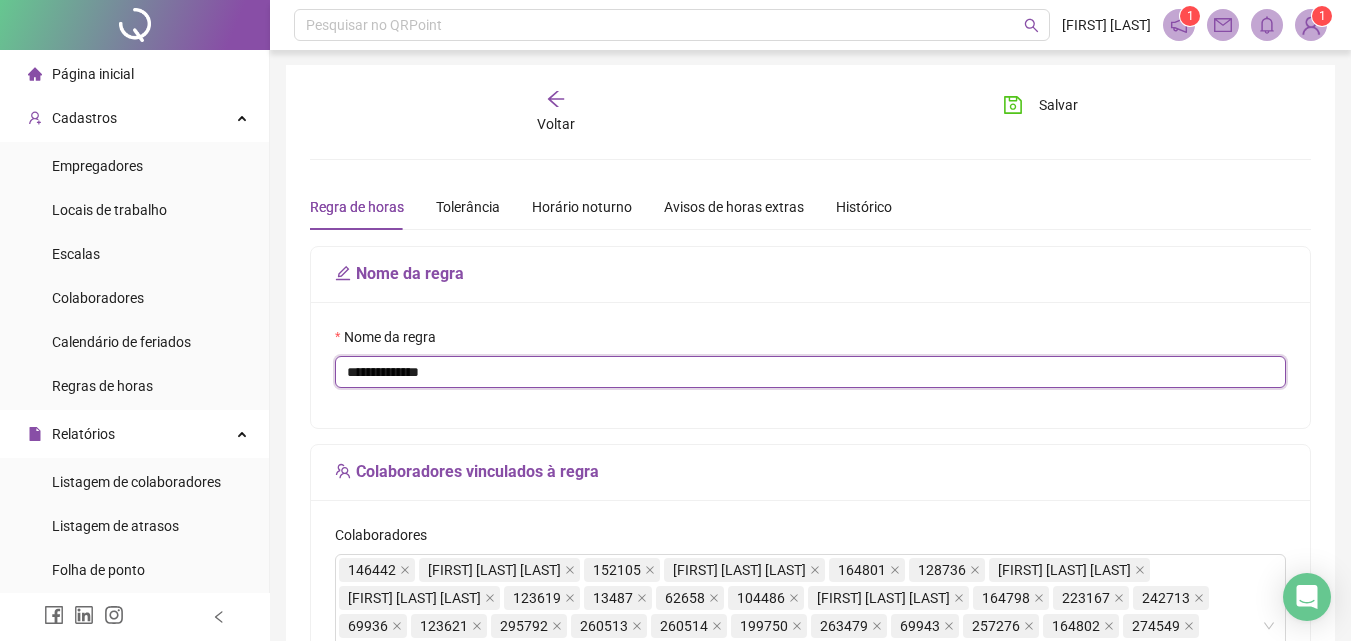 scroll, scrollTop: 0, scrollLeft: 0, axis: both 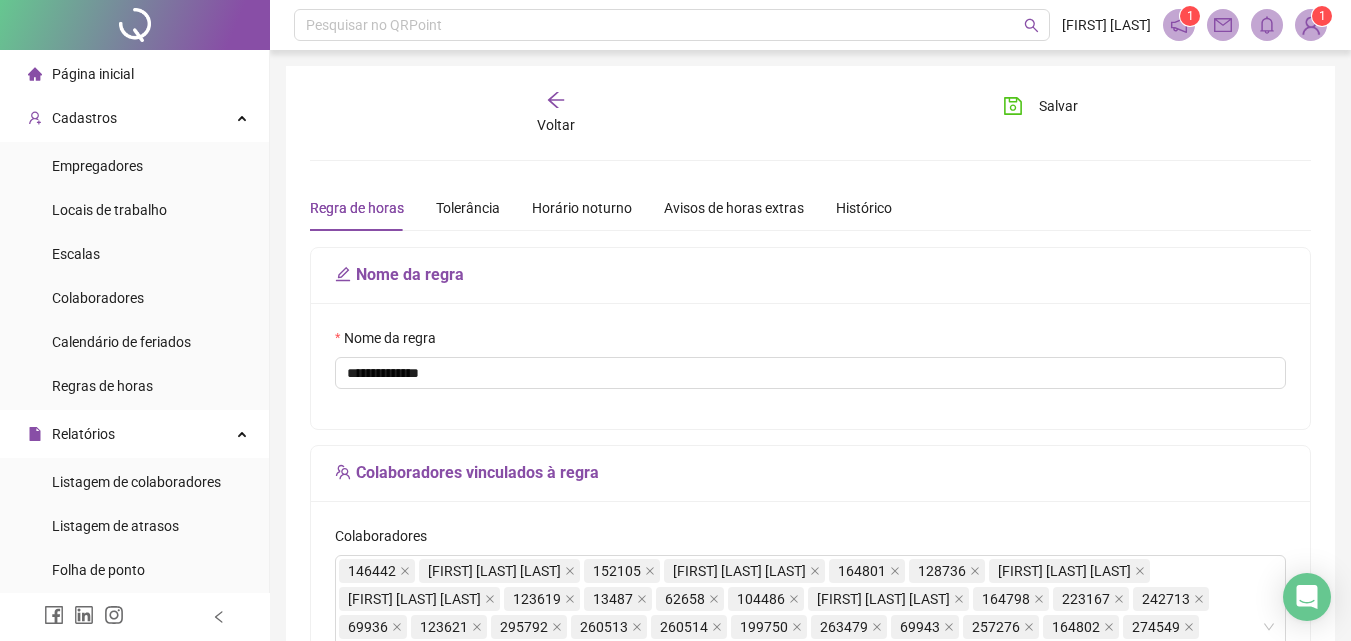 click 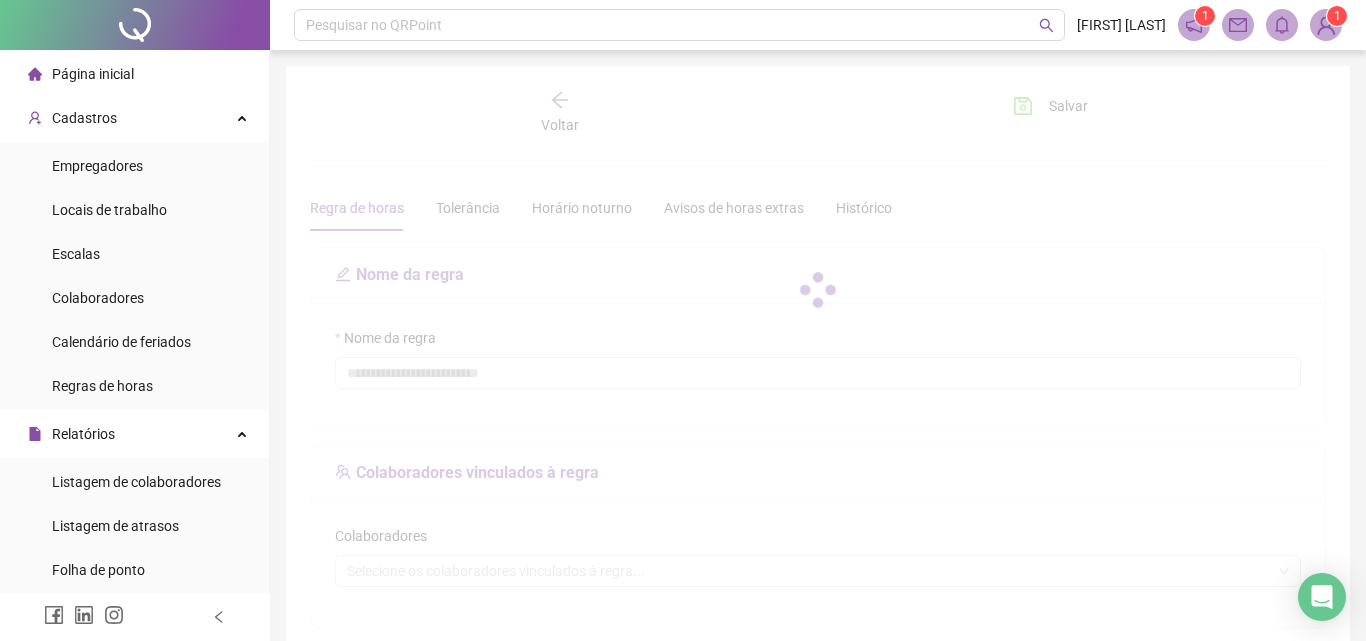 type on "**********" 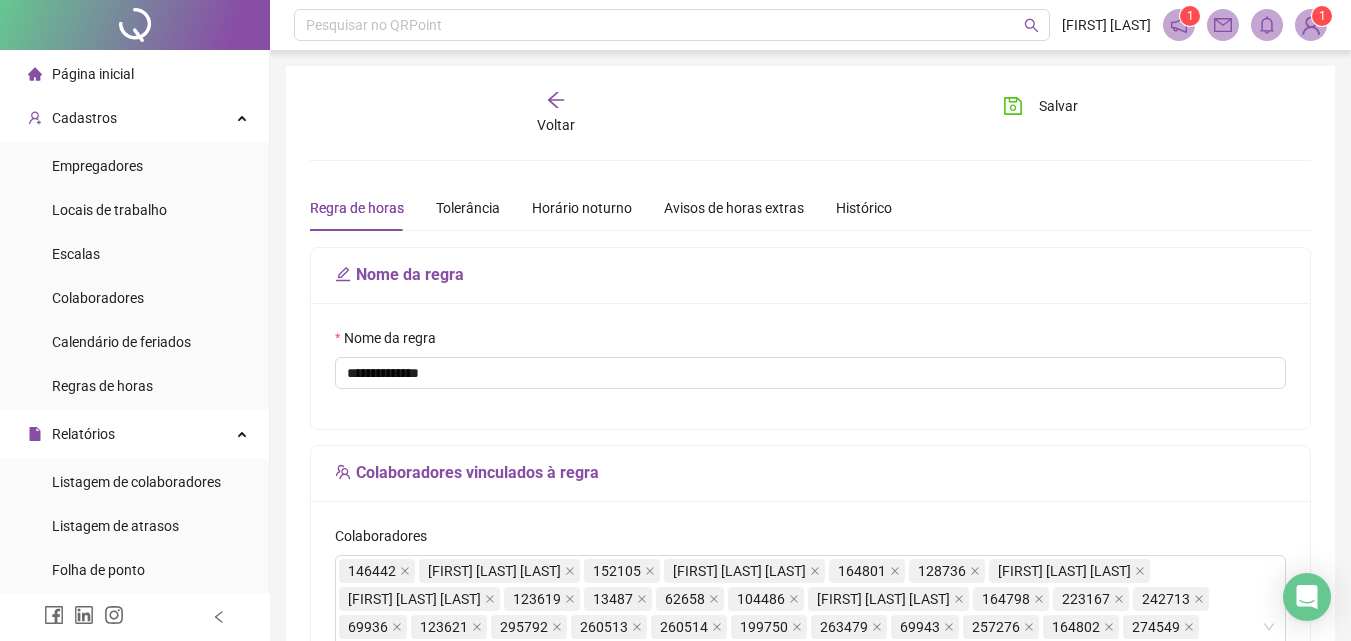 click on "Voltar" at bounding box center [557, 113] 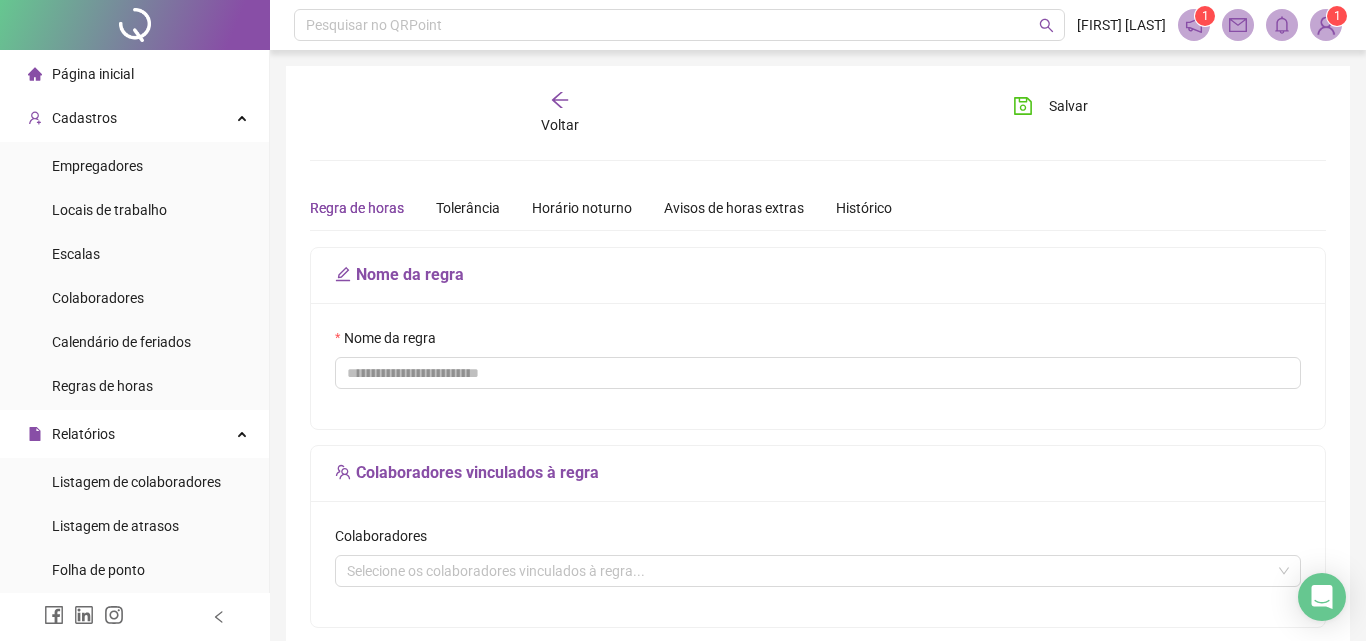 type on "**********" 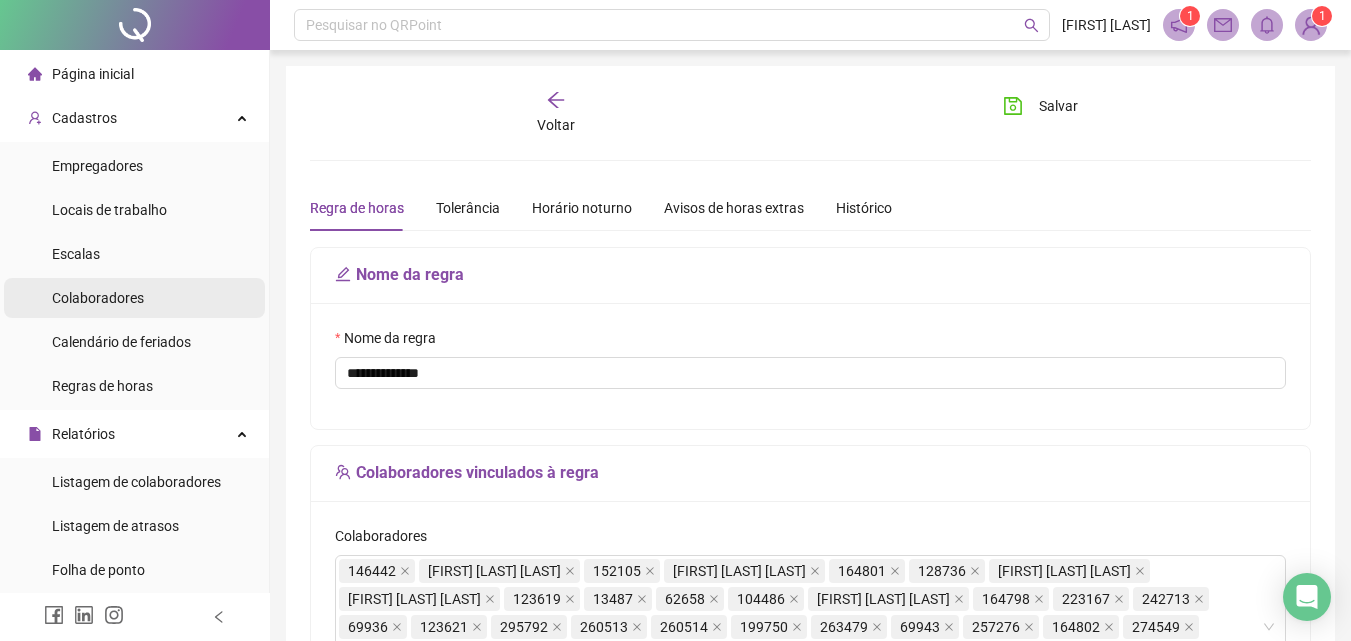 click on "Colaboradores" at bounding box center [134, 298] 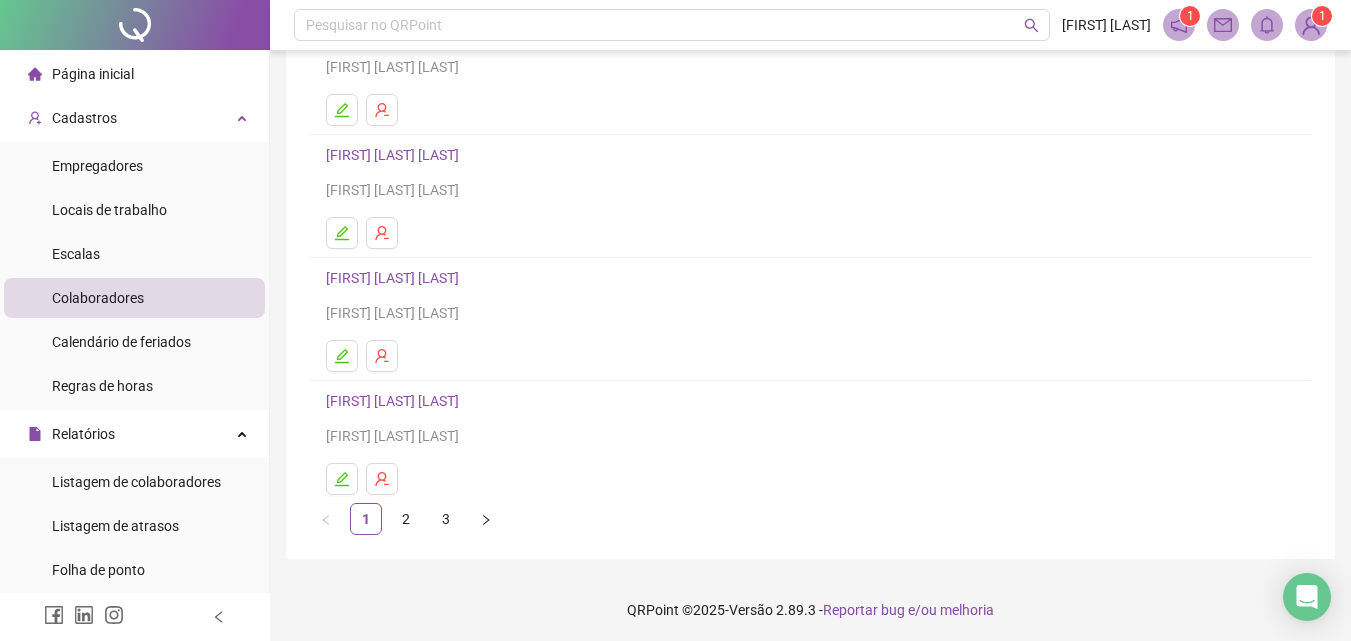 scroll, scrollTop: 326, scrollLeft: 0, axis: vertical 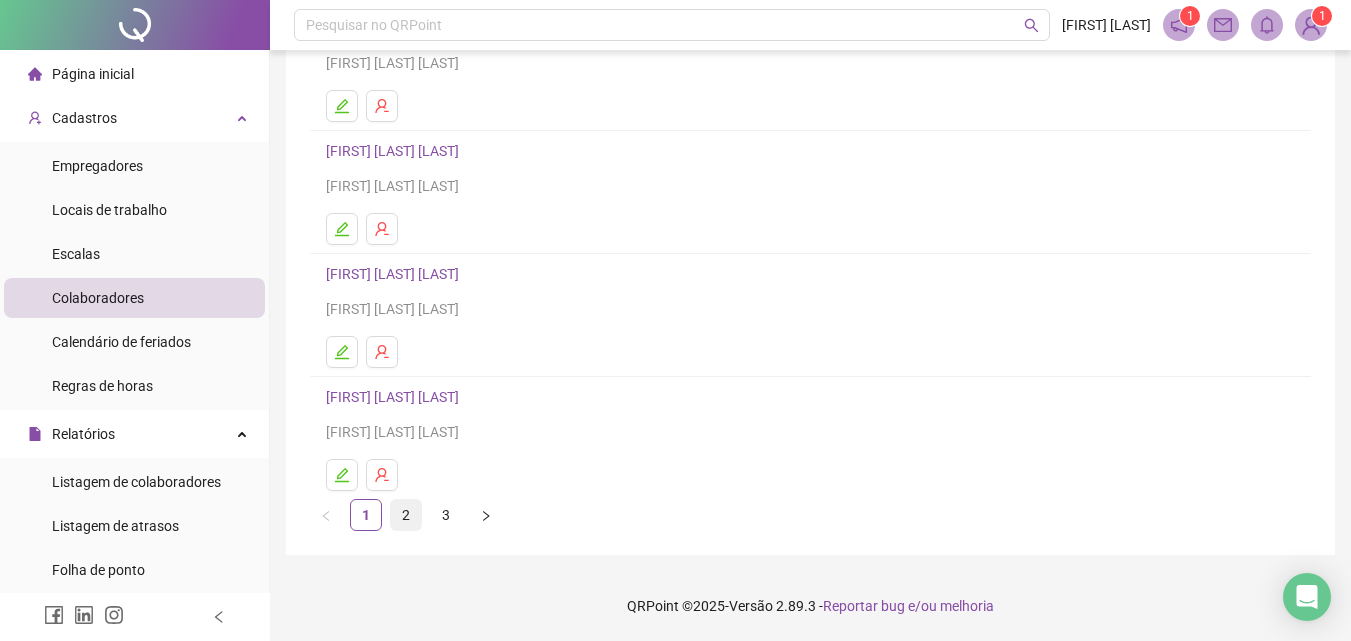 click on "2" at bounding box center (406, 515) 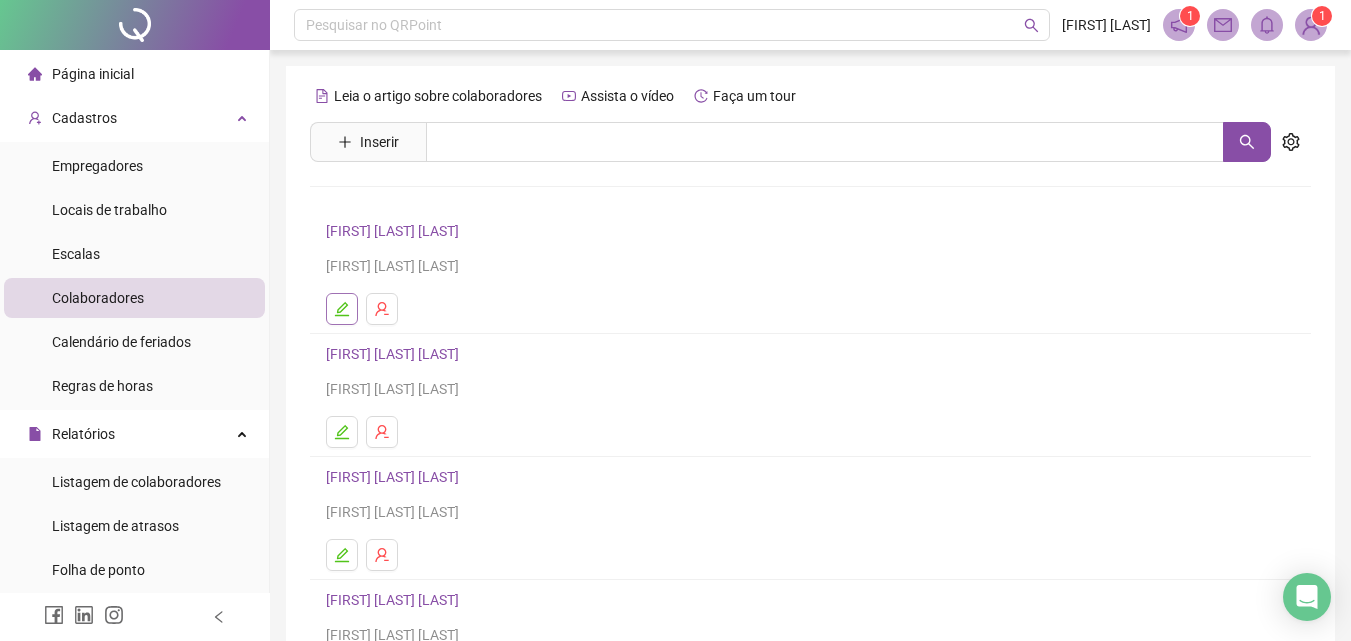 click 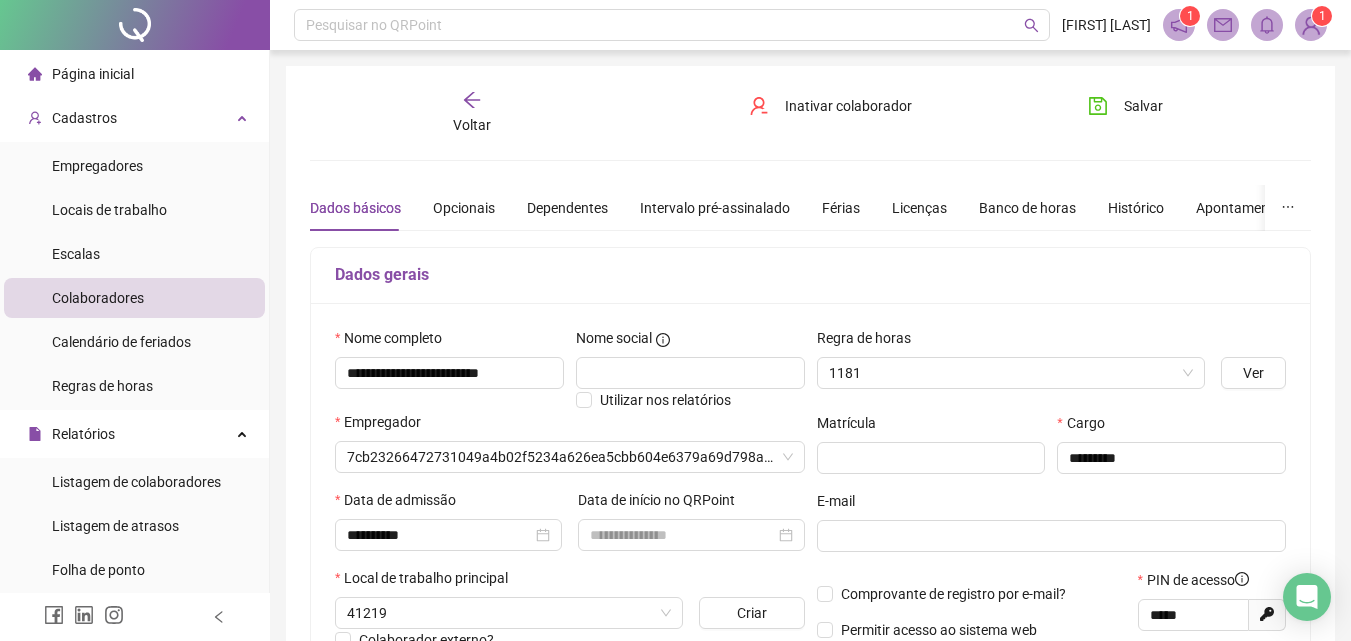 type on "******" 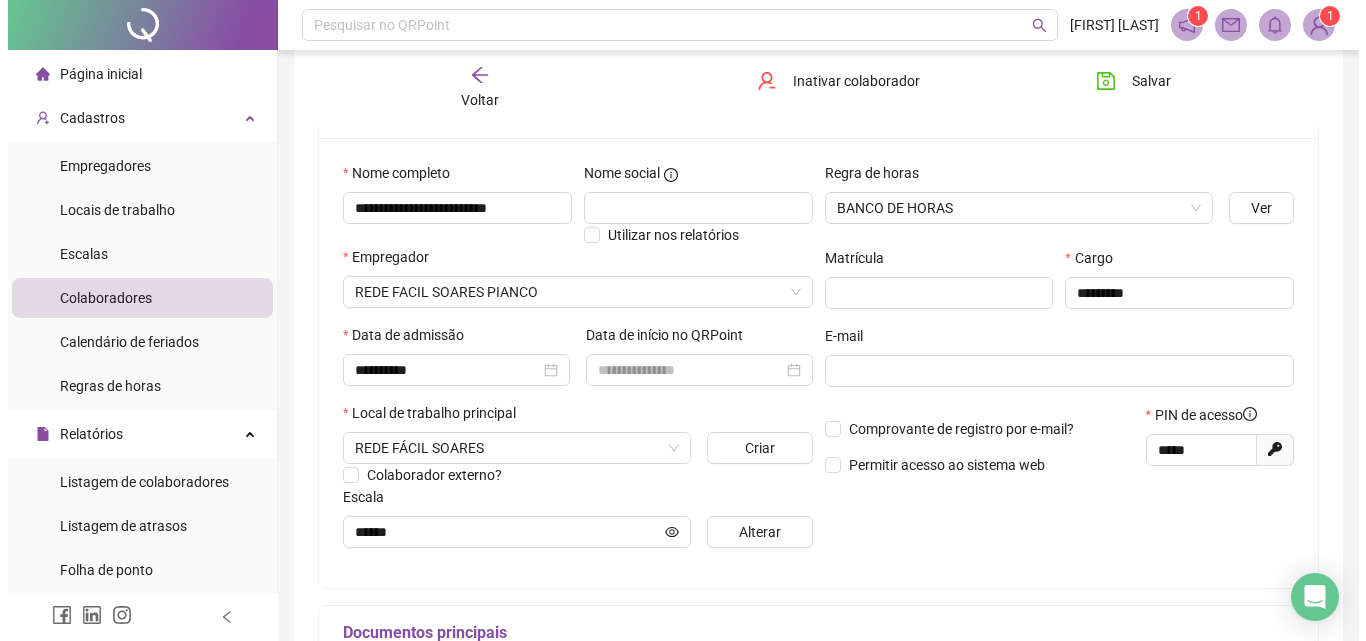 scroll, scrollTop: 200, scrollLeft: 0, axis: vertical 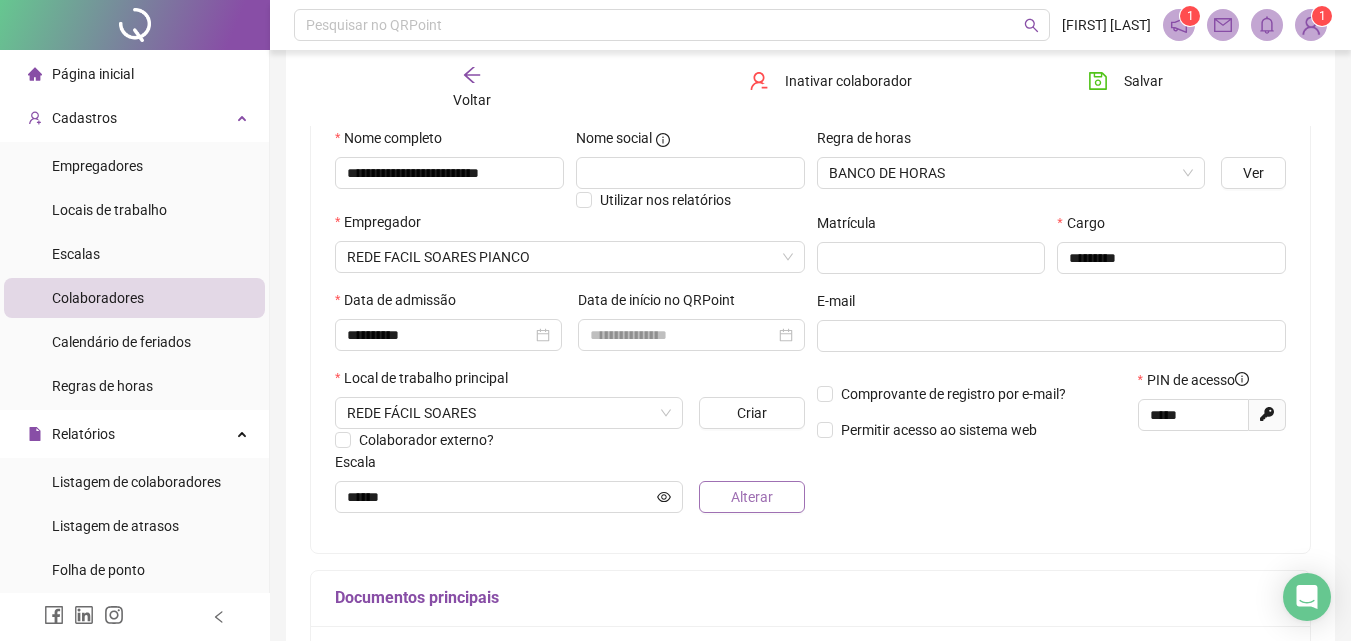 click on "Alterar" at bounding box center [752, 497] 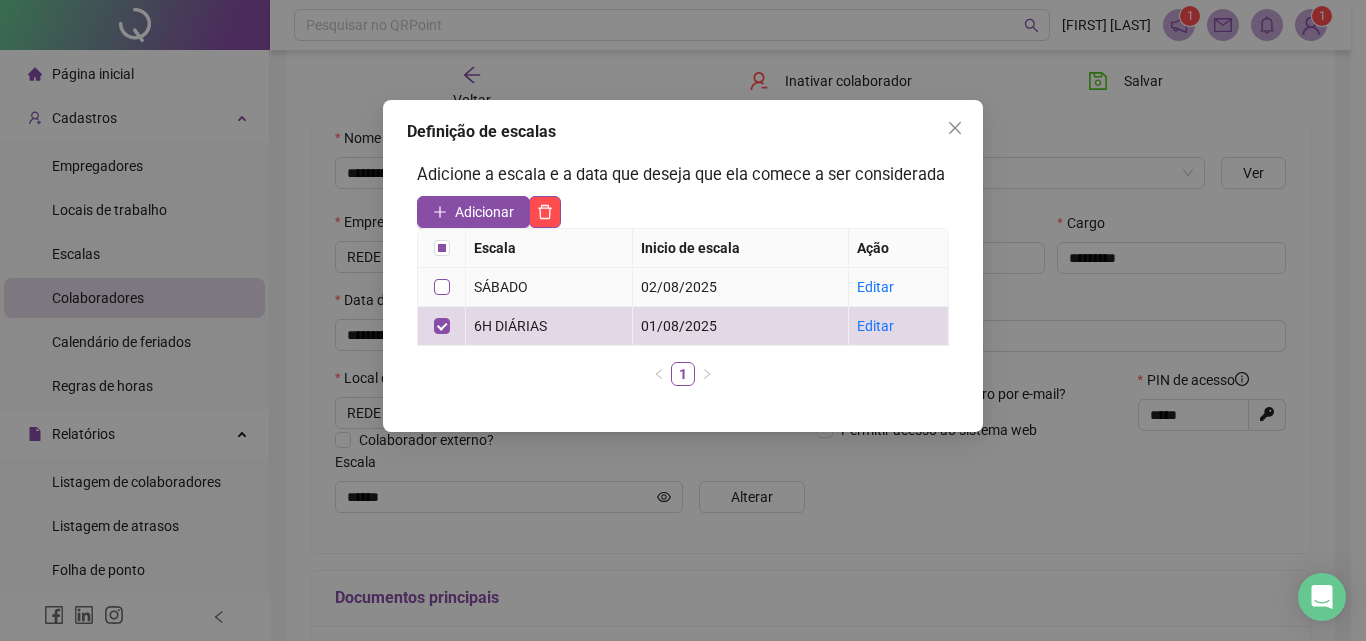 click at bounding box center (442, 287) 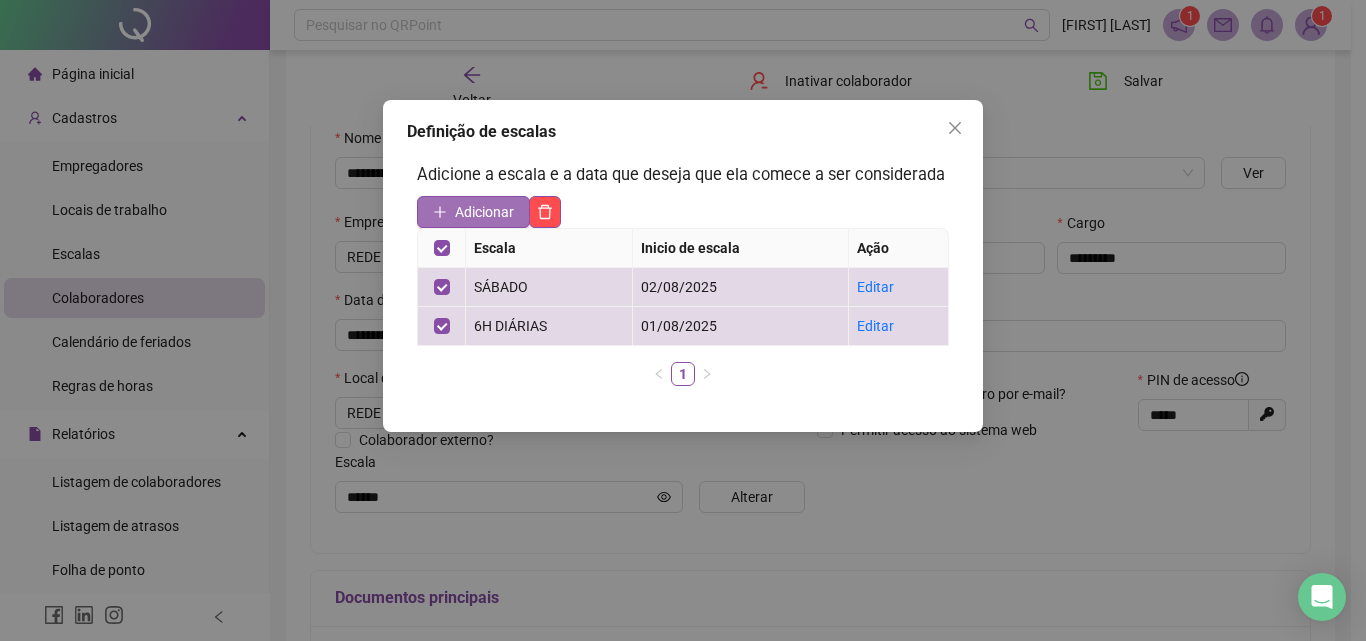 click on "Adicionar" at bounding box center [484, 212] 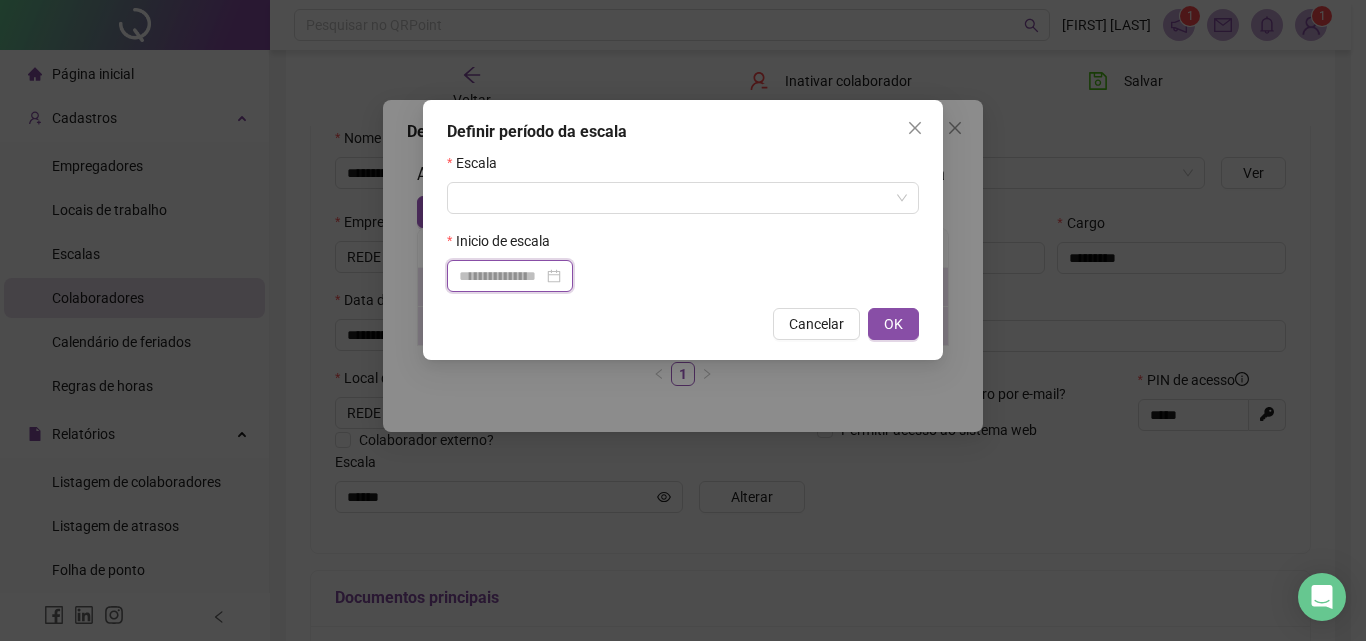 click at bounding box center (501, 276) 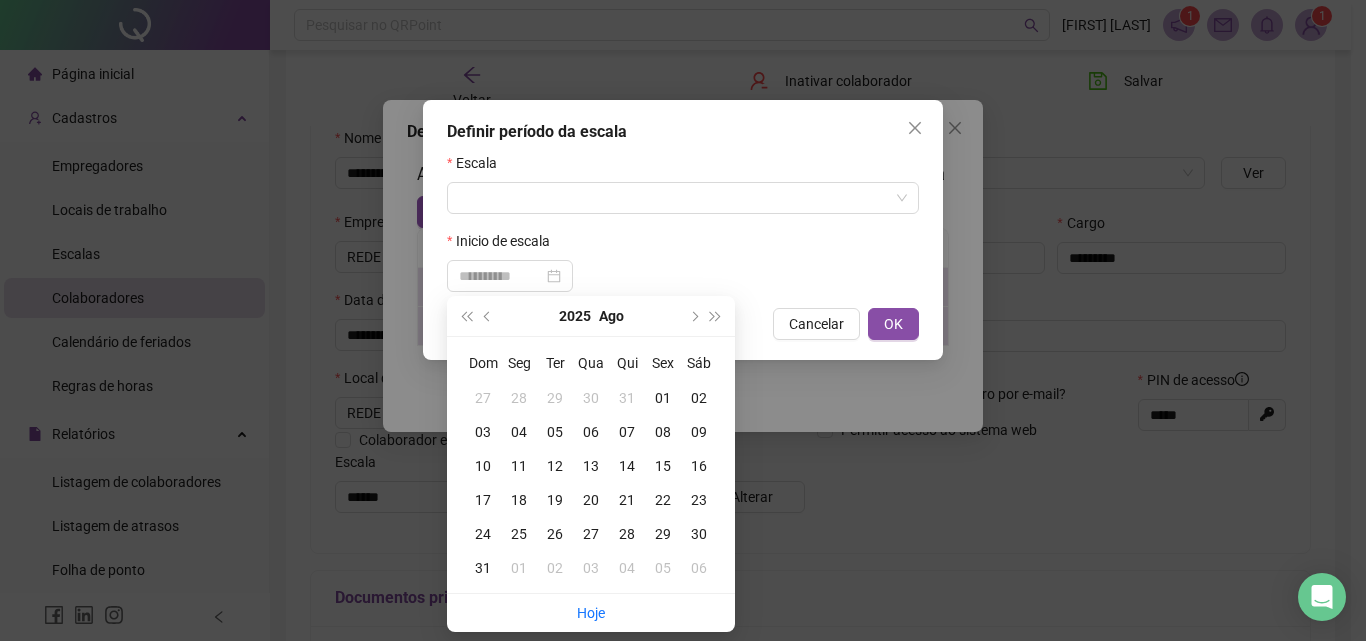 click on "01" at bounding box center (663, 398) 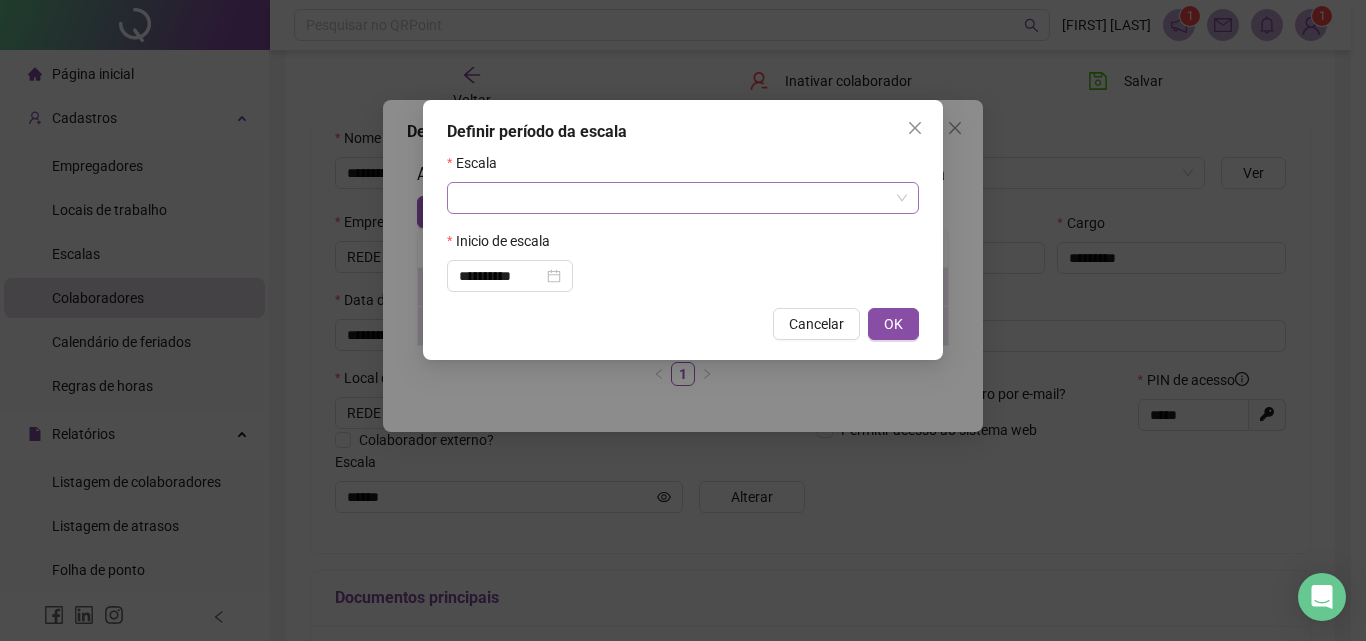 click at bounding box center [674, 198] 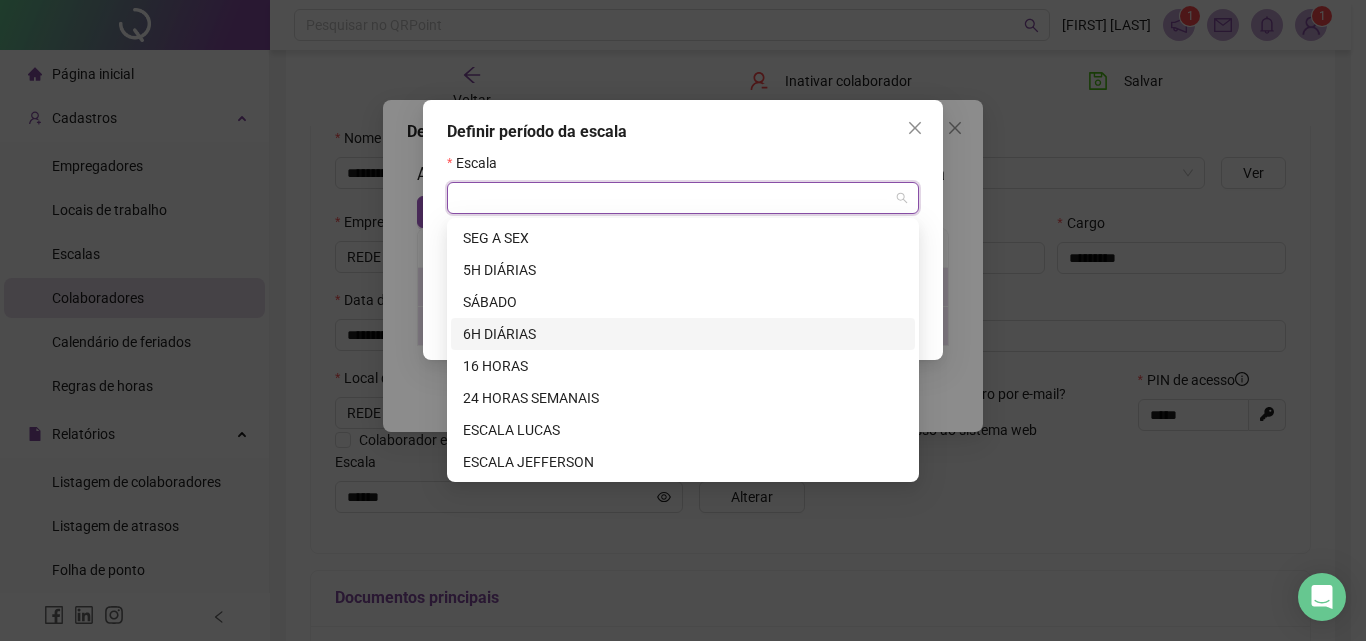 click on "6H DIÁRIAS" at bounding box center (683, 334) 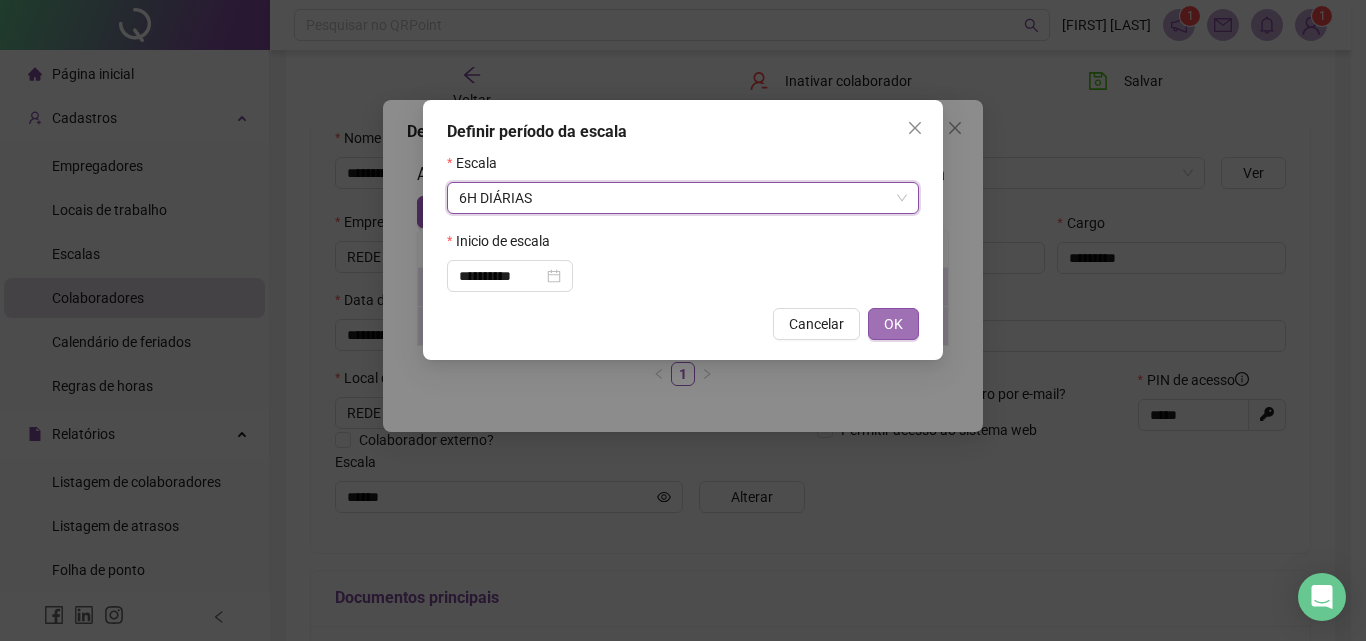 click on "OK" at bounding box center [893, 324] 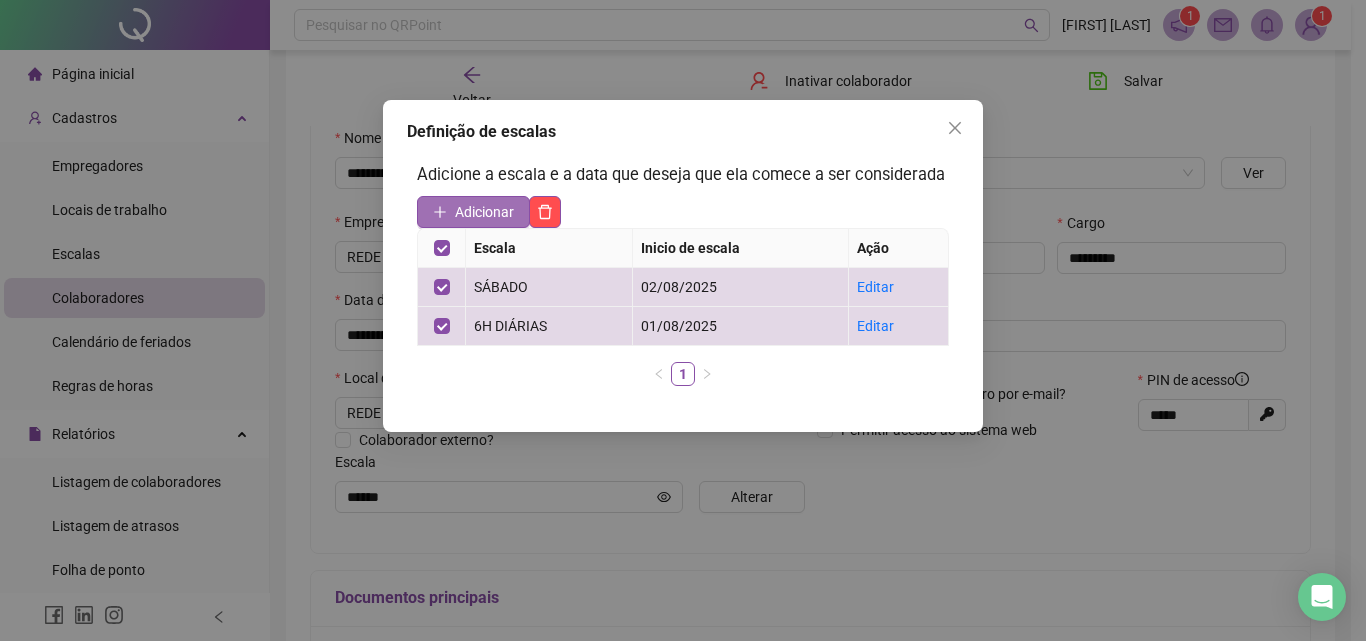 click on "Adicionar" at bounding box center [484, 212] 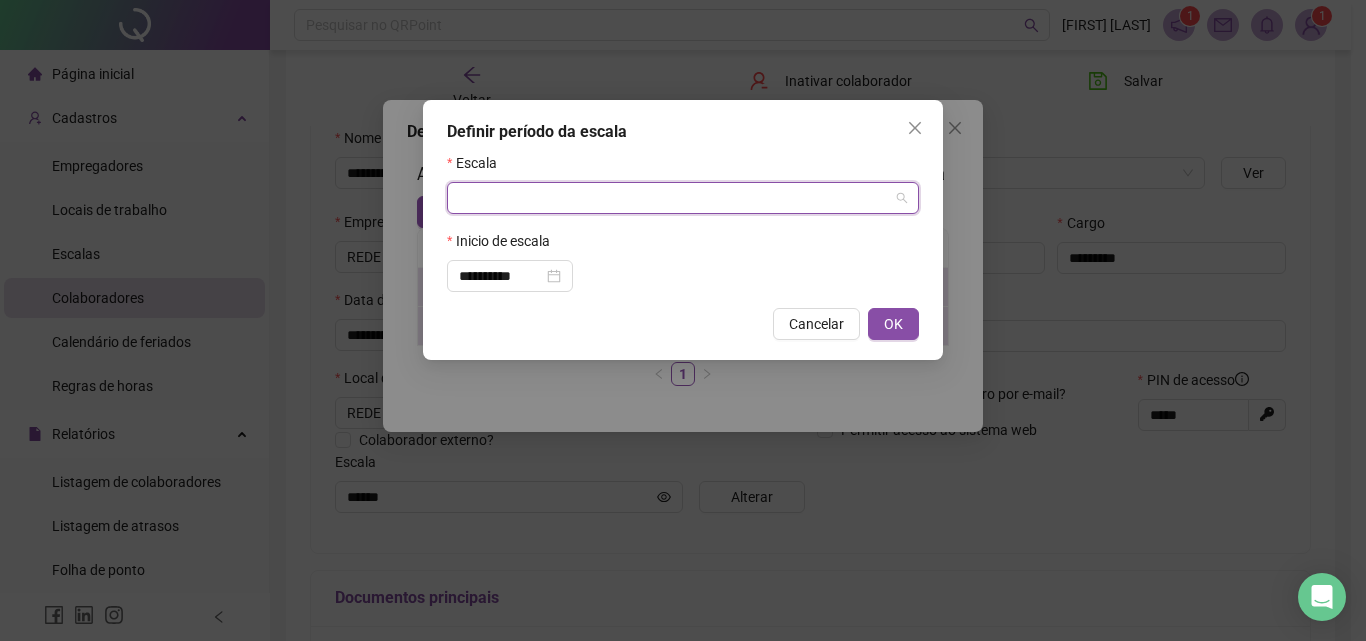 click at bounding box center (674, 198) 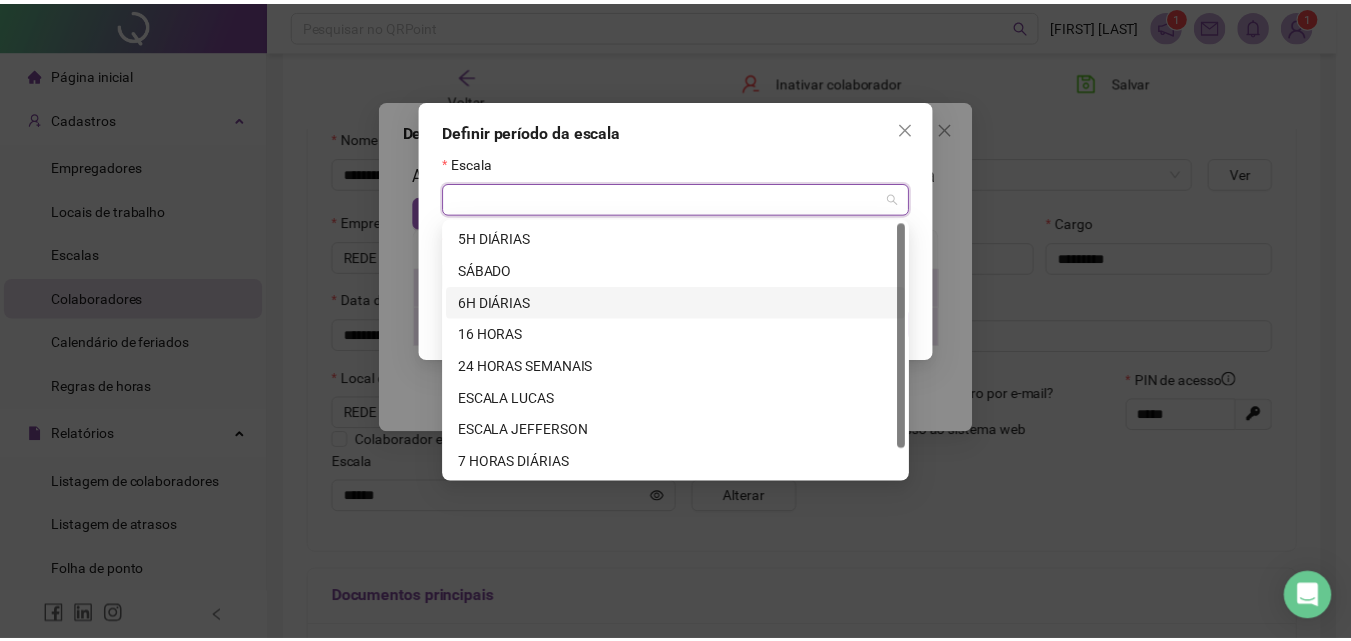 scroll, scrollTop: 0, scrollLeft: 0, axis: both 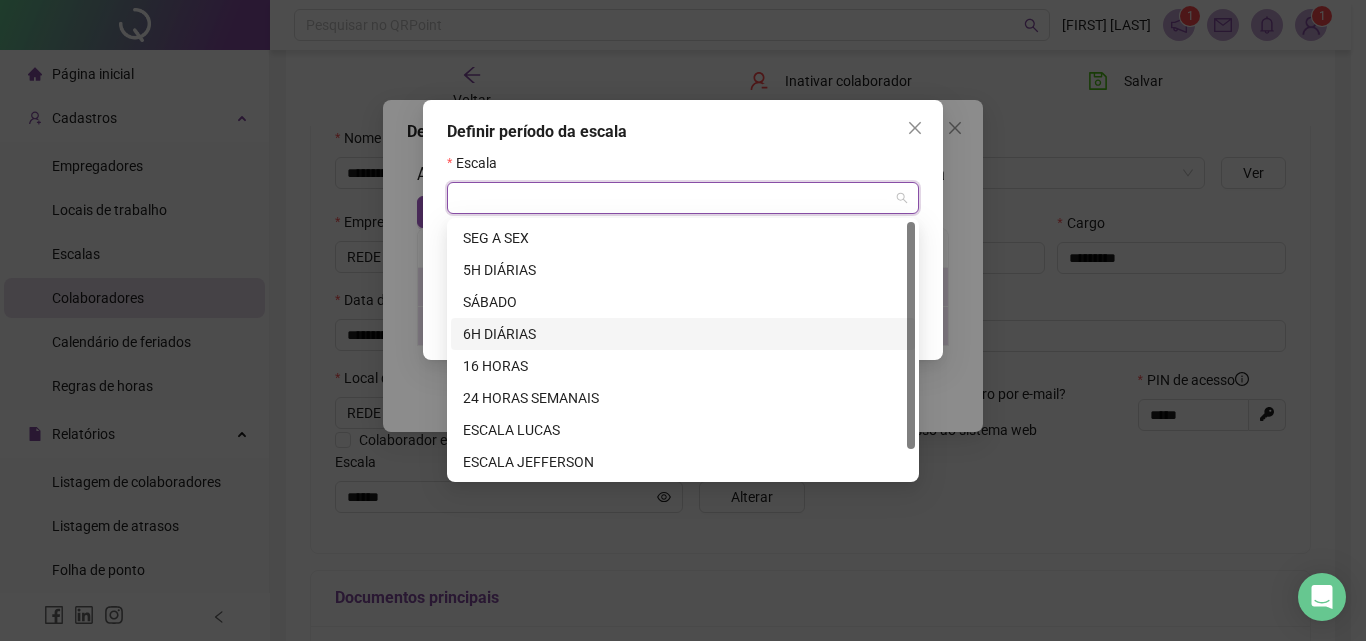 click on "6H DIÁRIAS" at bounding box center (683, 334) 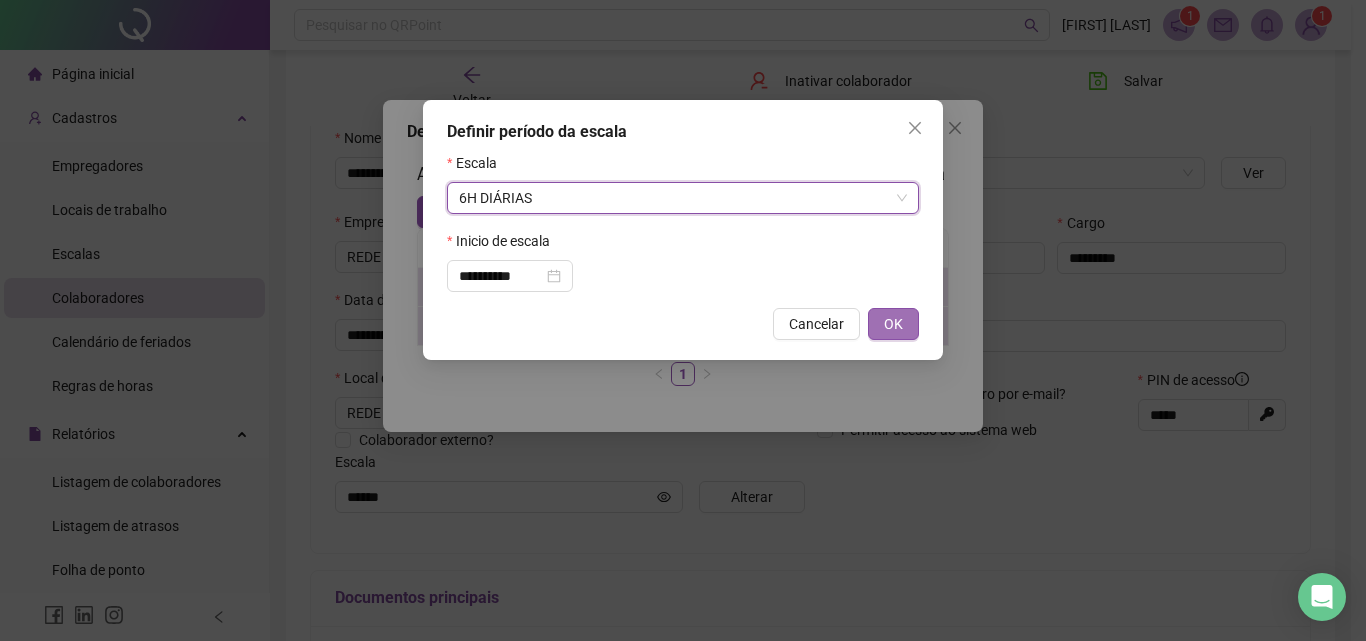 click on "OK" at bounding box center [893, 324] 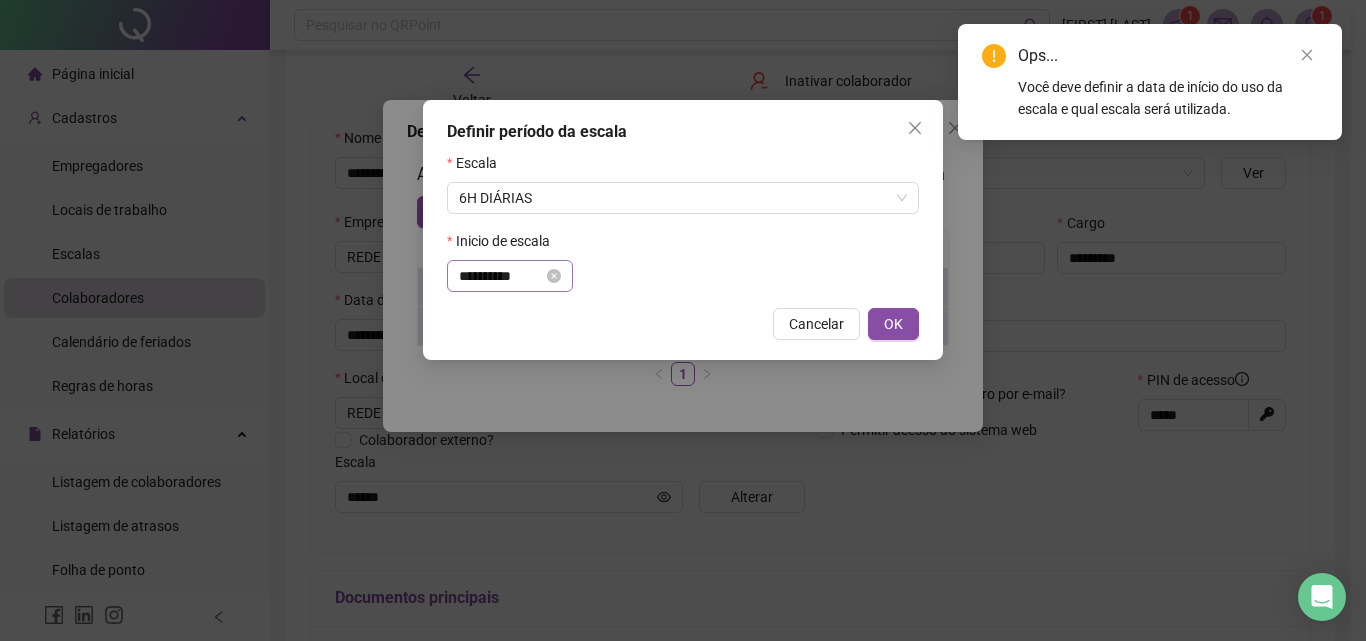 click on "**********" at bounding box center (510, 276) 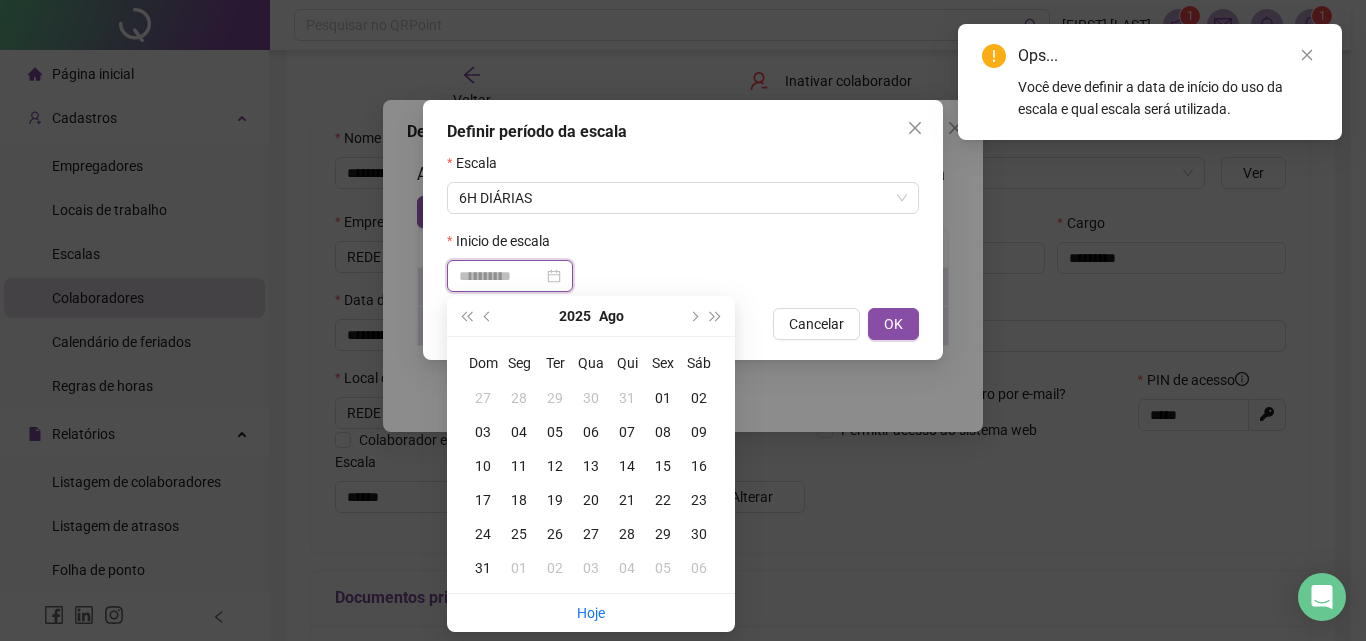 type on "**********" 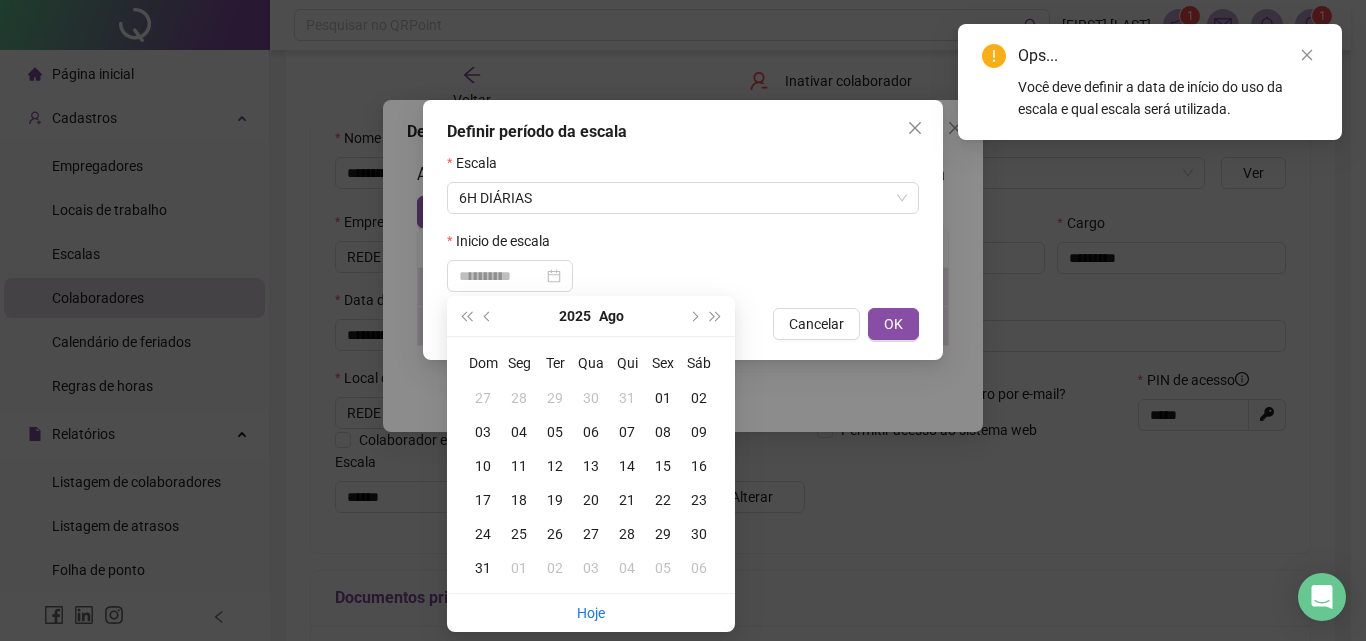 click on "01" at bounding box center [663, 398] 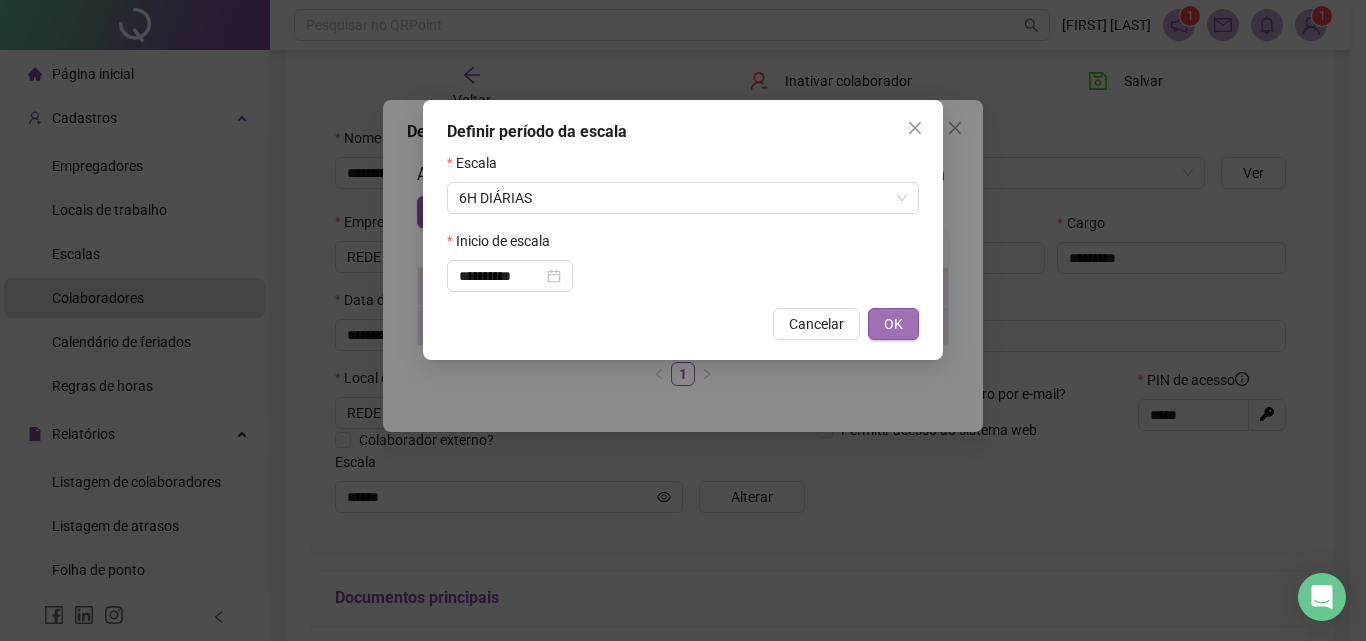 click on "OK" at bounding box center [893, 324] 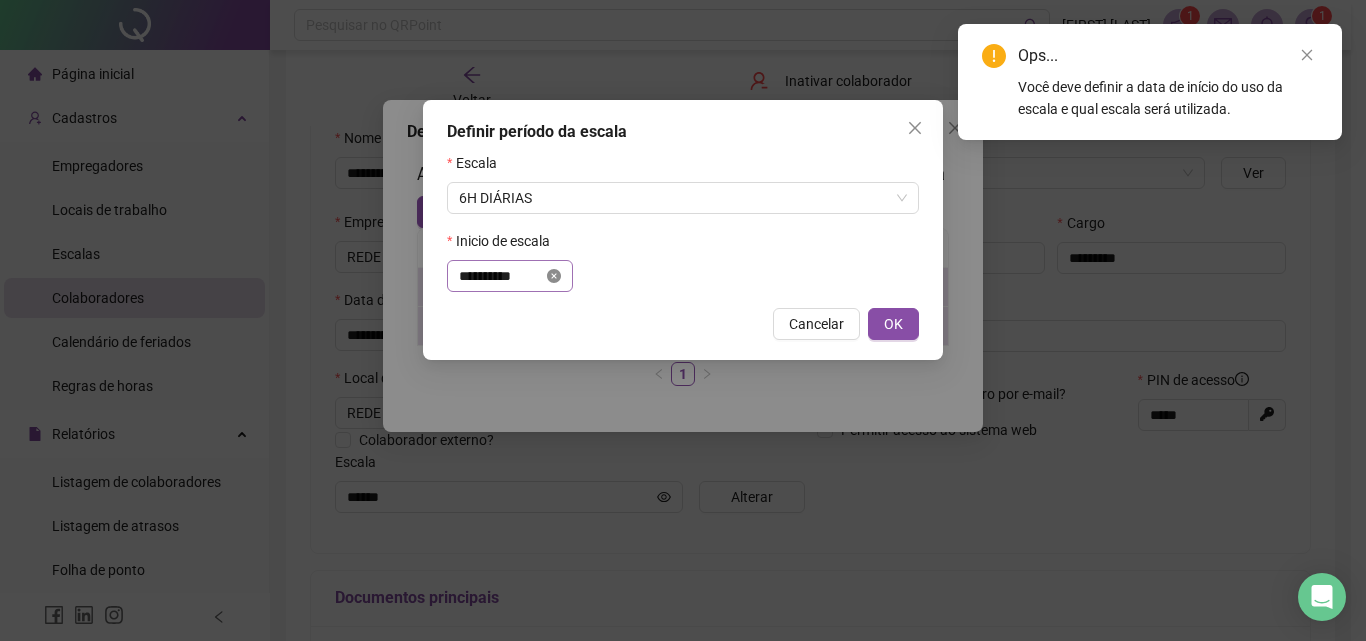 click 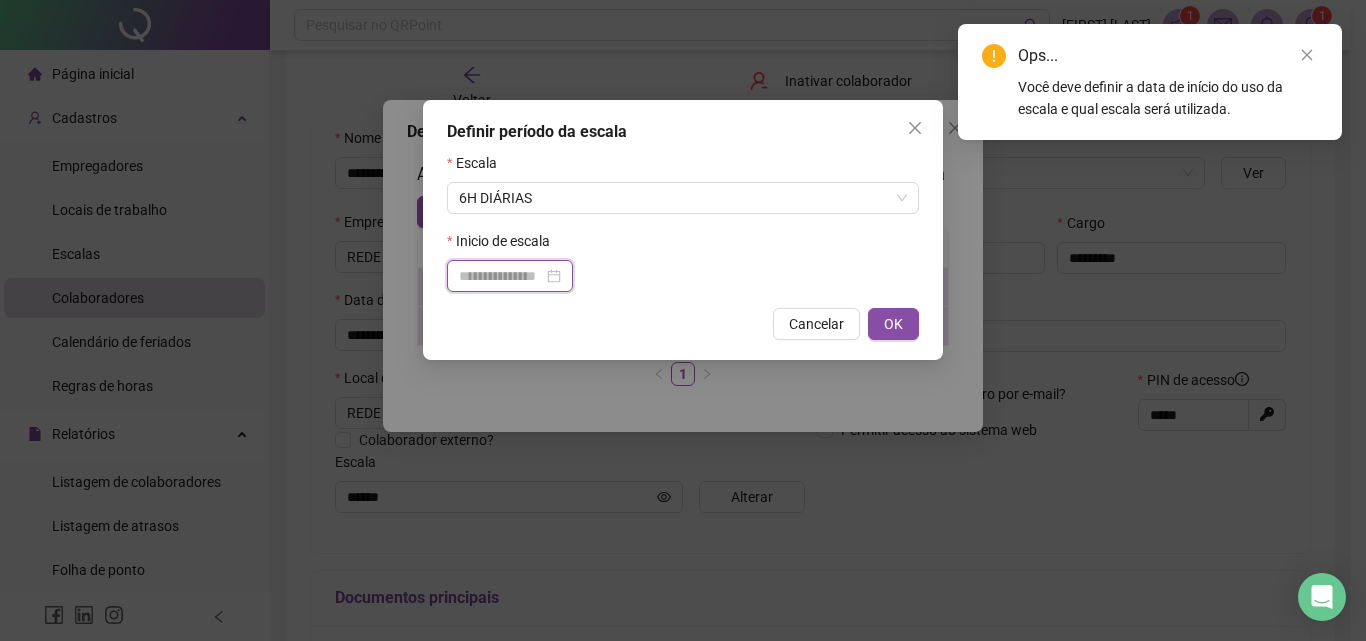 click at bounding box center (501, 276) 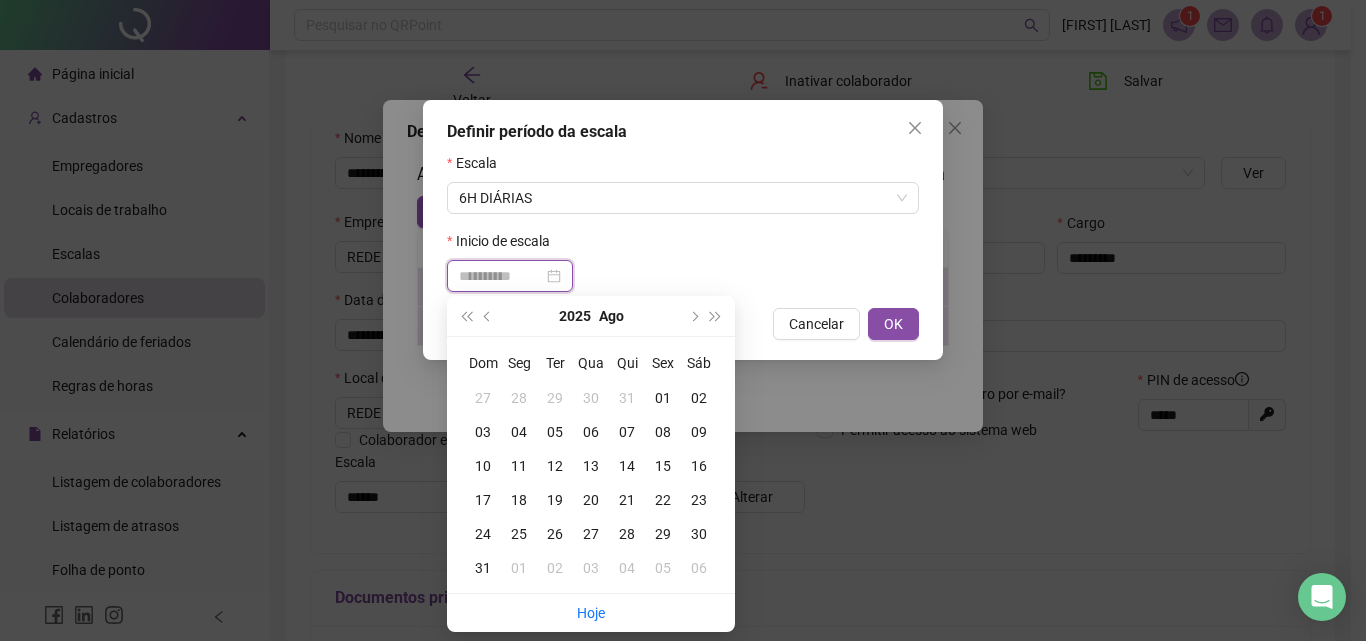 type on "**********" 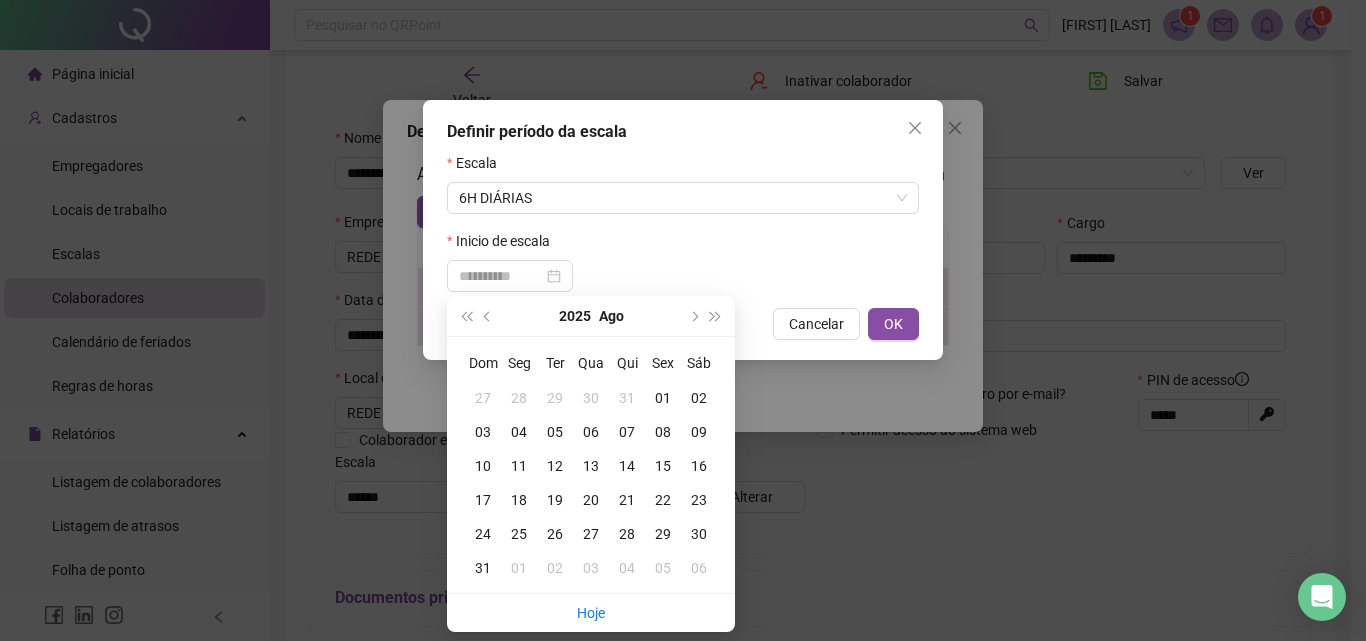 click on "01" at bounding box center (663, 398) 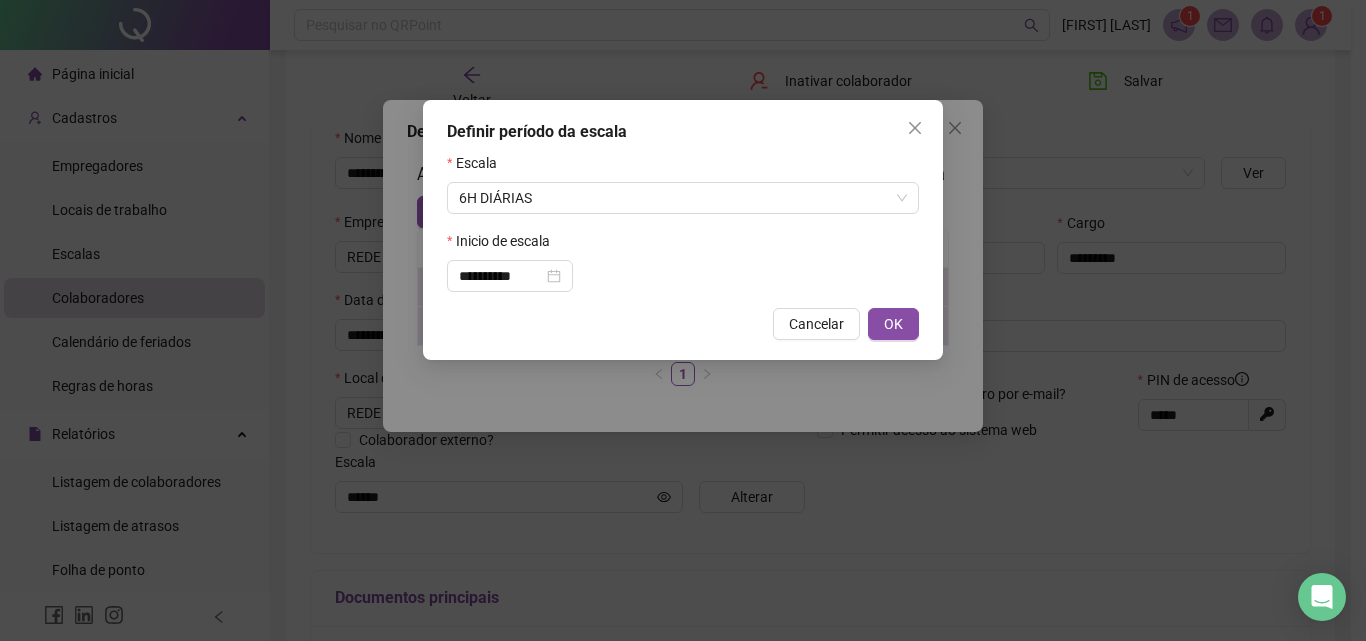 click on "**********" at bounding box center [683, 320] 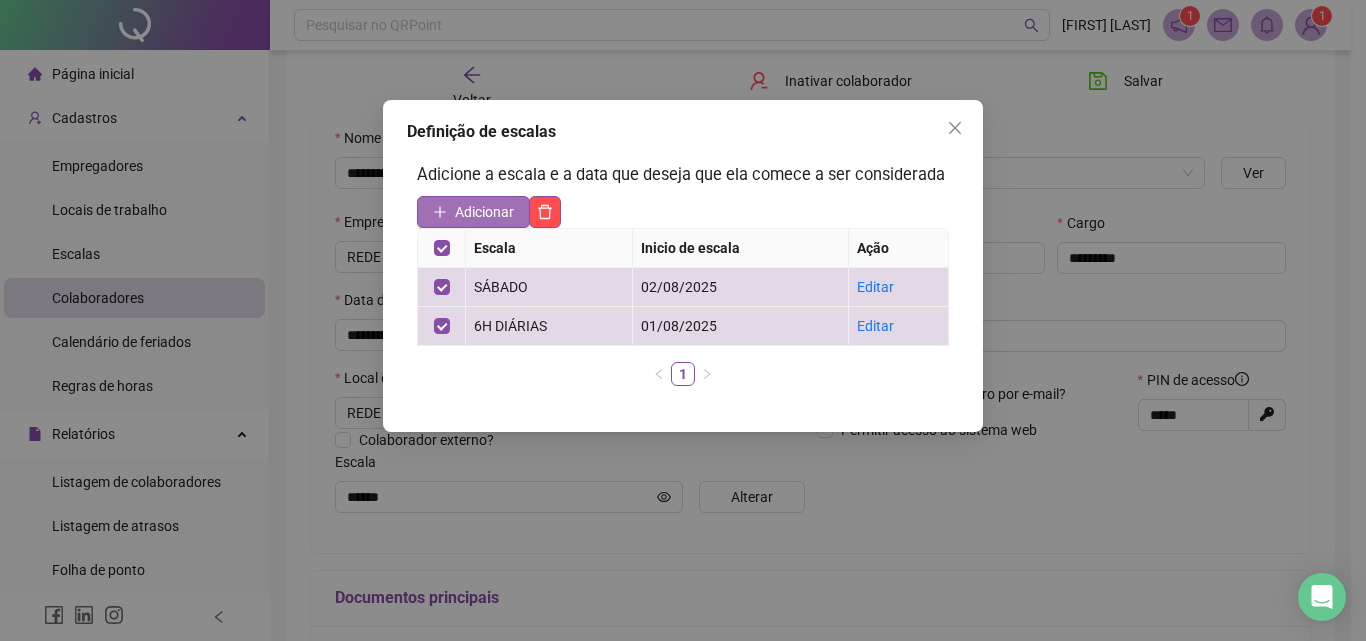click on "Adicionar" at bounding box center [484, 212] 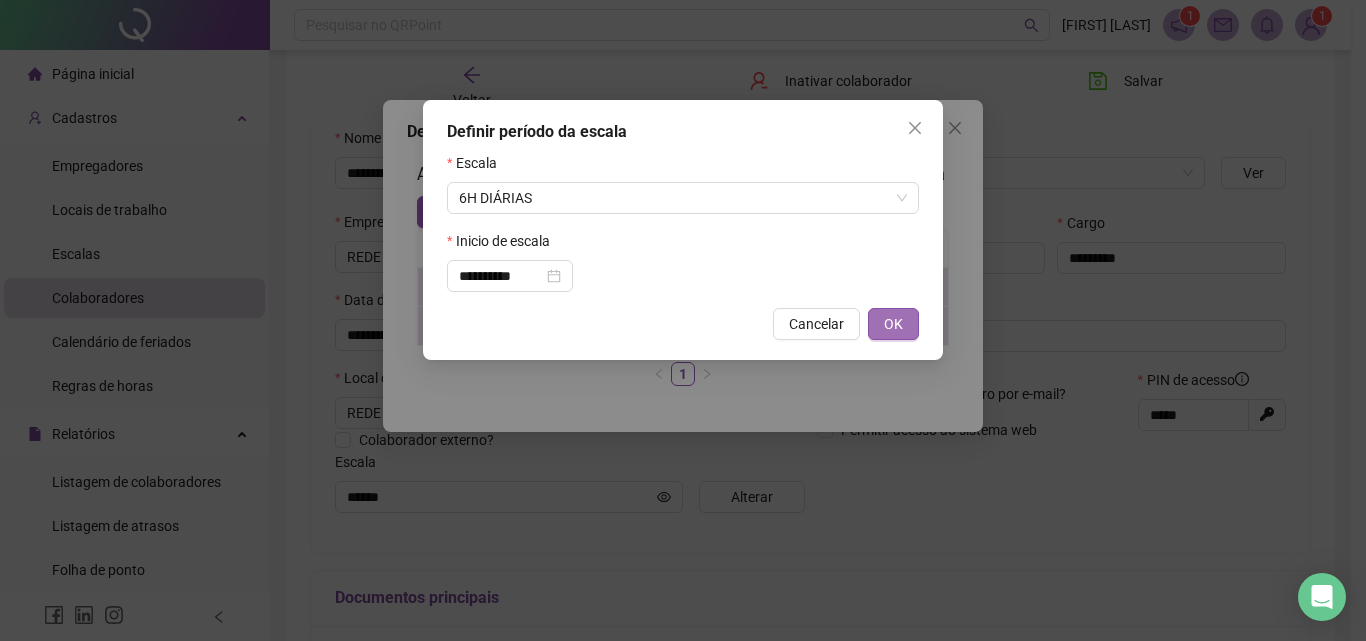 click on "OK" at bounding box center [893, 324] 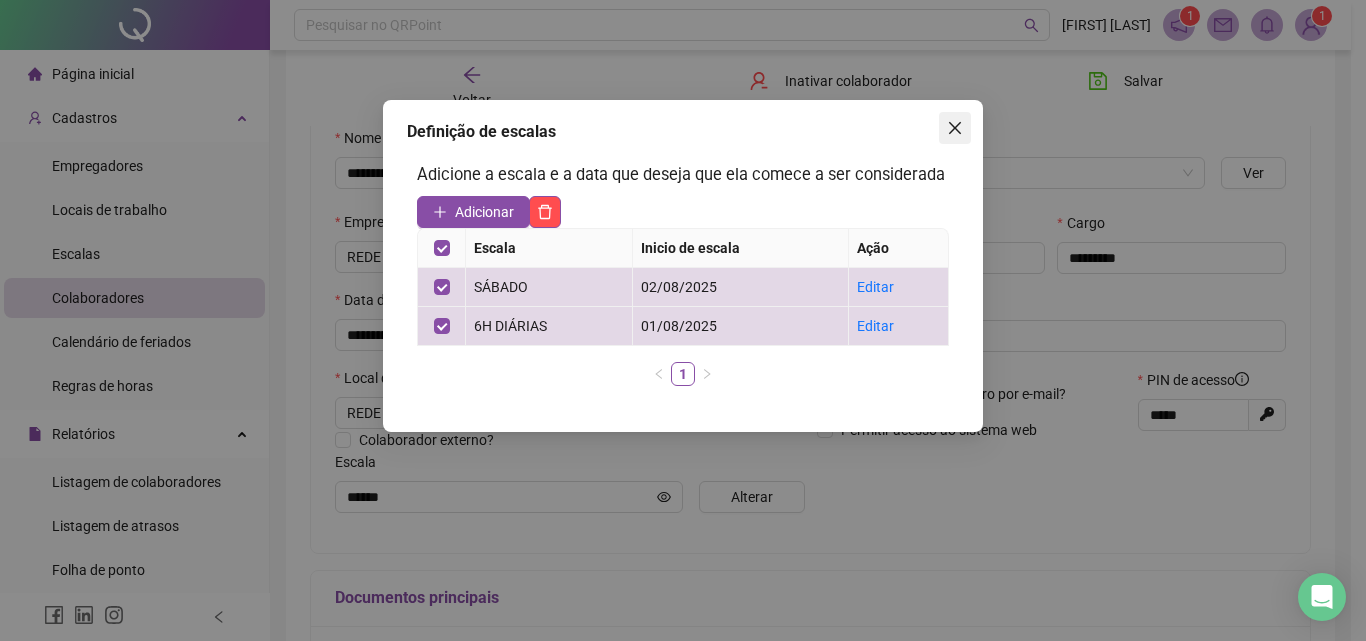 click 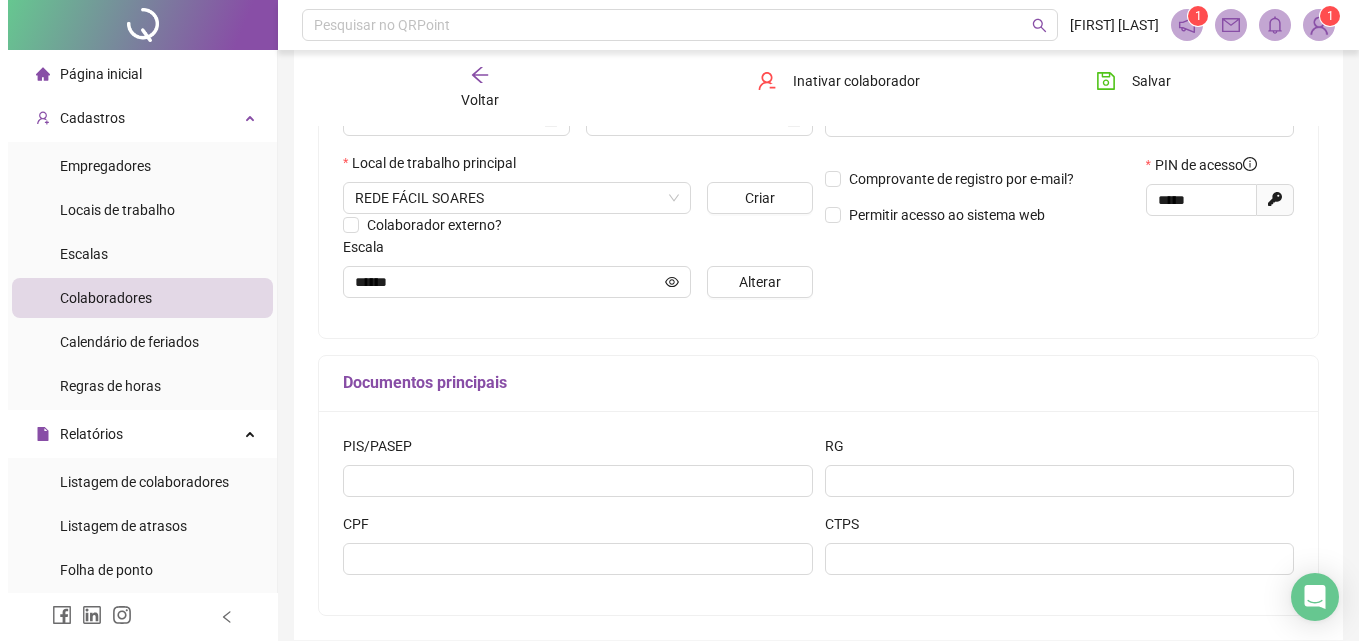 scroll, scrollTop: 300, scrollLeft: 0, axis: vertical 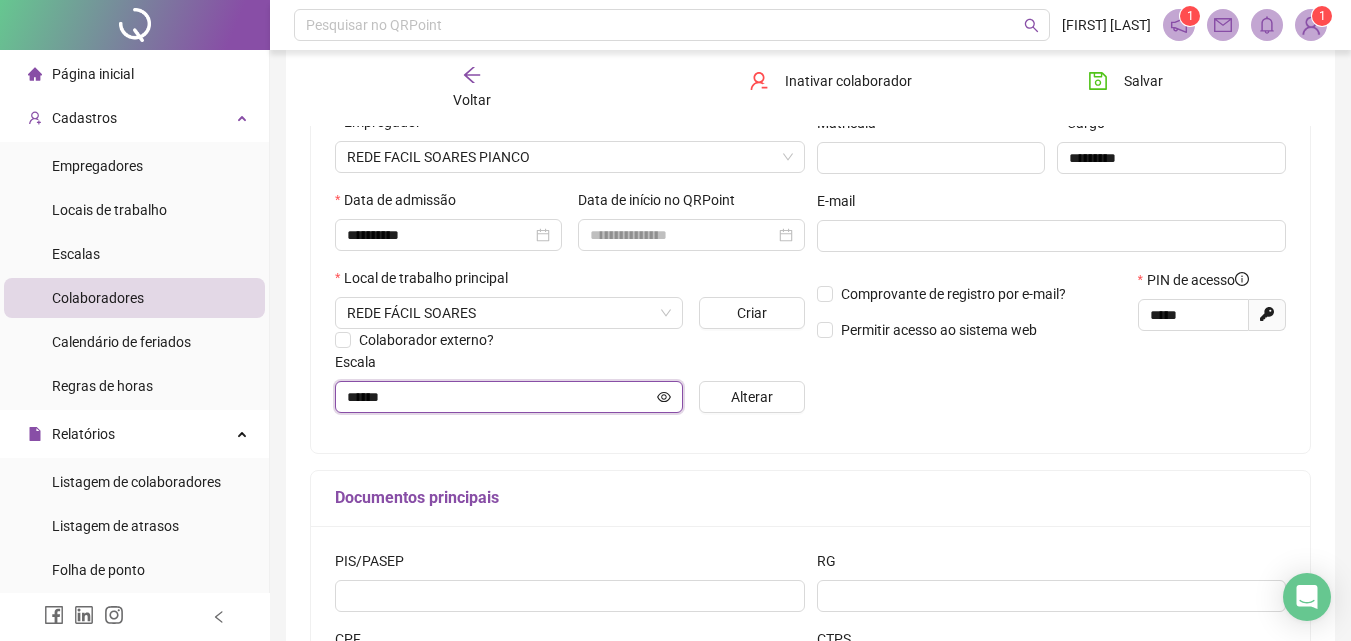 click 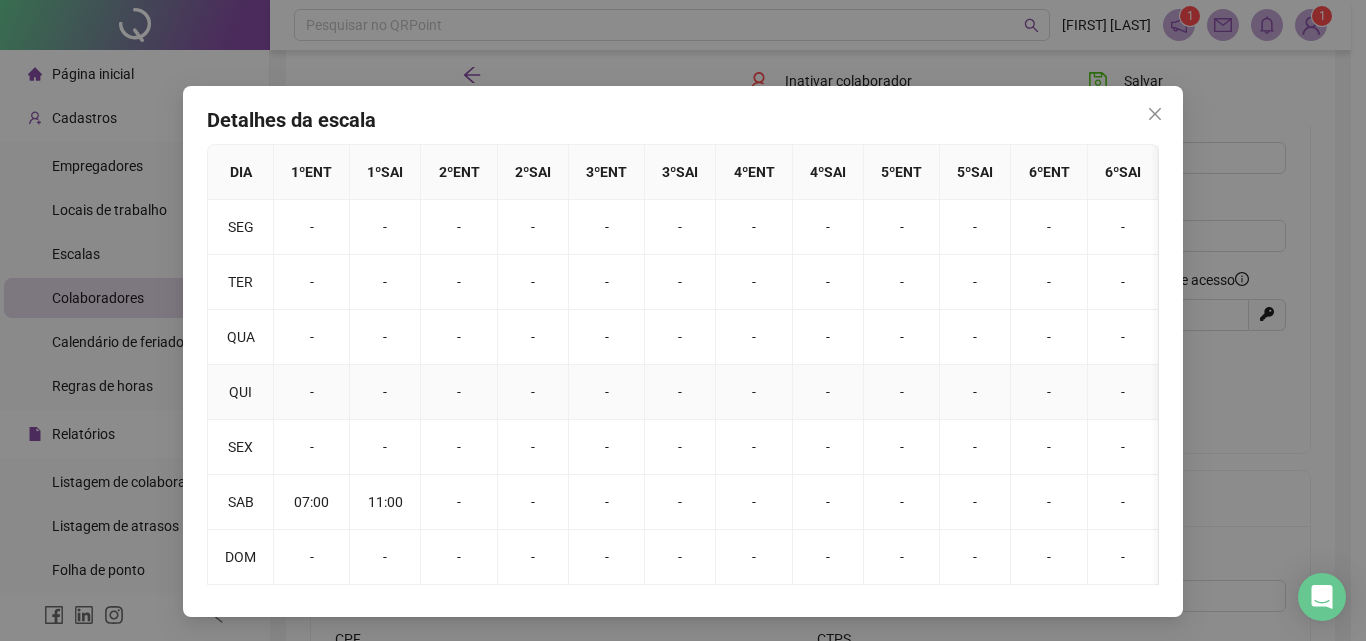scroll, scrollTop: 29, scrollLeft: 0, axis: vertical 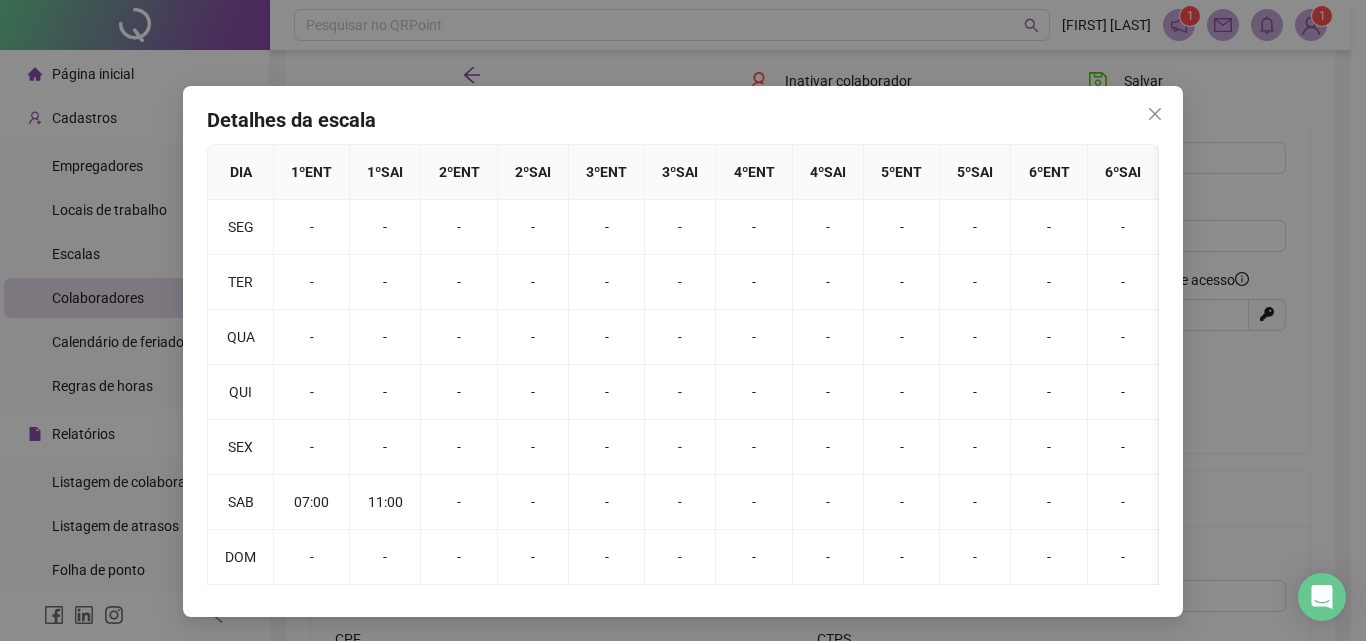 click on "Detalhes da escala DIA 1 º  ENT 1 º  SAI 2 º  ENT 2 º  SAI 3 º  ENT 3 º  SAI 4 º  ENT 4 º  SAI 5 º  ENT 5 º  SAI 6 º  ENT 6 º  SAI                           SEG - - - - - - - - - - - - TER - - - - - - - - - - - - QUA - - - - - - - - - - - - QUI - - - - - - - - - - - - SEX - - - - - - - - - - - - SAB 07:00 11:00 - - - - - - - - - - DOM - - - - - - - - - - - -" at bounding box center (683, 320) 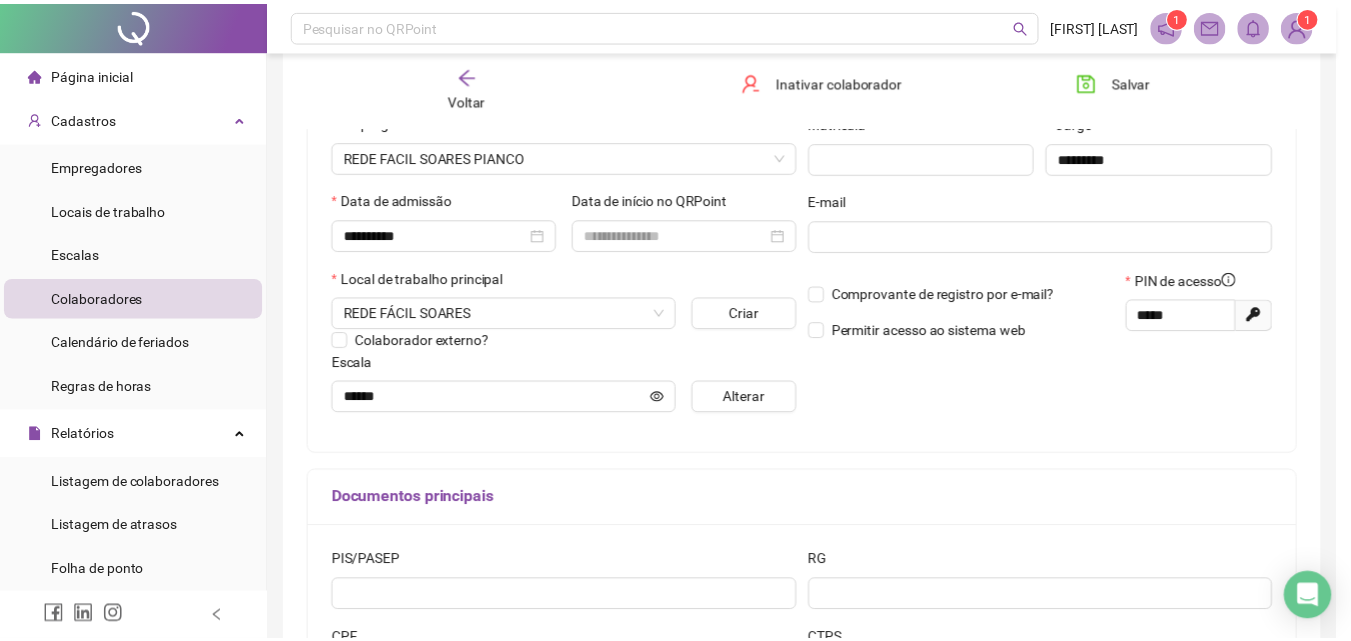 scroll, scrollTop: 0, scrollLeft: 0, axis: both 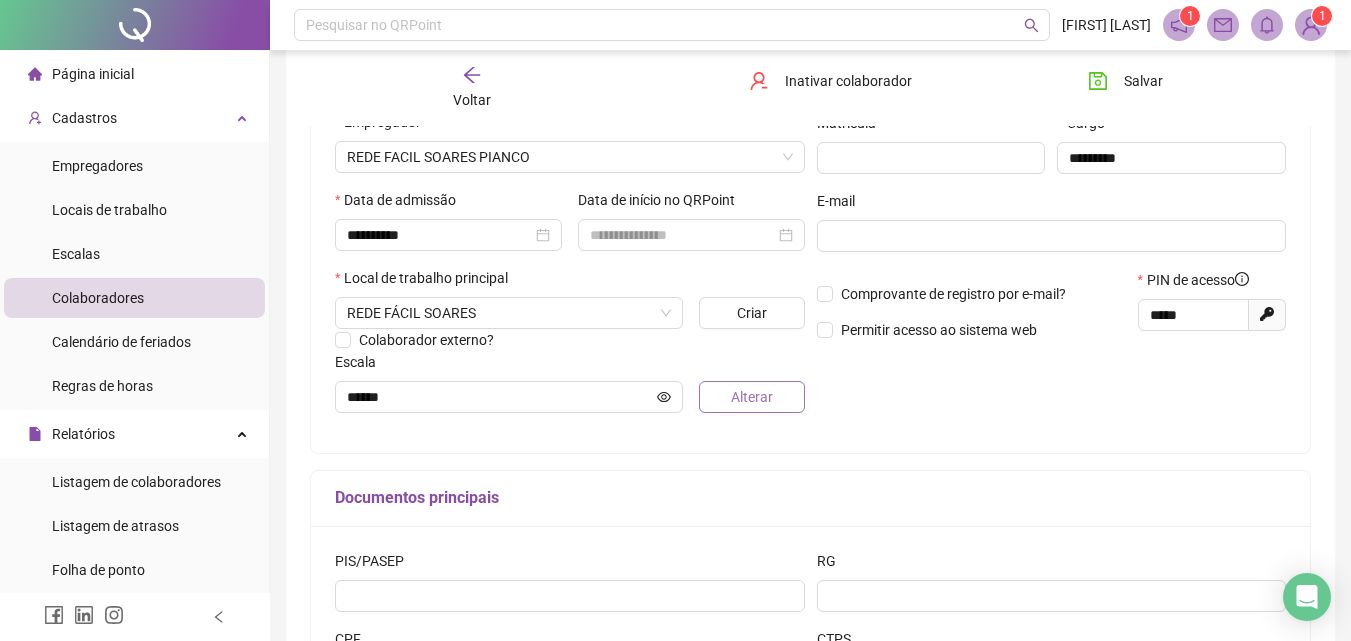 click on "Alterar" at bounding box center (751, 397) 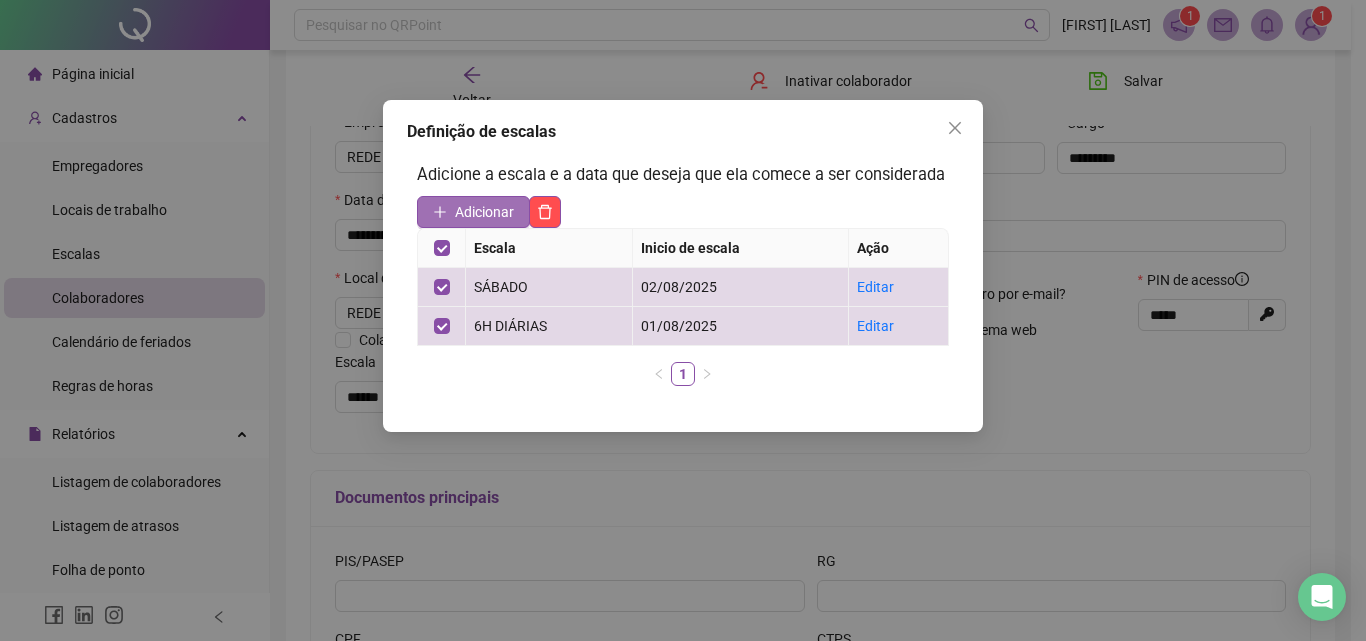 click on "Adicionar" at bounding box center [484, 212] 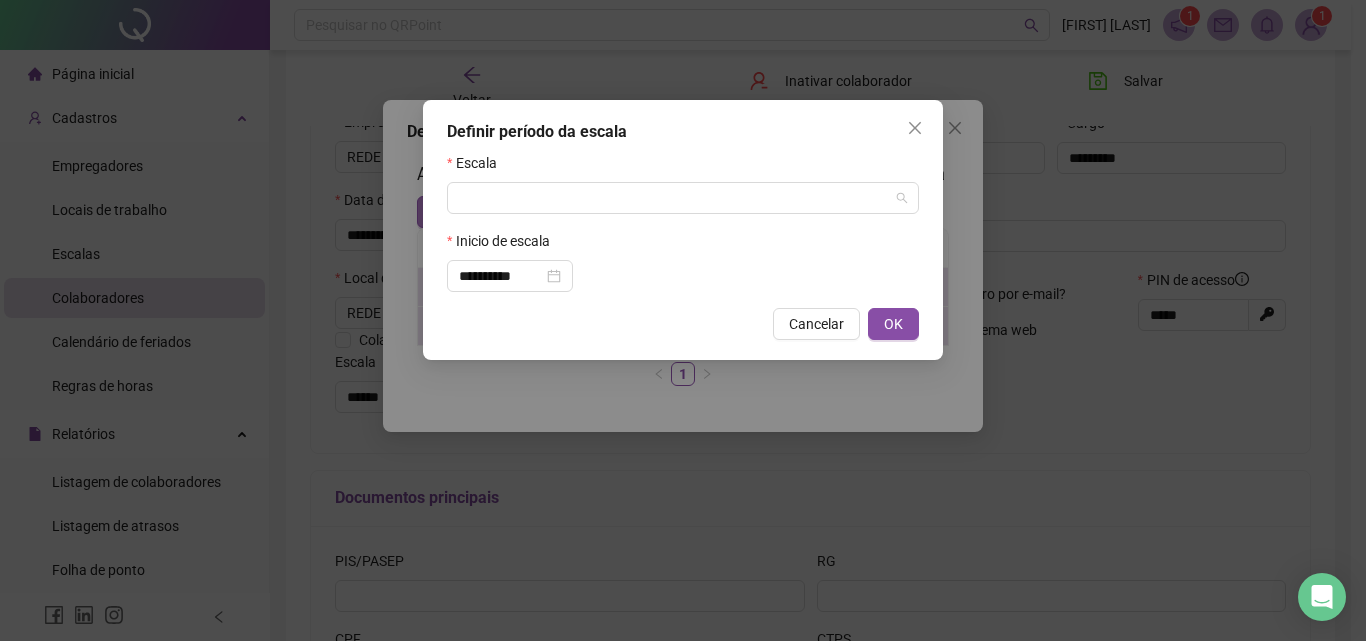 click at bounding box center [674, 198] 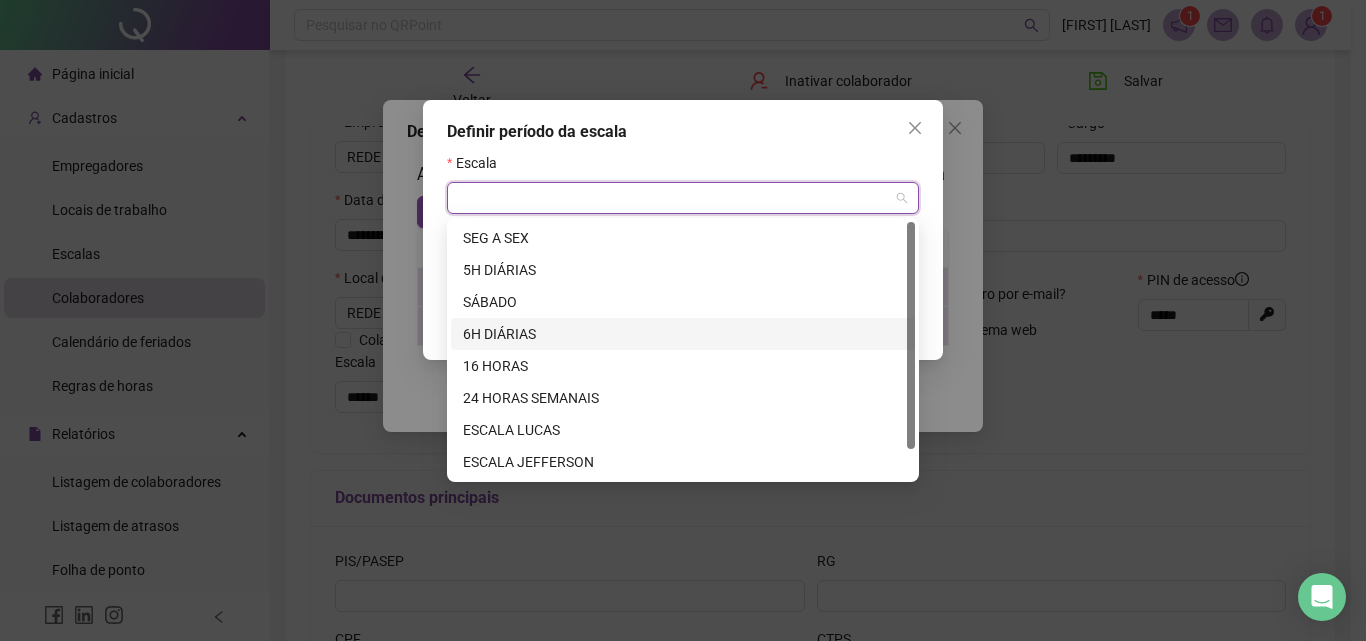 drag, startPoint x: 507, startPoint y: 242, endPoint x: 503, endPoint y: 327, distance: 85.09406 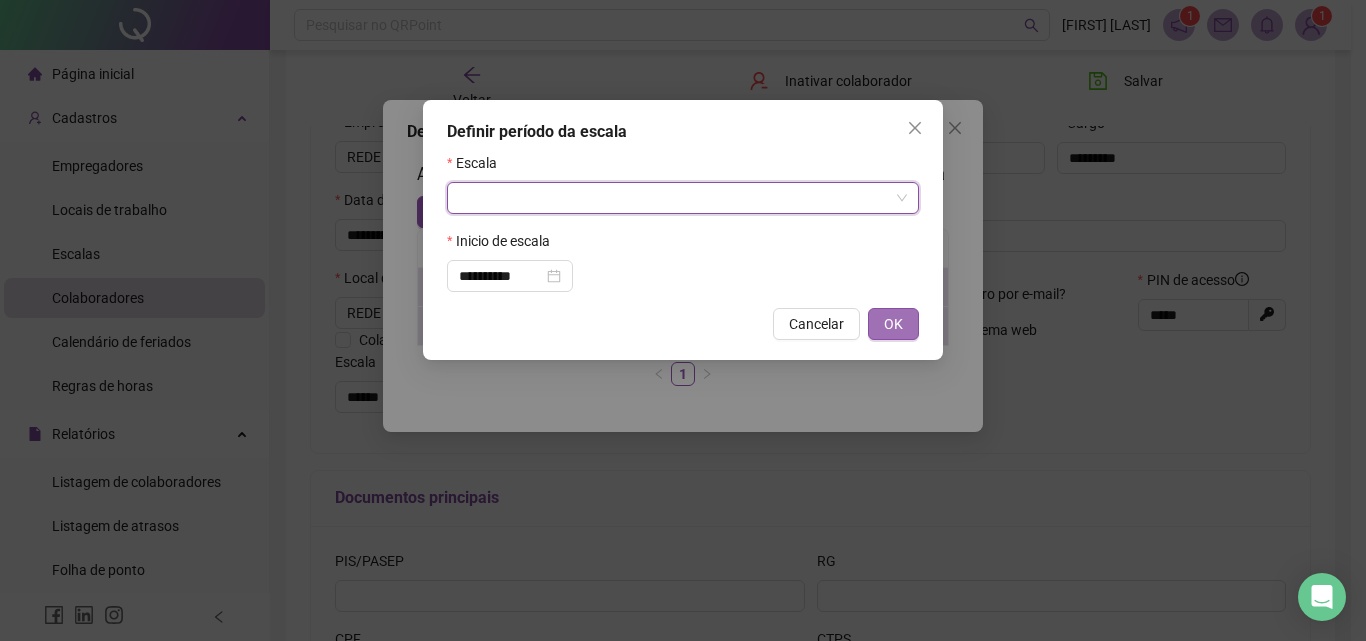 click on "OK" at bounding box center [893, 324] 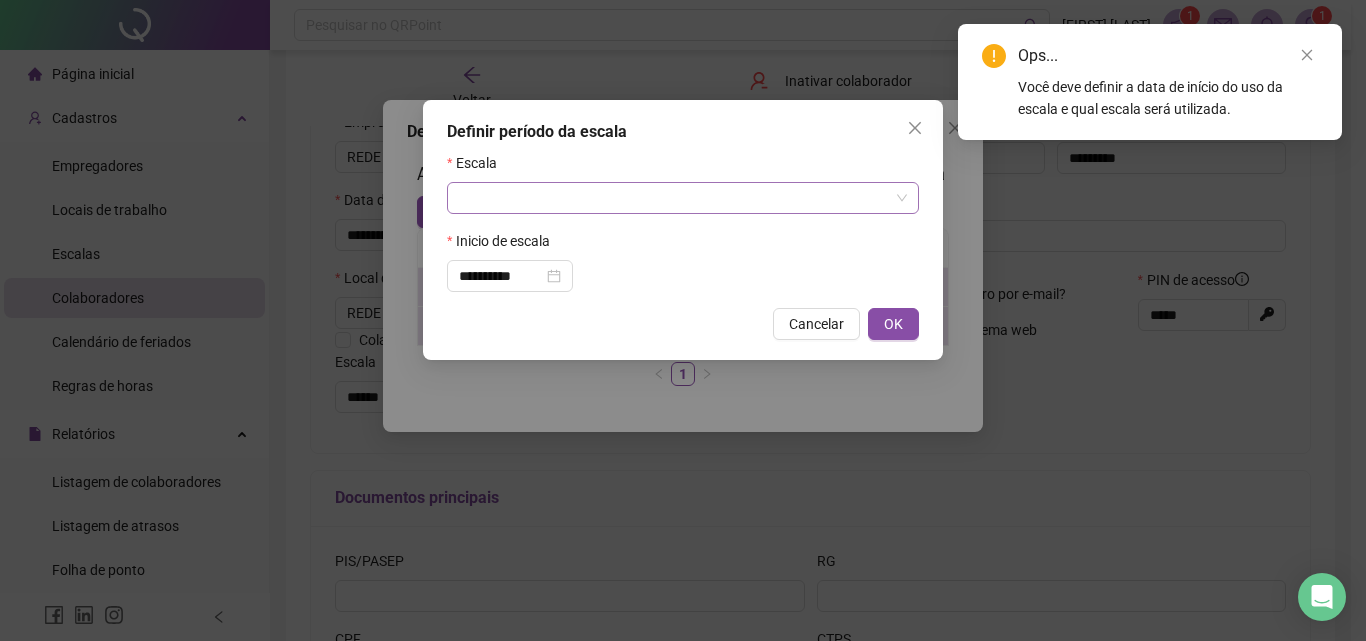 click at bounding box center (674, 198) 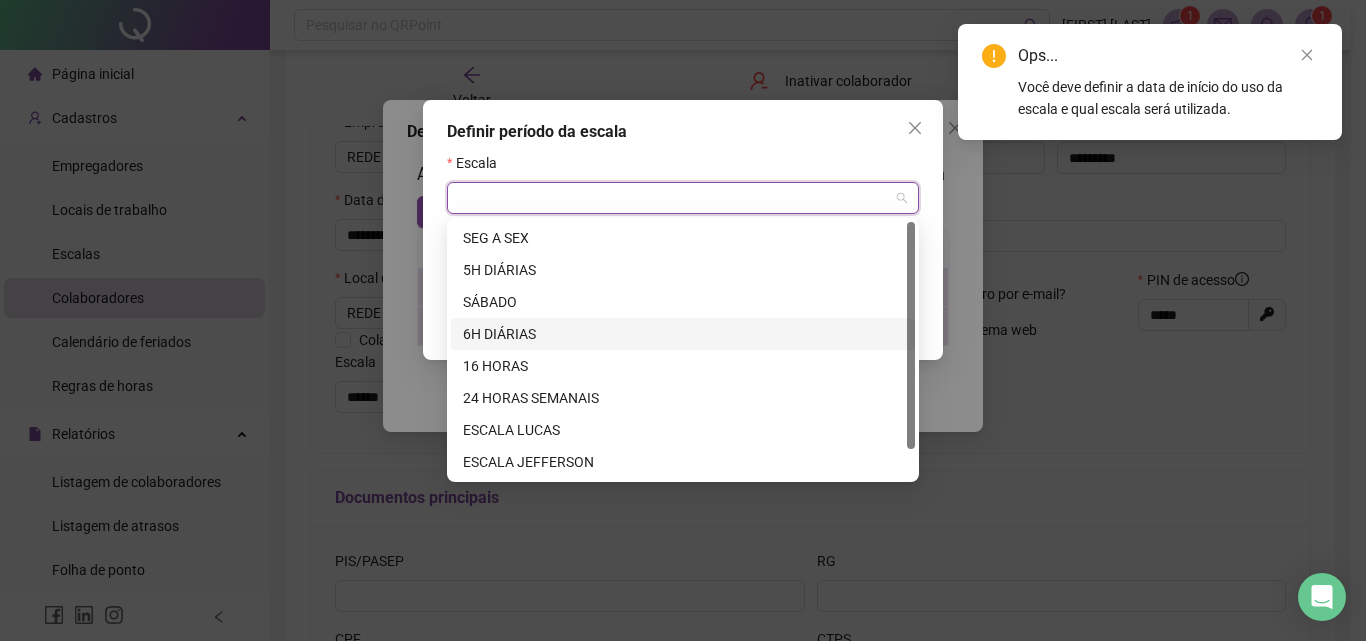 click on "6H DIÁRIAS" at bounding box center (683, 334) 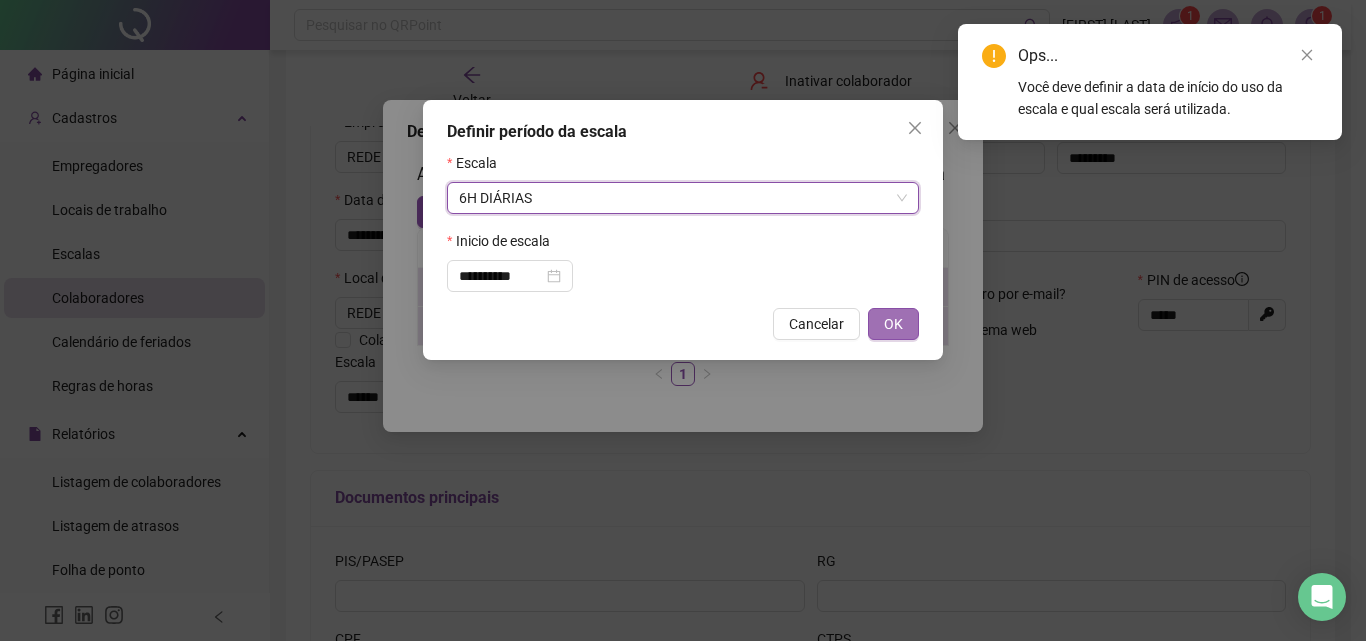click on "OK" at bounding box center [893, 324] 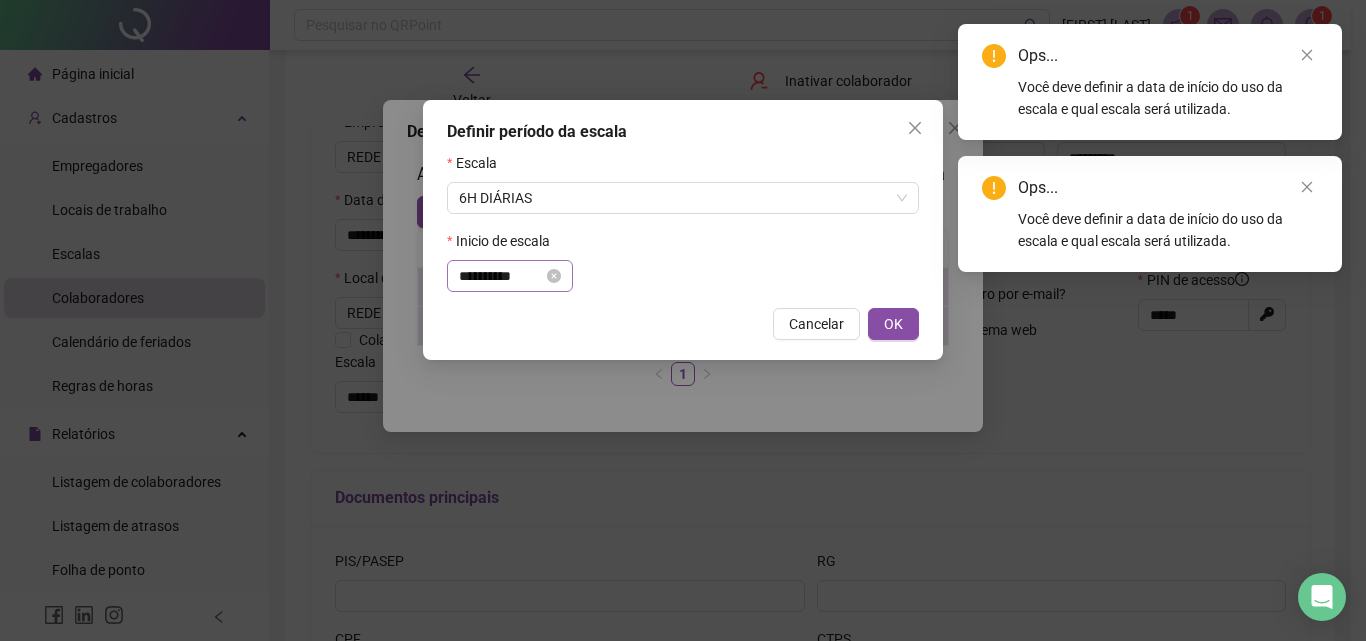 click 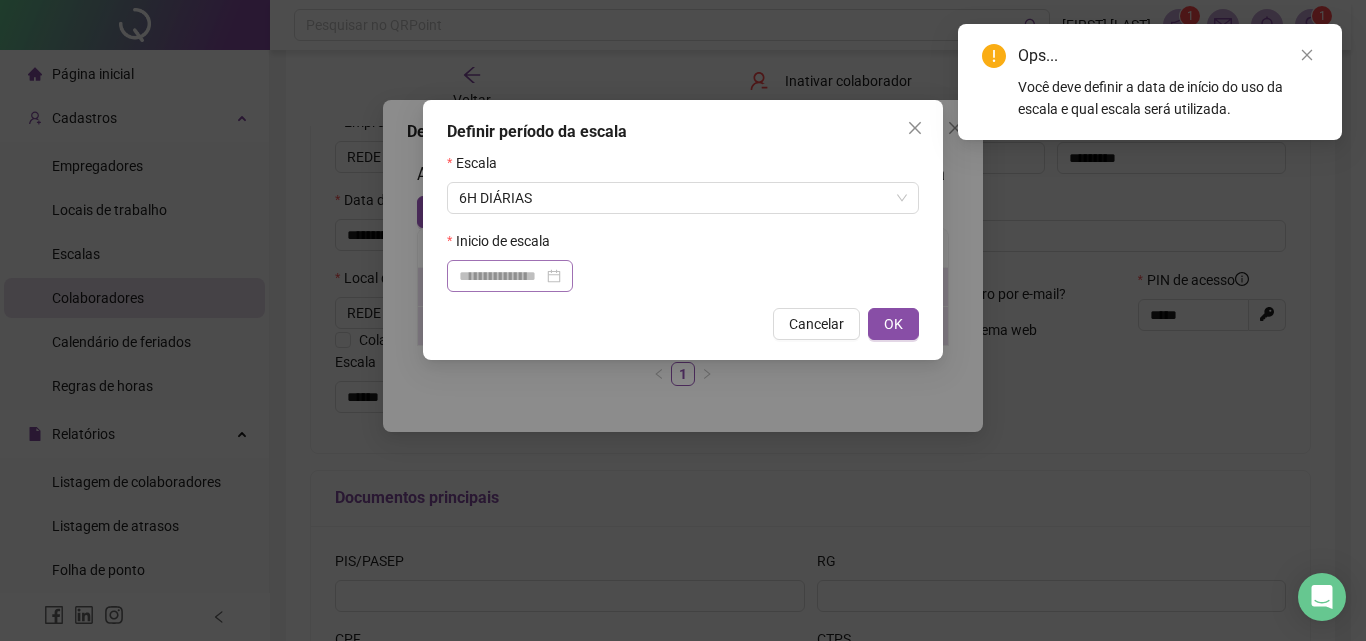 click at bounding box center (510, 276) 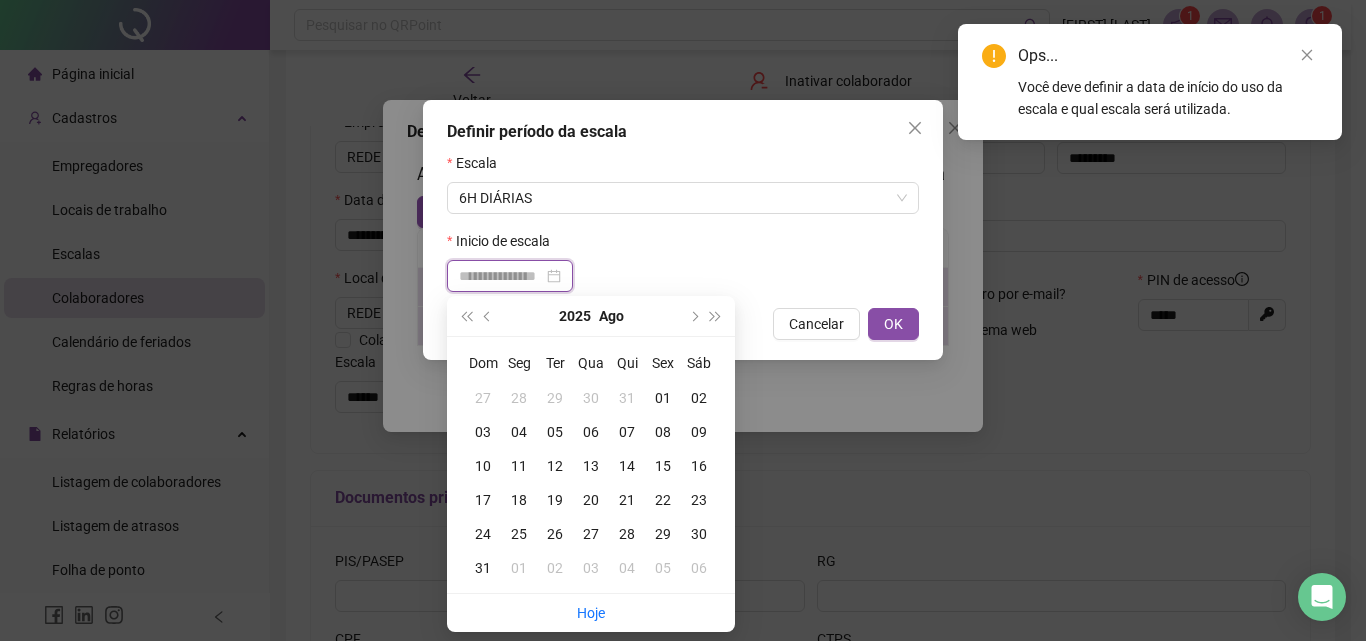 type on "**********" 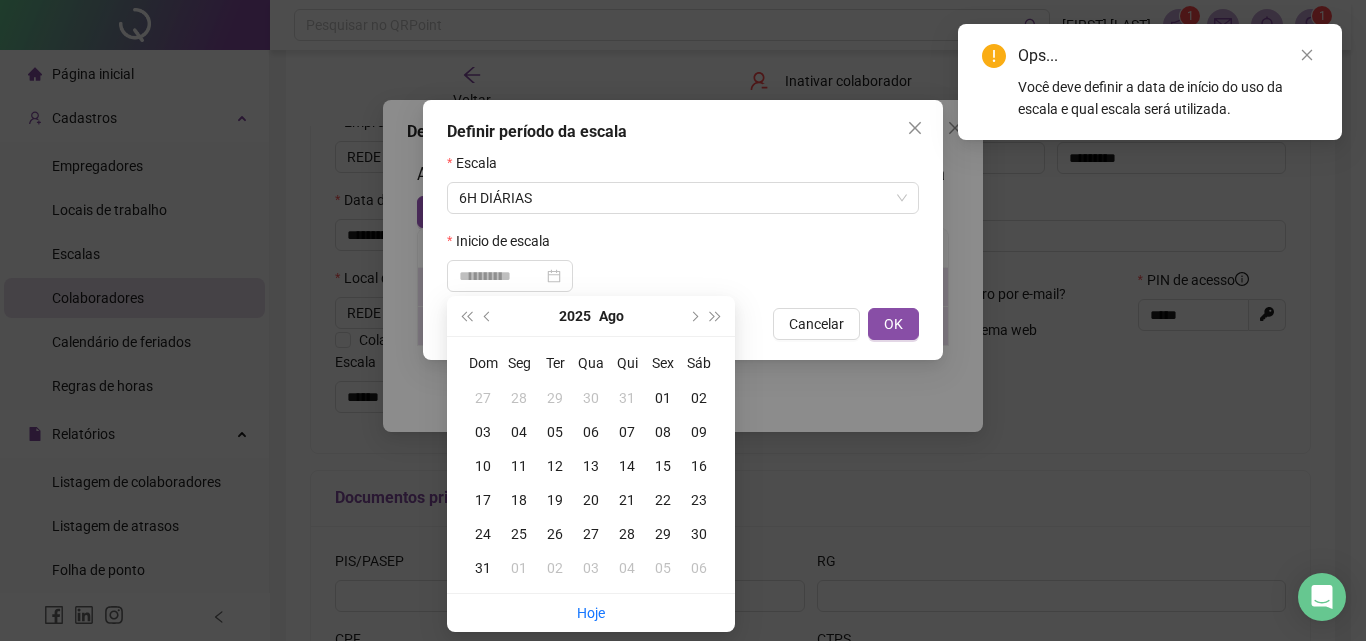 click on "01" at bounding box center [663, 398] 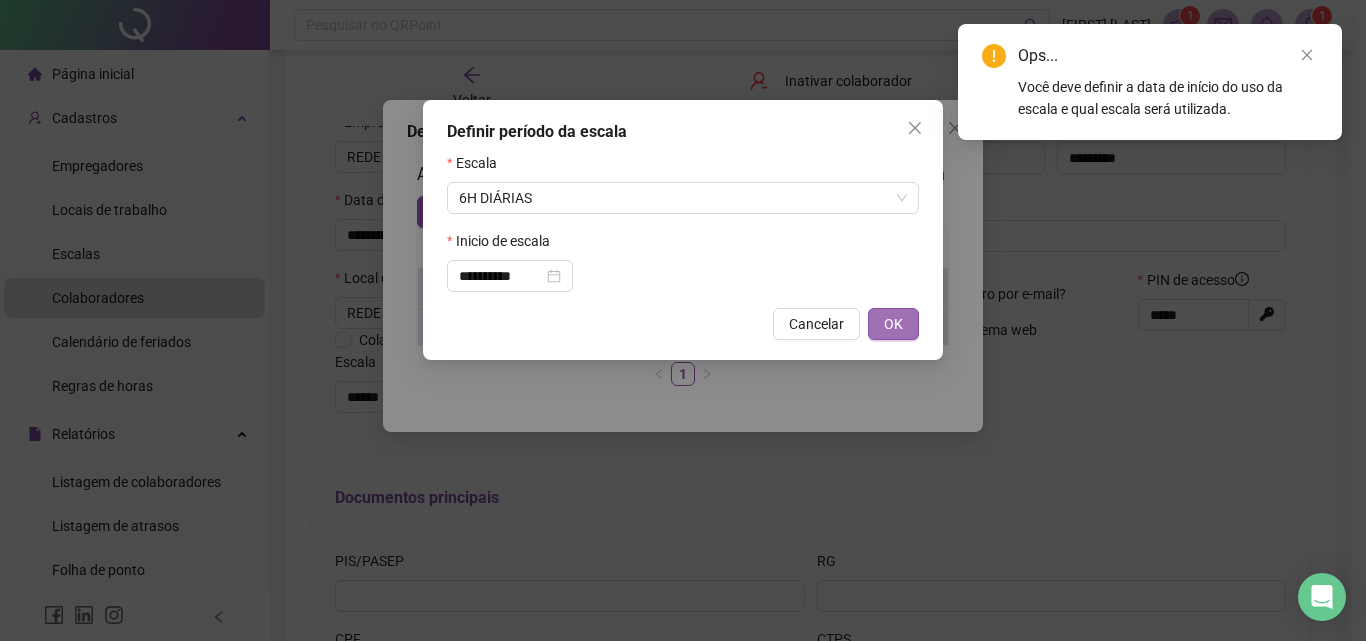 click on "OK" at bounding box center [893, 324] 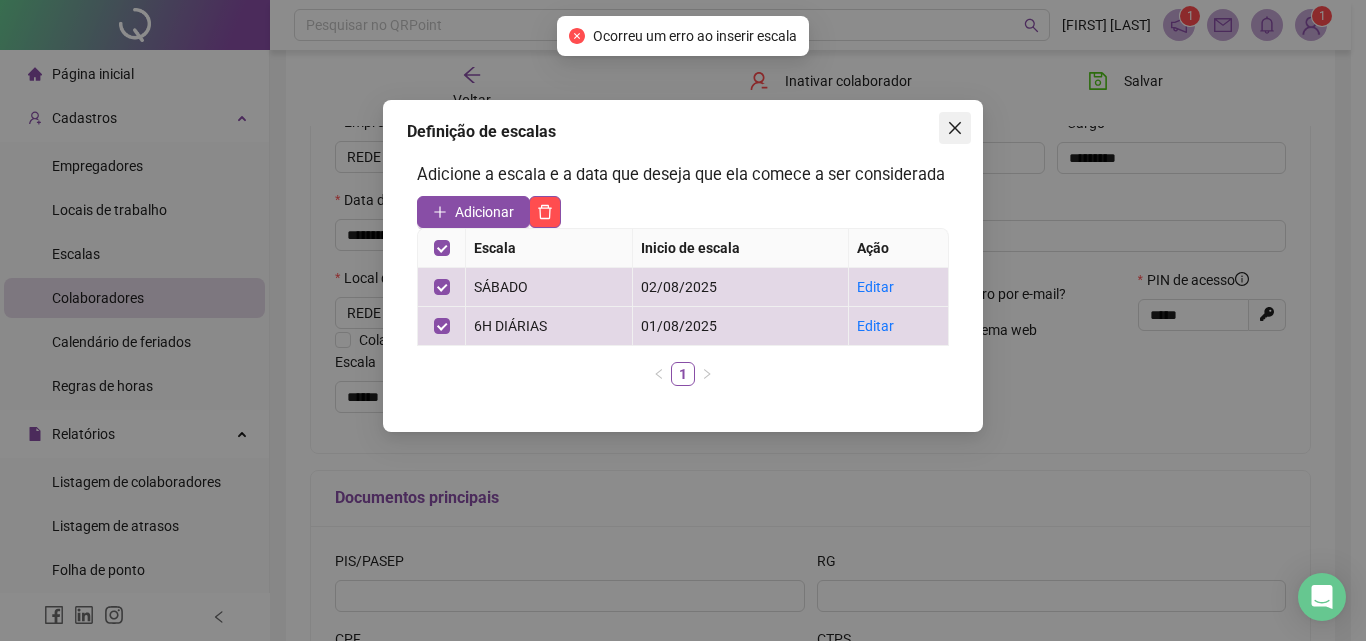 click 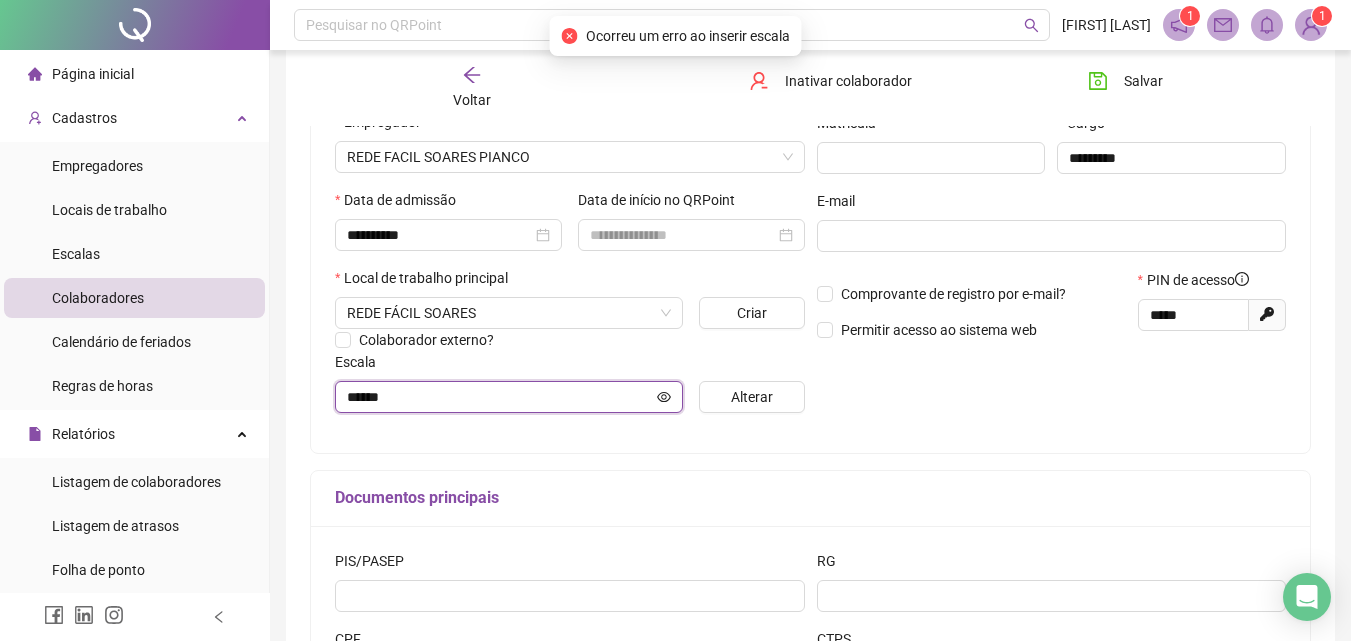 click on "******" at bounding box center [500, 397] 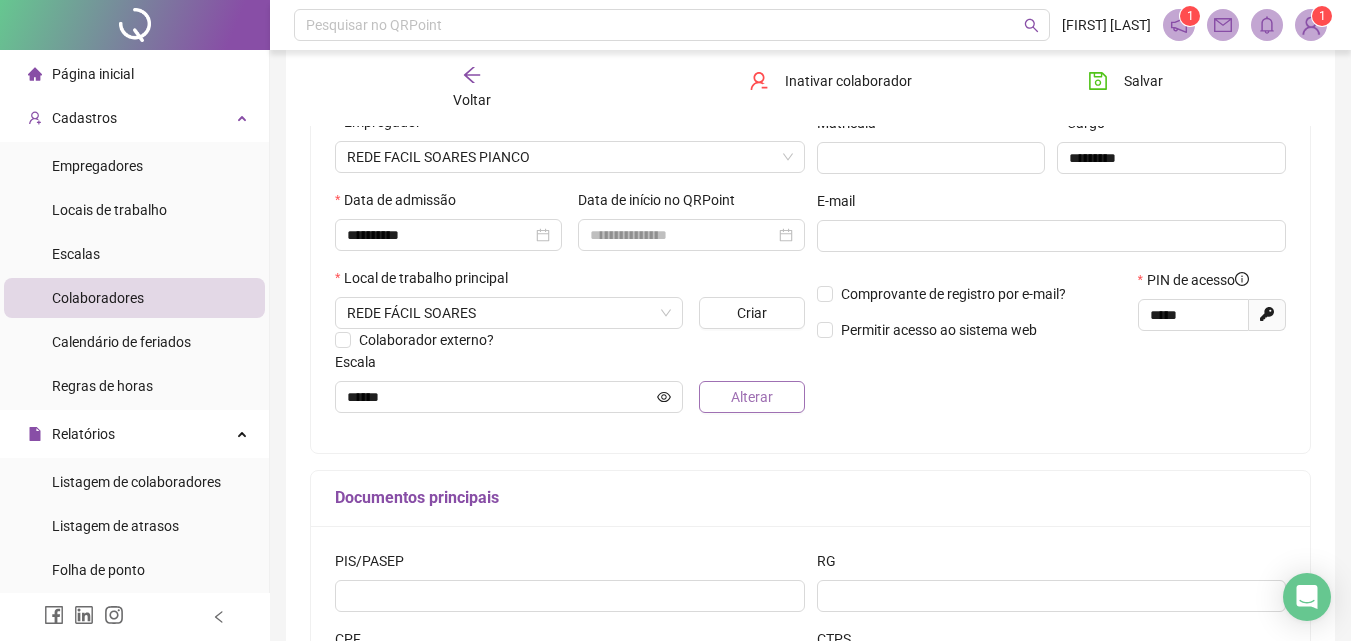 click on "Alterar" at bounding box center (752, 397) 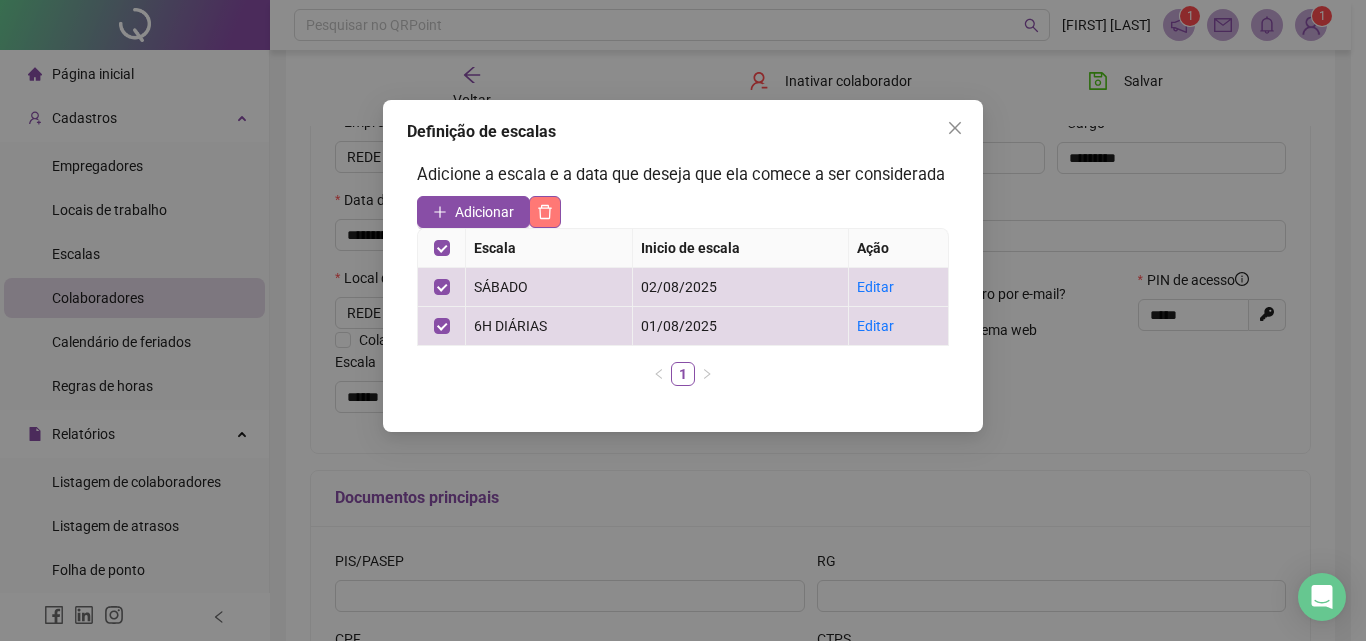 click 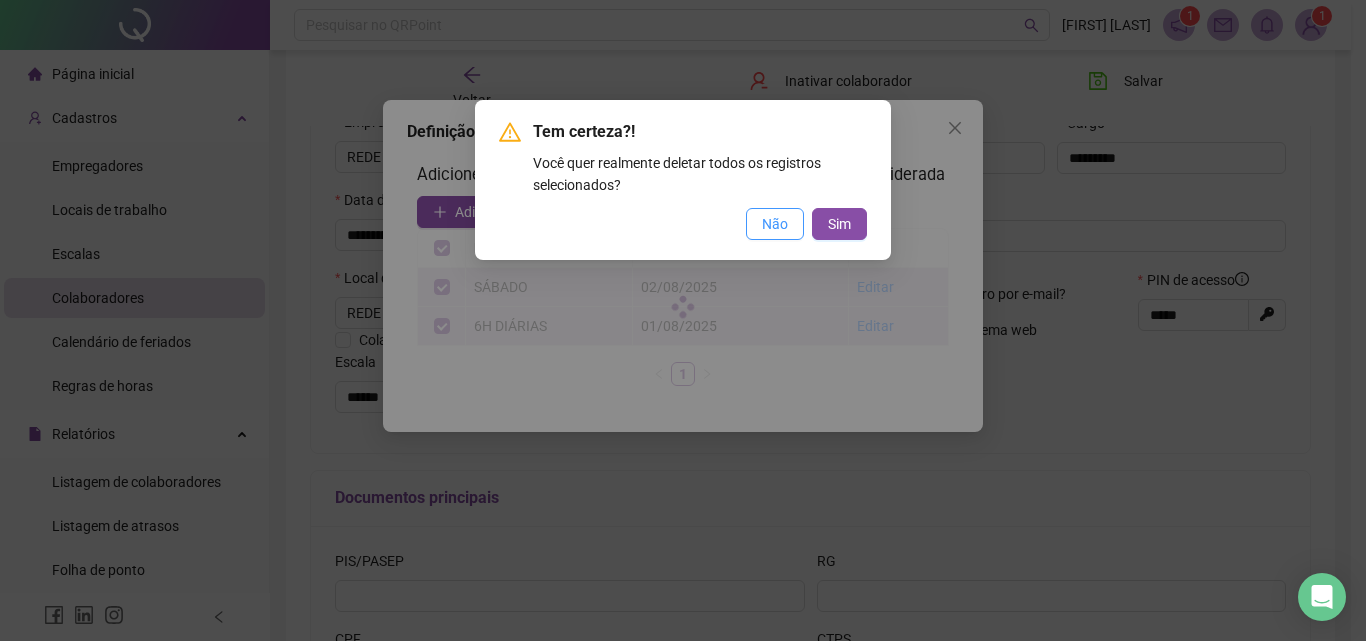click on "Não" at bounding box center (775, 224) 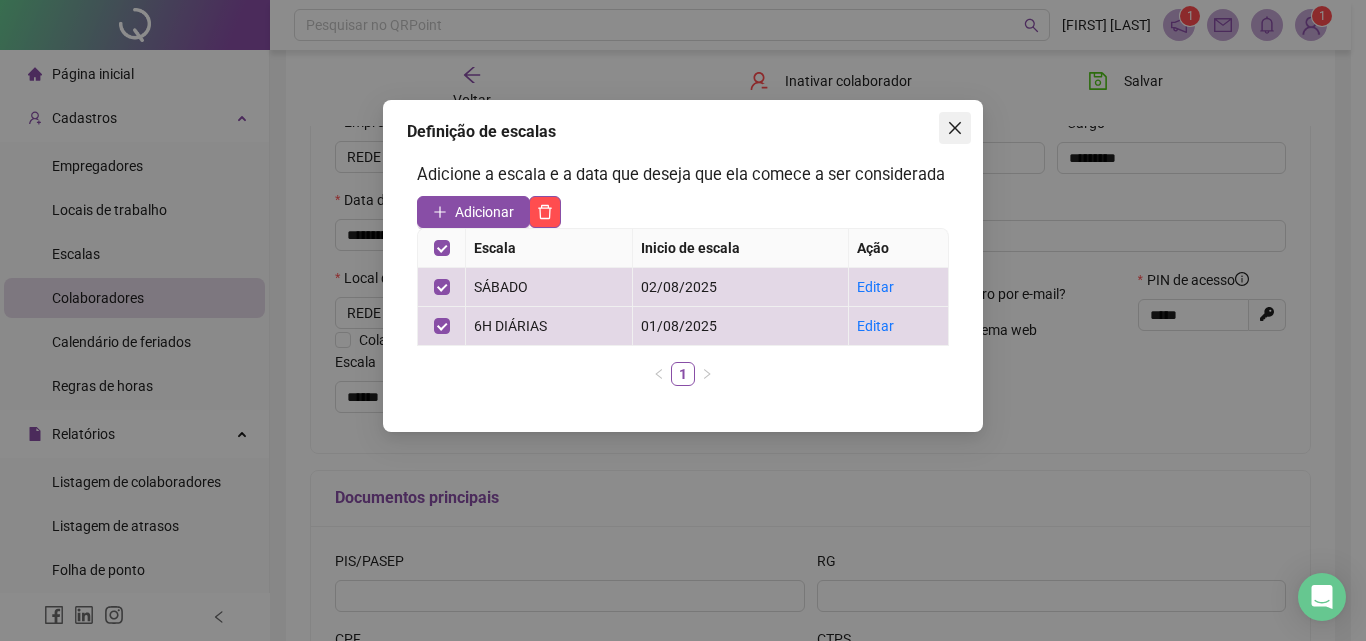 click at bounding box center [955, 128] 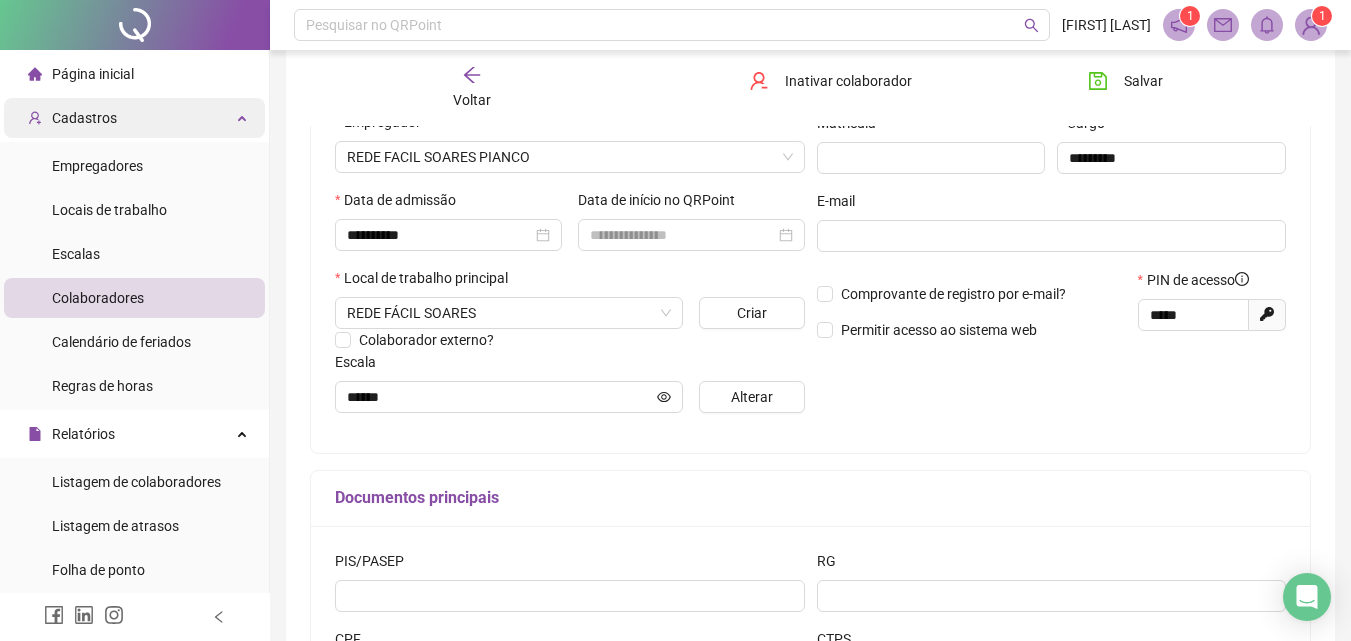 click on "Cadastros" at bounding box center (134, 118) 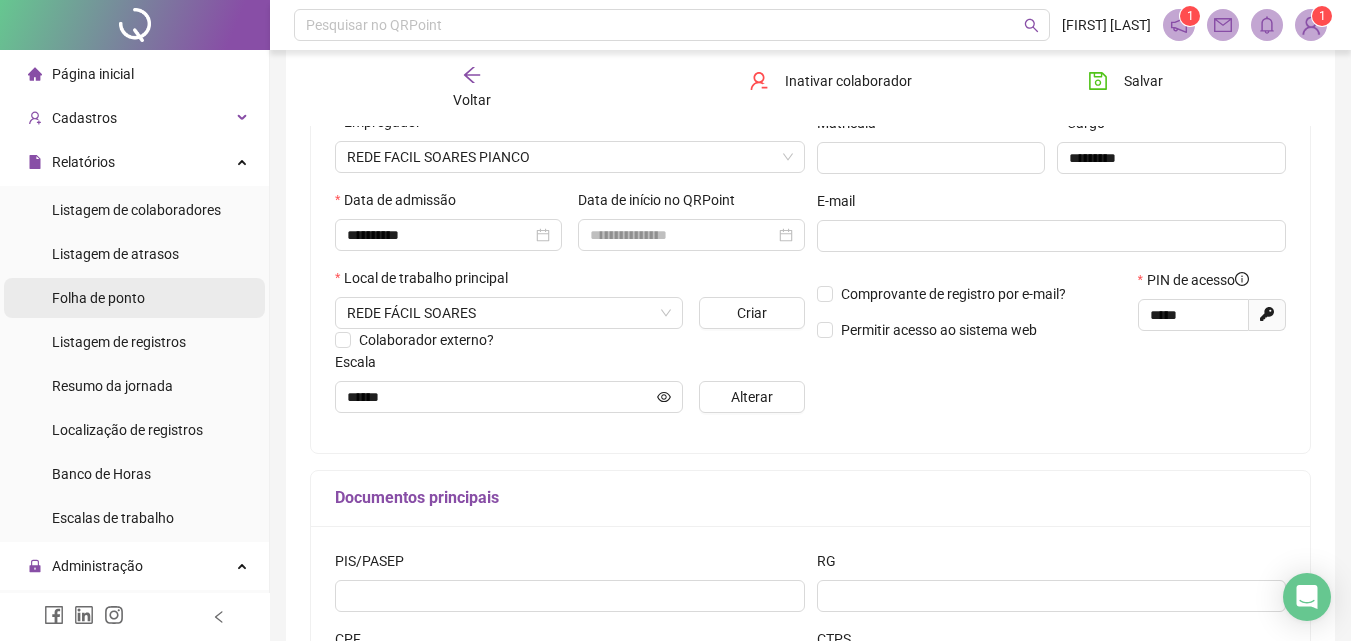 click on "Folha de ponto" at bounding box center (98, 298) 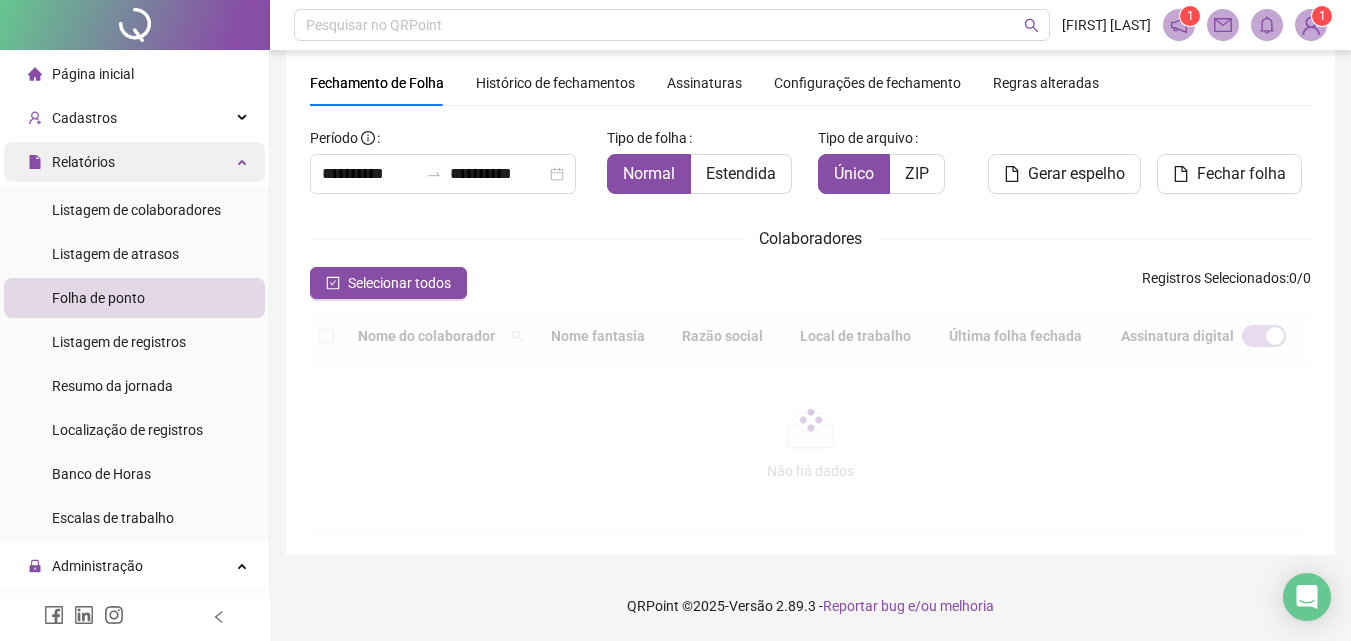click on "Relatórios" at bounding box center [134, 162] 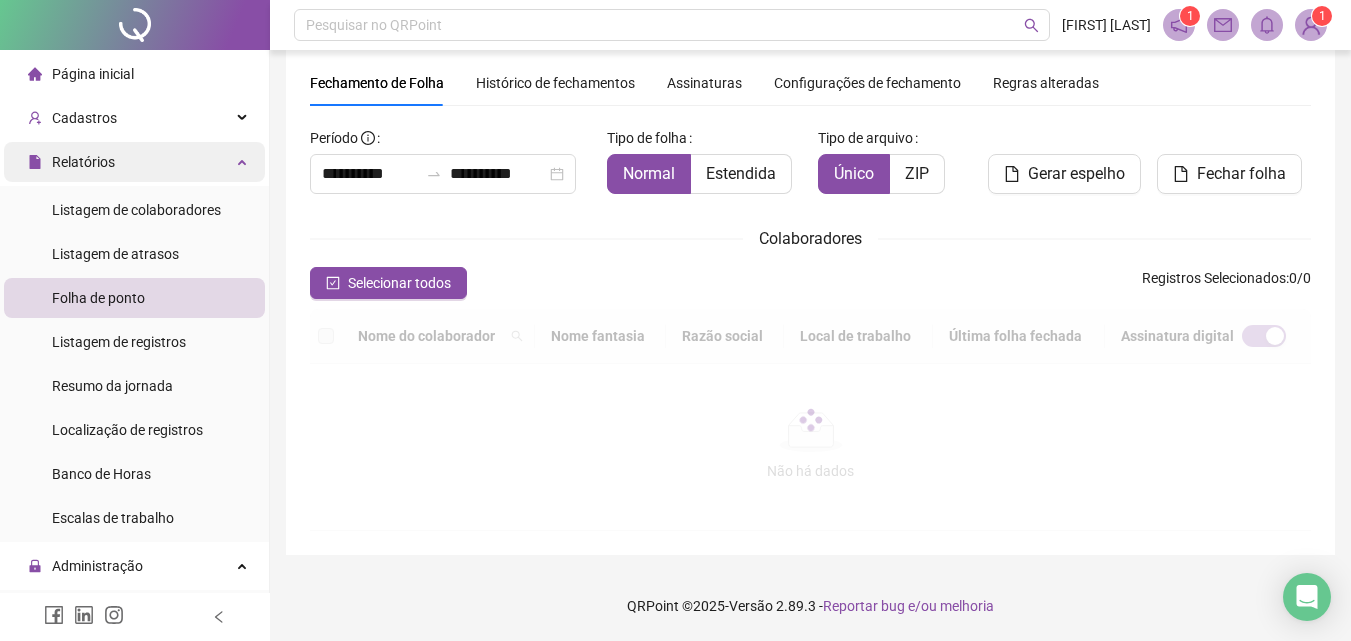 scroll, scrollTop: 89, scrollLeft: 0, axis: vertical 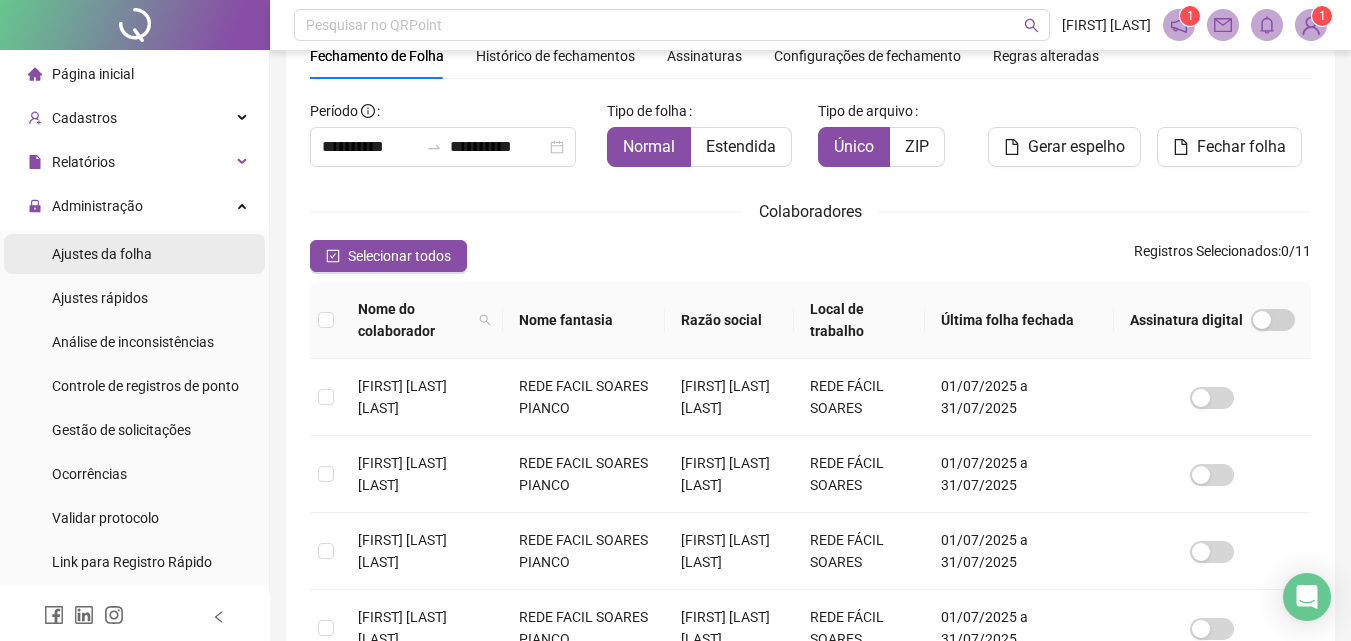 click on "Ajustes da folha" at bounding box center (134, 254) 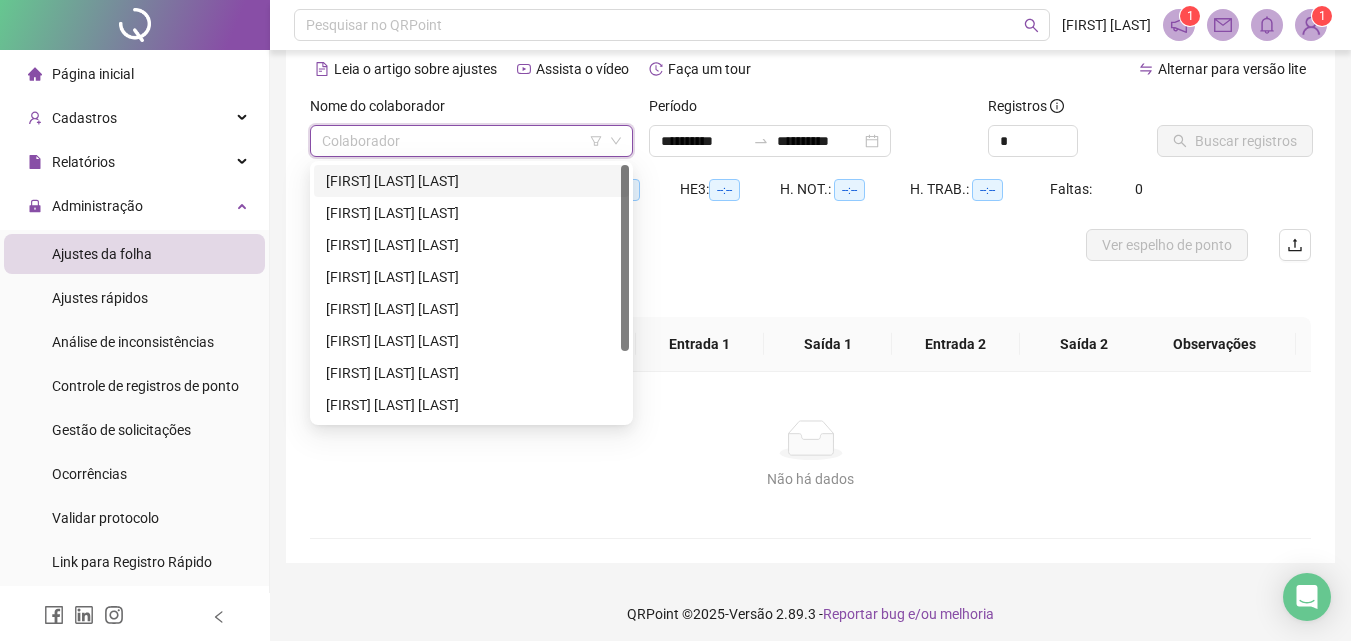 click at bounding box center (462, 141) 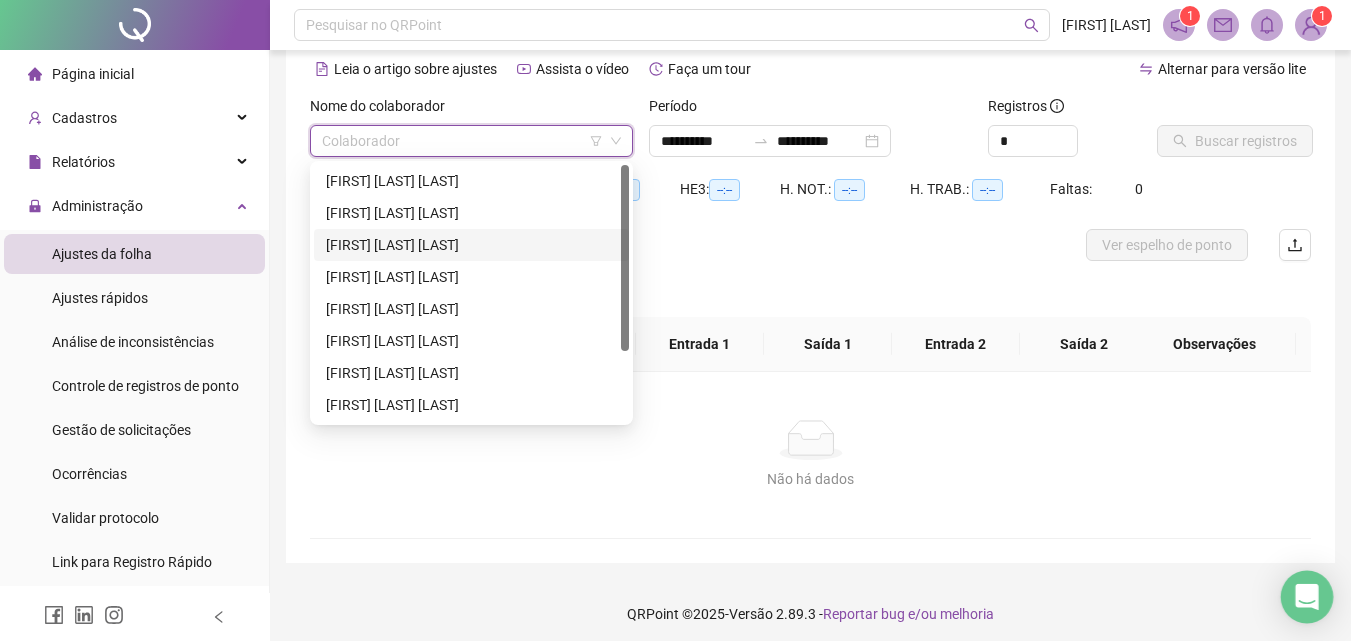 click at bounding box center (1307, 597) 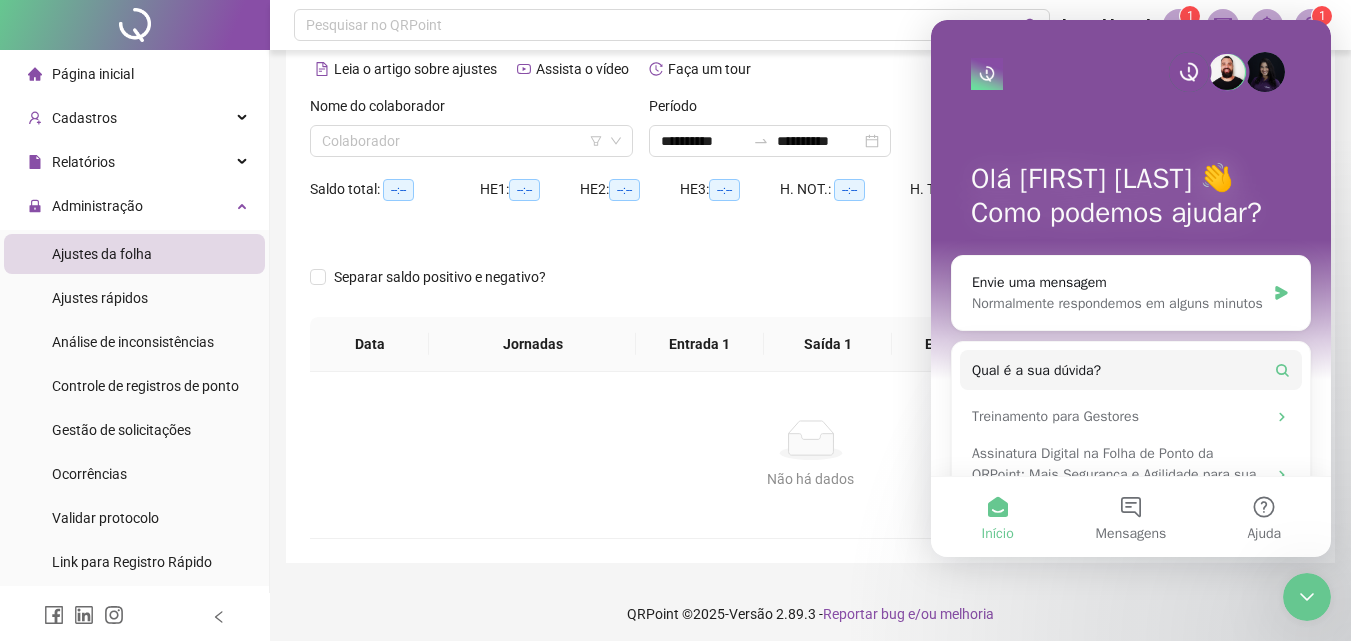 scroll, scrollTop: 0, scrollLeft: 0, axis: both 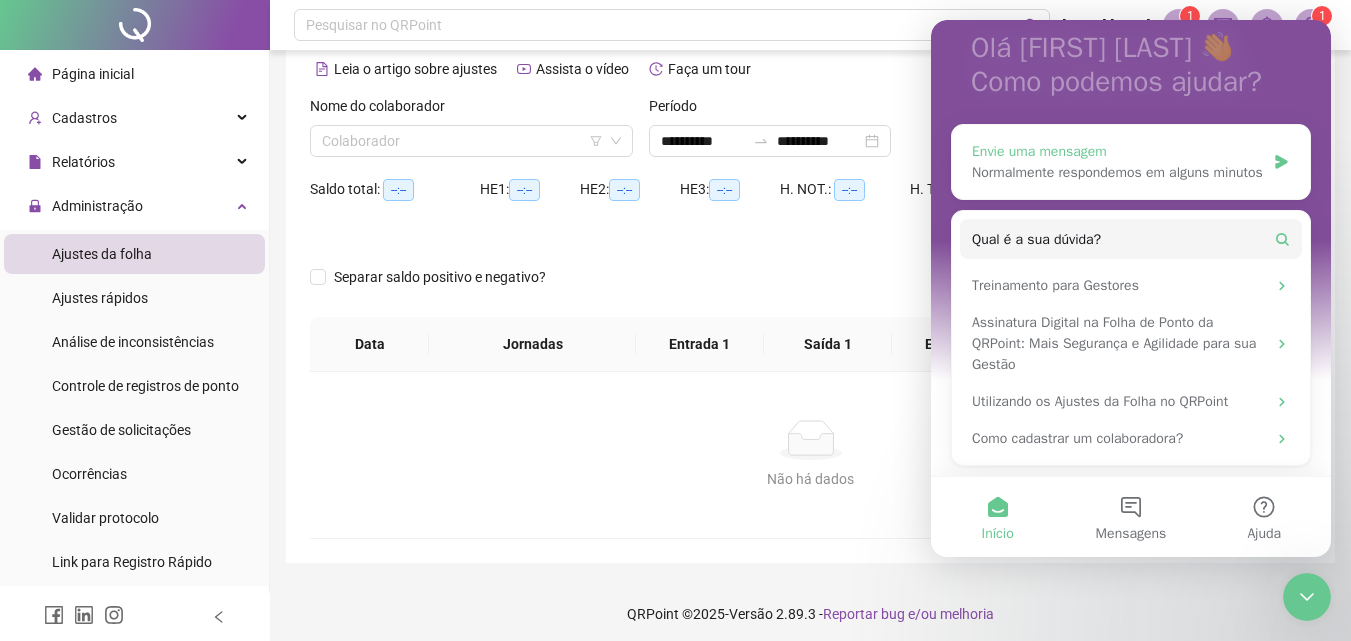click on "Normalmente respondemos em alguns minutos" at bounding box center [1118, 172] 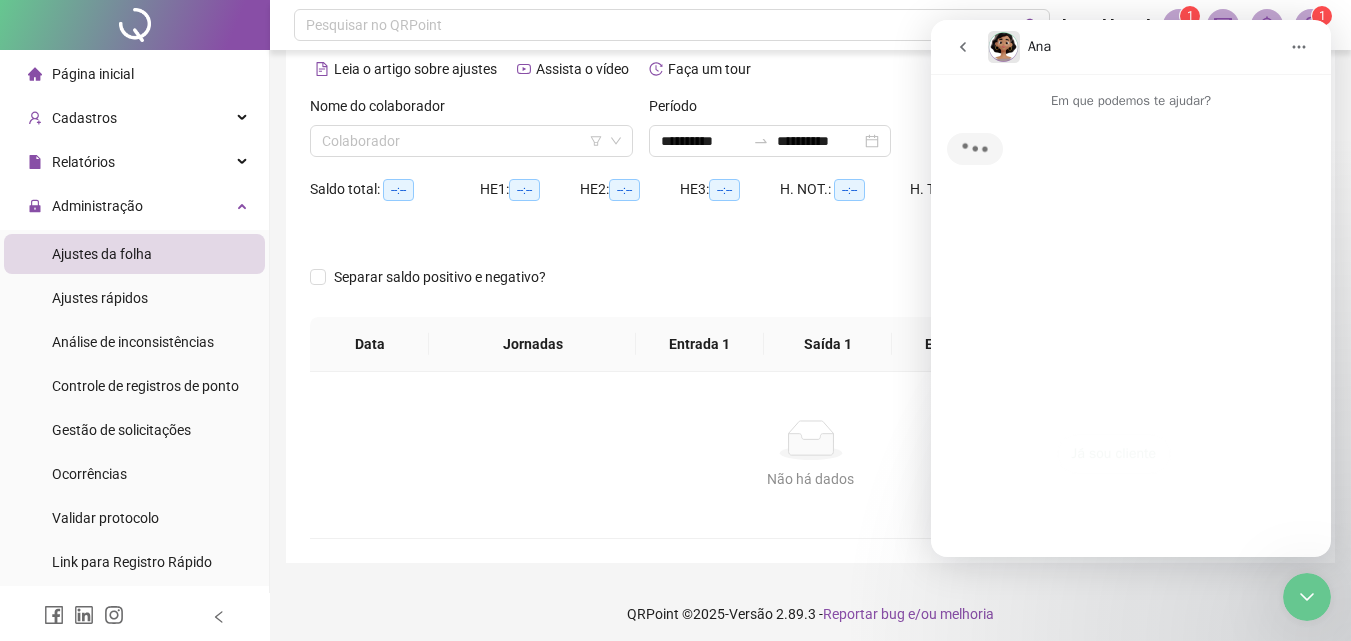 scroll, scrollTop: 0, scrollLeft: 0, axis: both 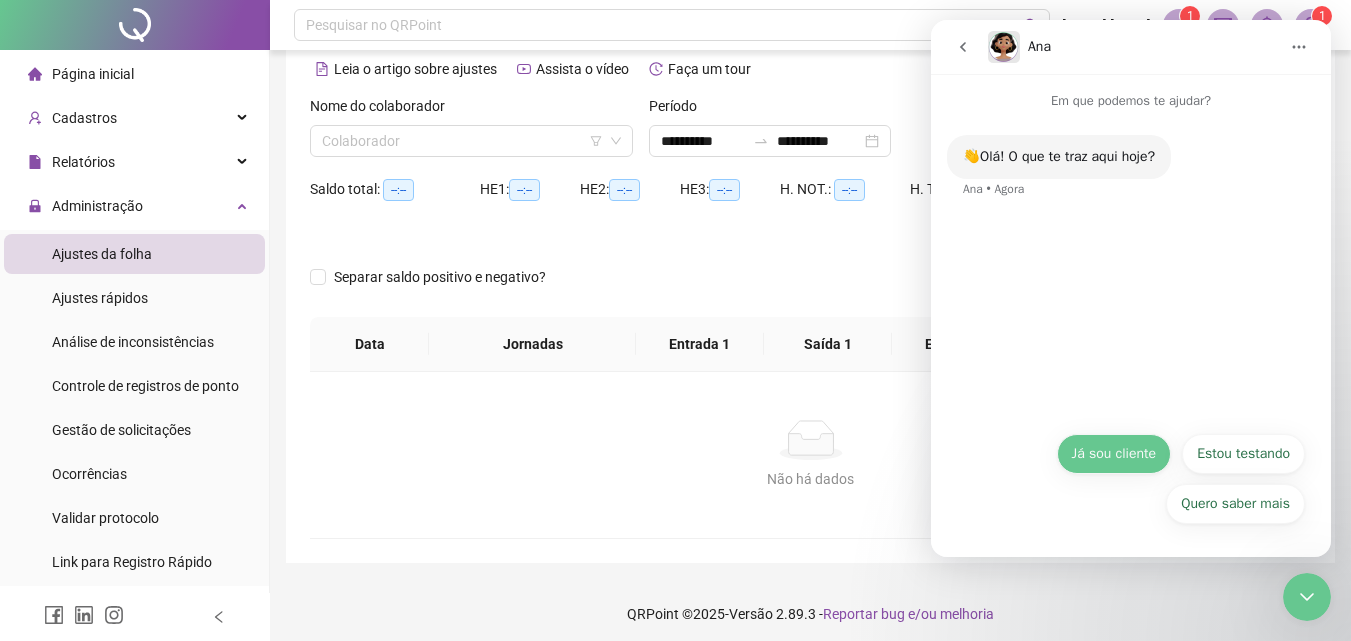 click on "Já sou cliente" at bounding box center (1114, 454) 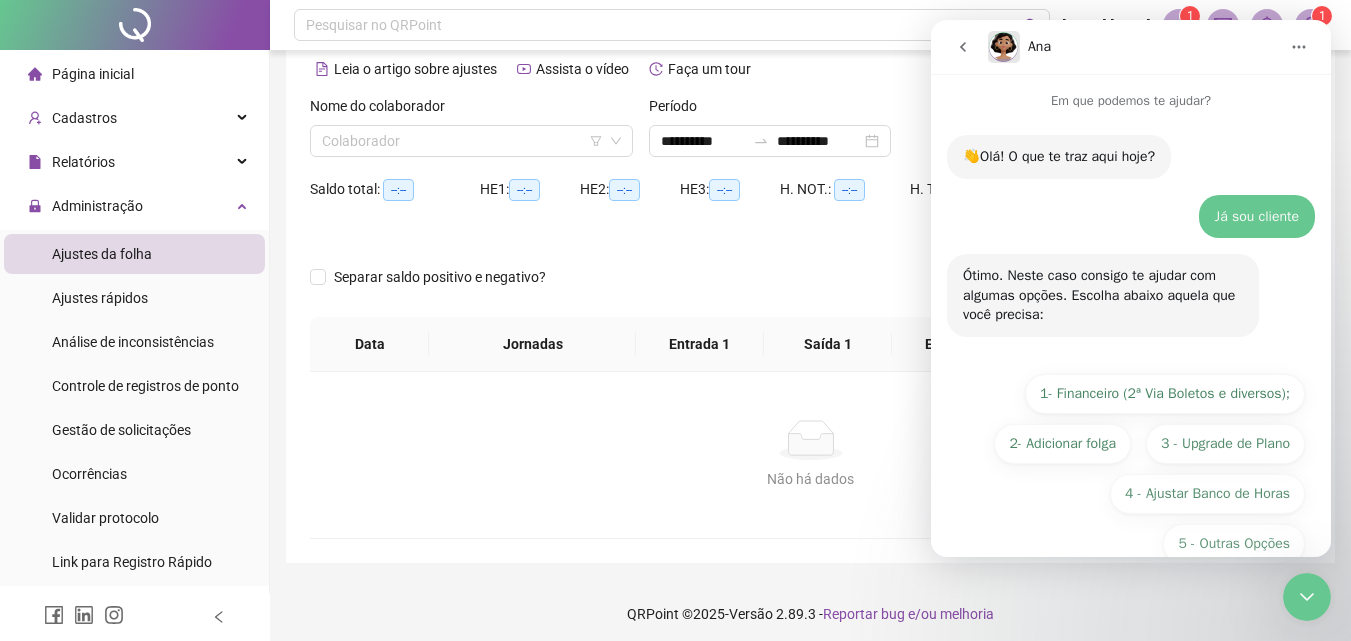 scroll, scrollTop: 40, scrollLeft: 0, axis: vertical 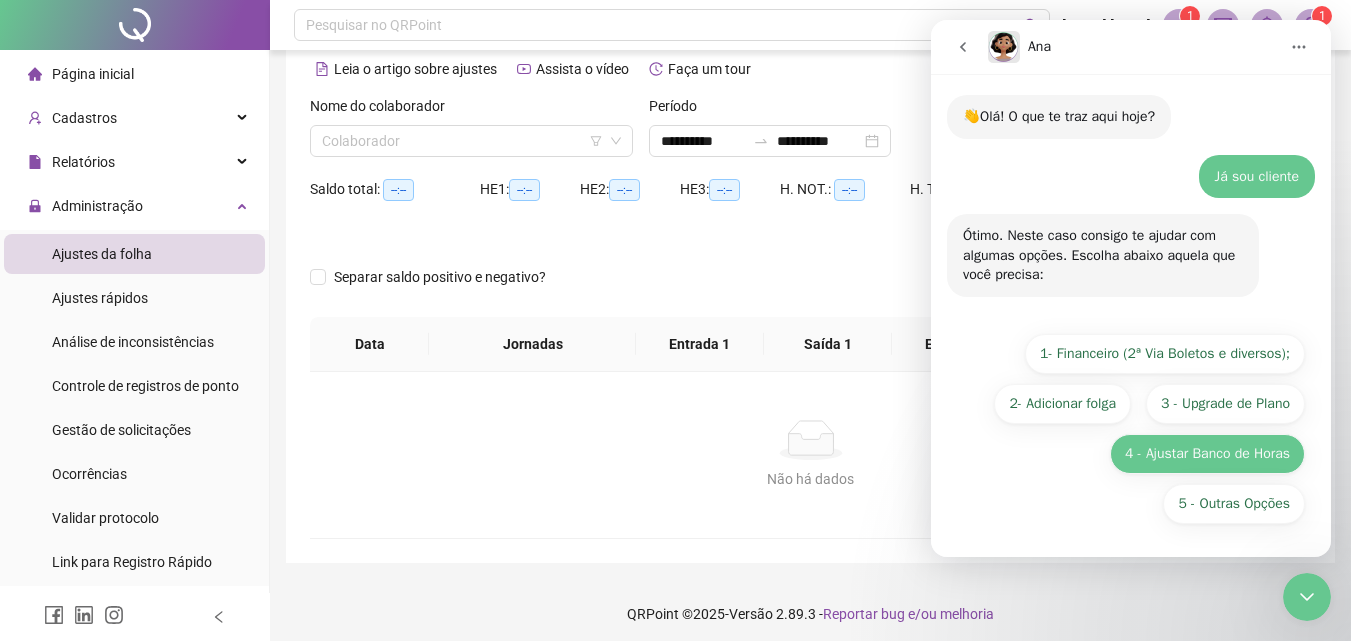 click on "5 - Outras Opções" at bounding box center [1234, 504] 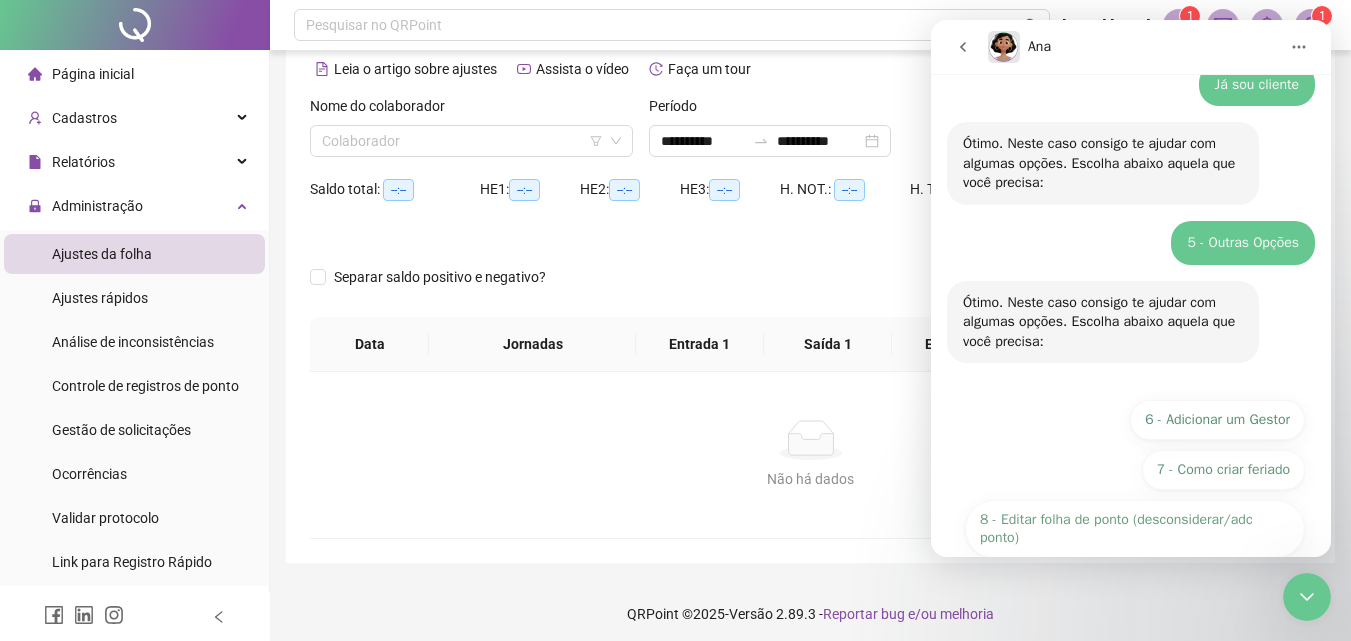 scroll, scrollTop: 316, scrollLeft: 0, axis: vertical 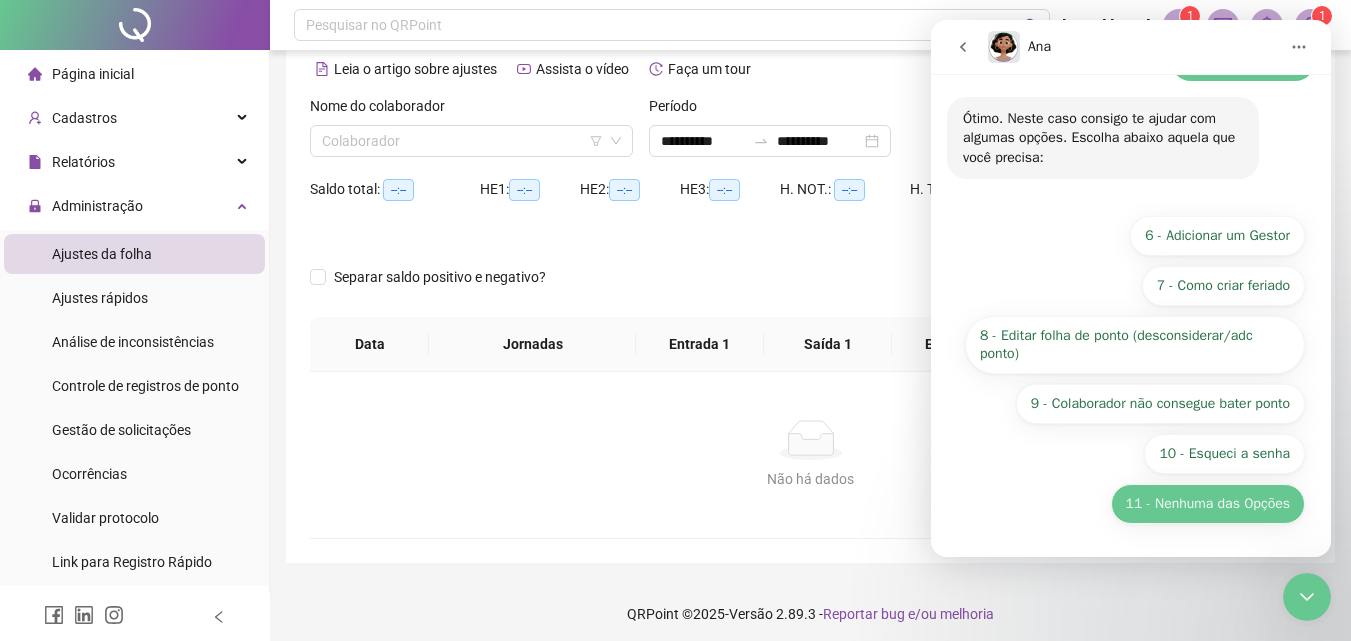 click on "11 - Nenhuma das Opções" at bounding box center [1208, 504] 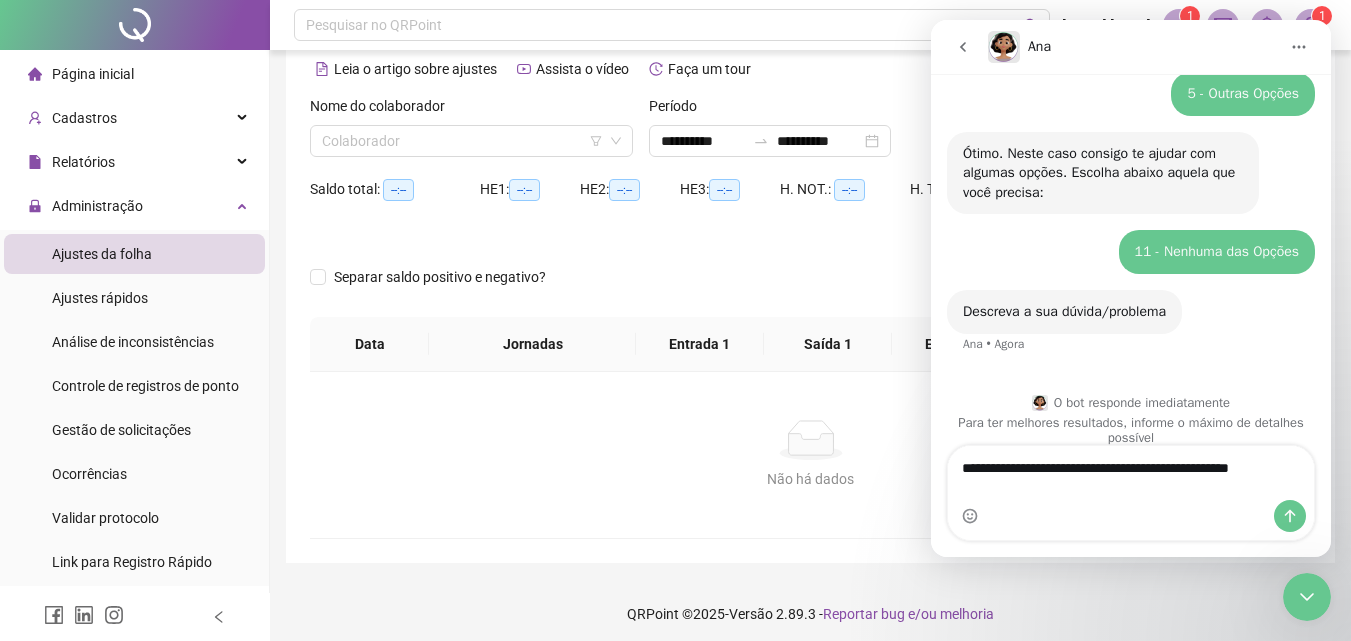 scroll, scrollTop: 301, scrollLeft: 0, axis: vertical 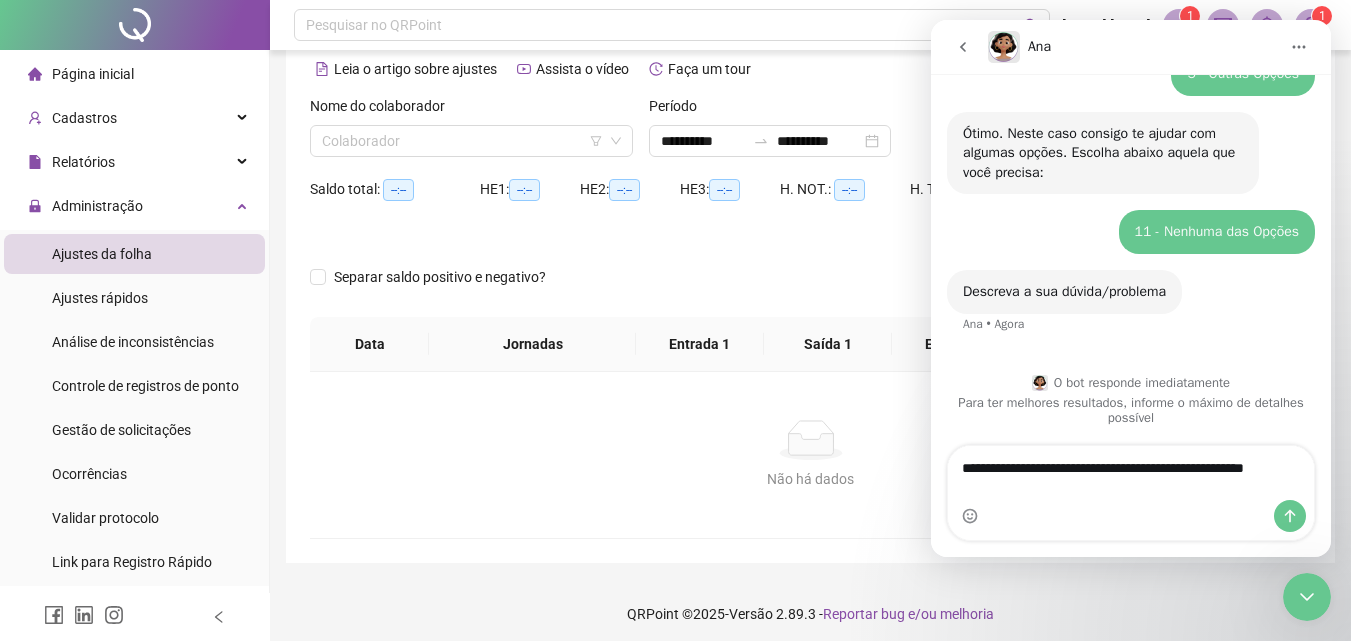 type on "**********" 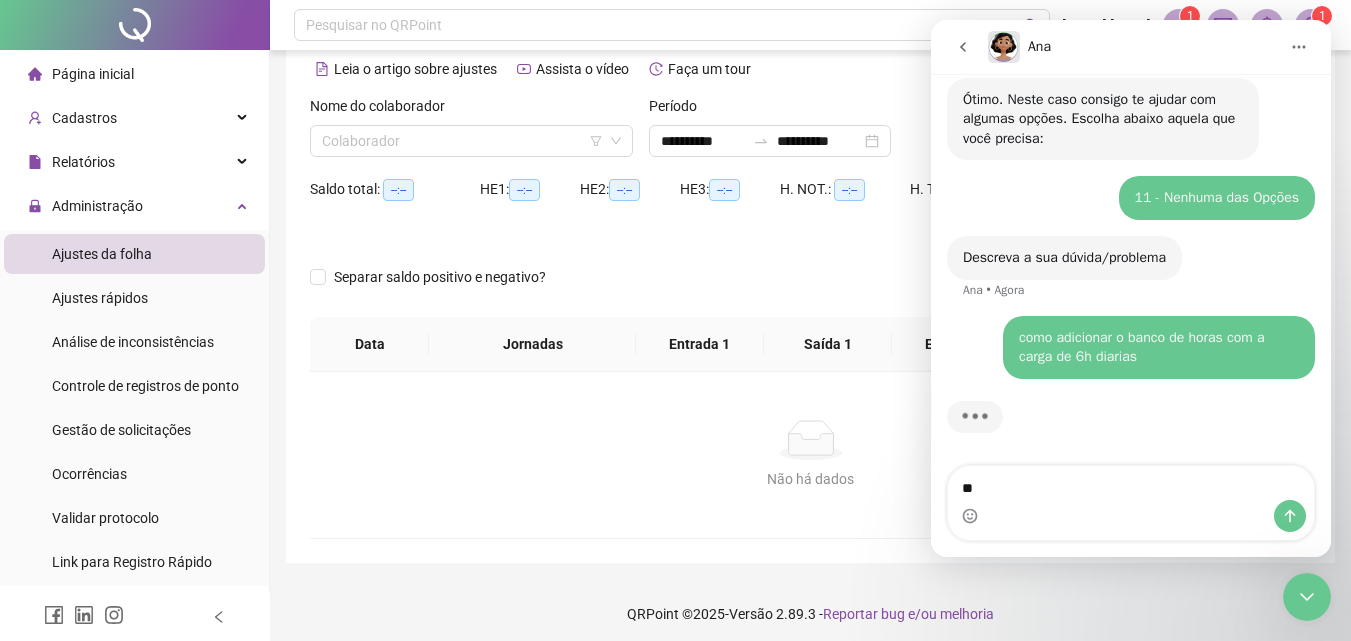 scroll, scrollTop: 335, scrollLeft: 0, axis: vertical 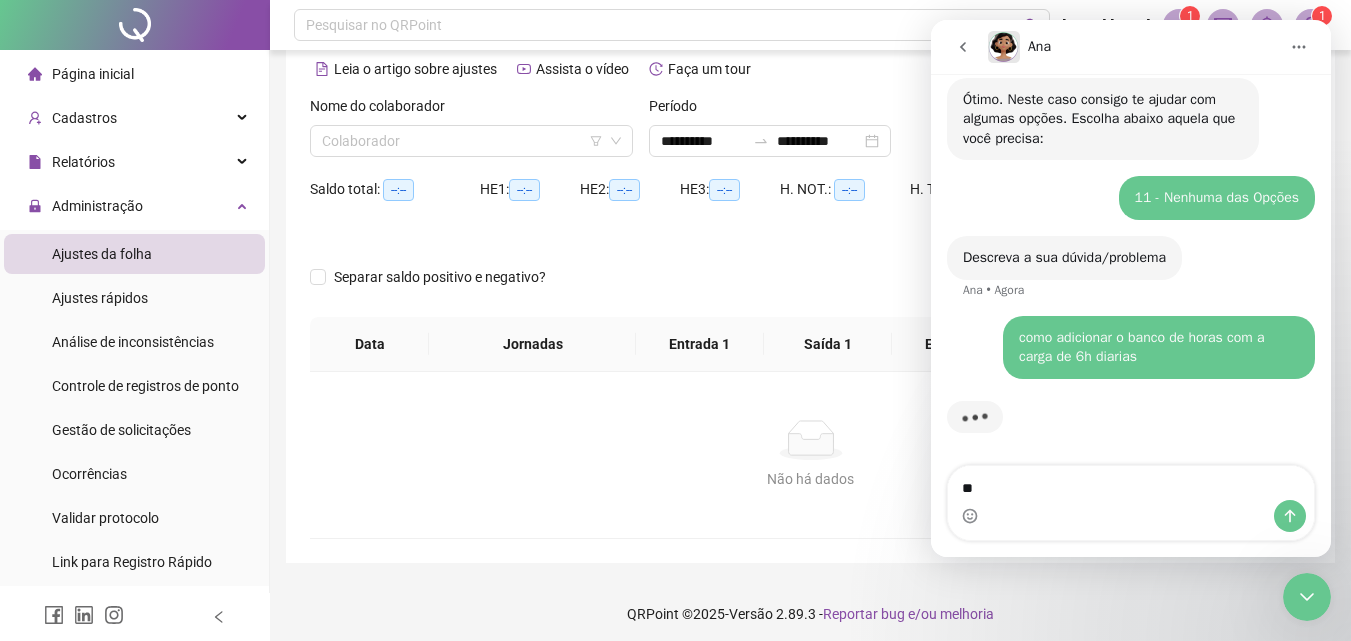 type on "*" 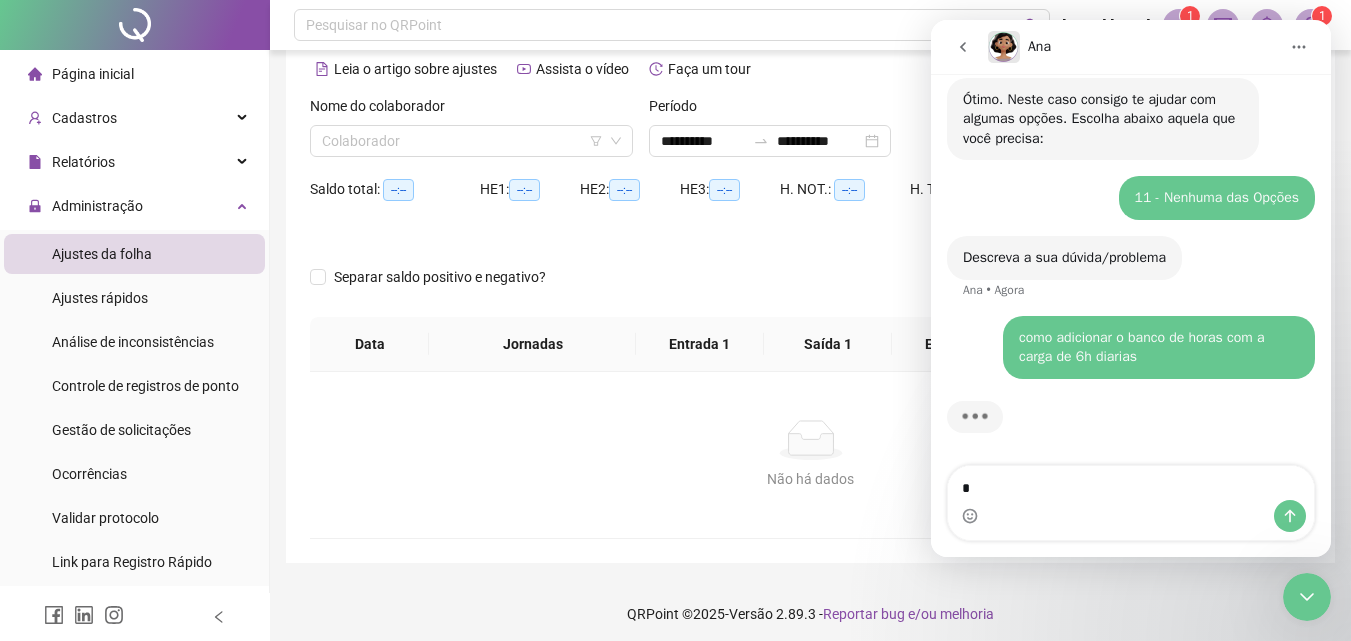 type 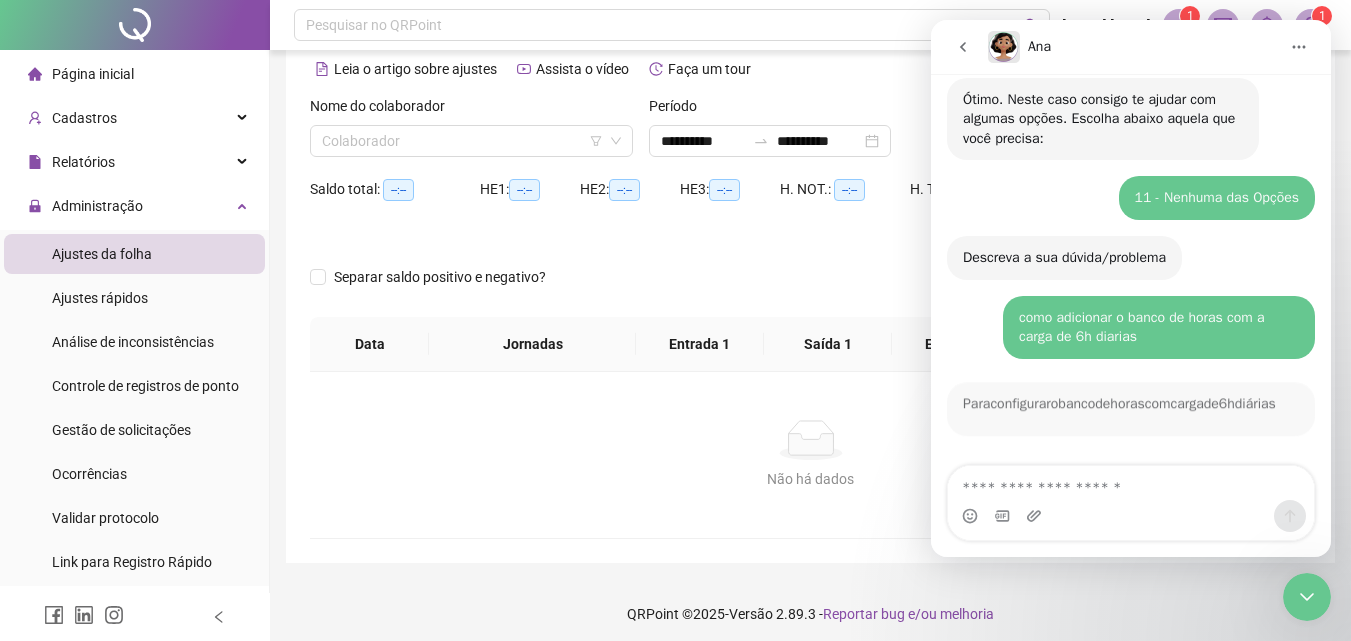 scroll, scrollTop: 360, scrollLeft: 0, axis: vertical 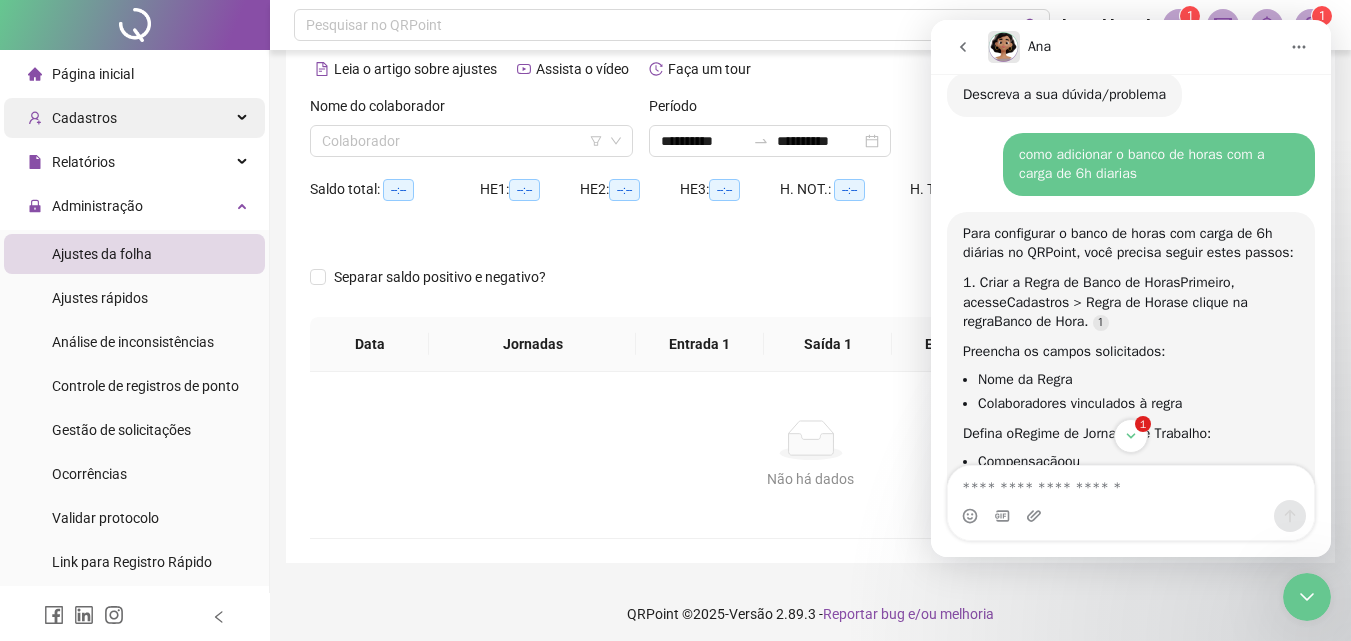 click on "Cadastros" at bounding box center [134, 118] 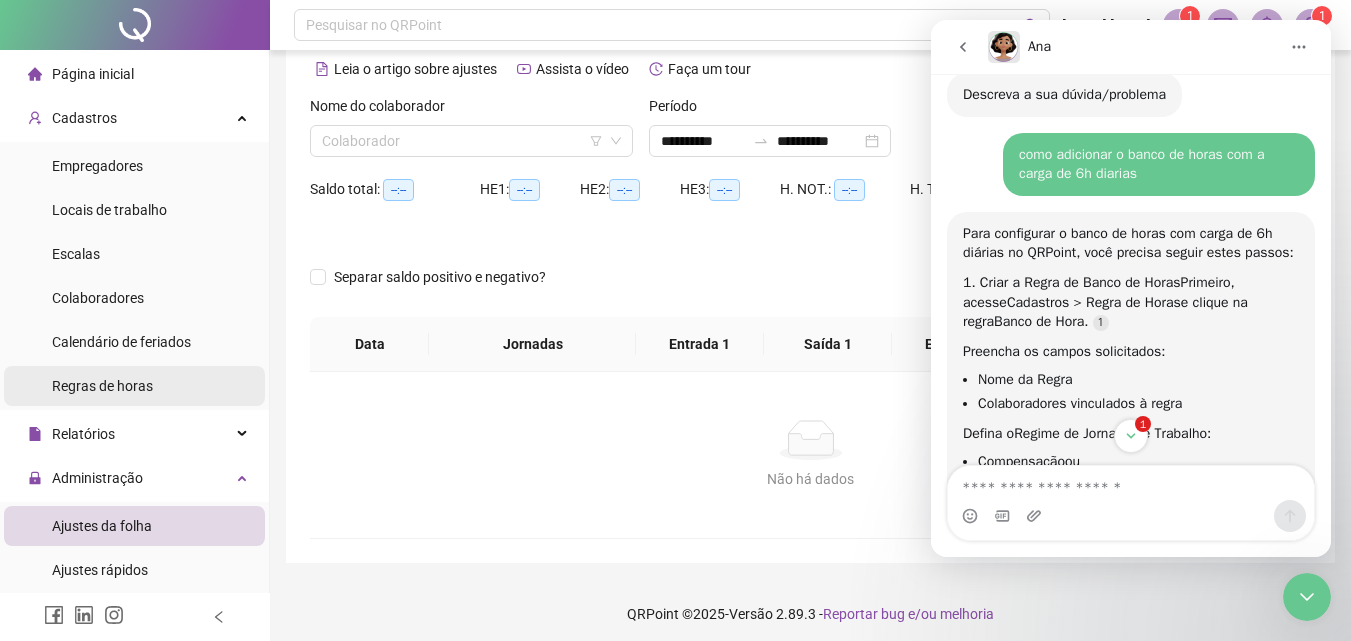 click on "Regras de horas" at bounding box center [134, 386] 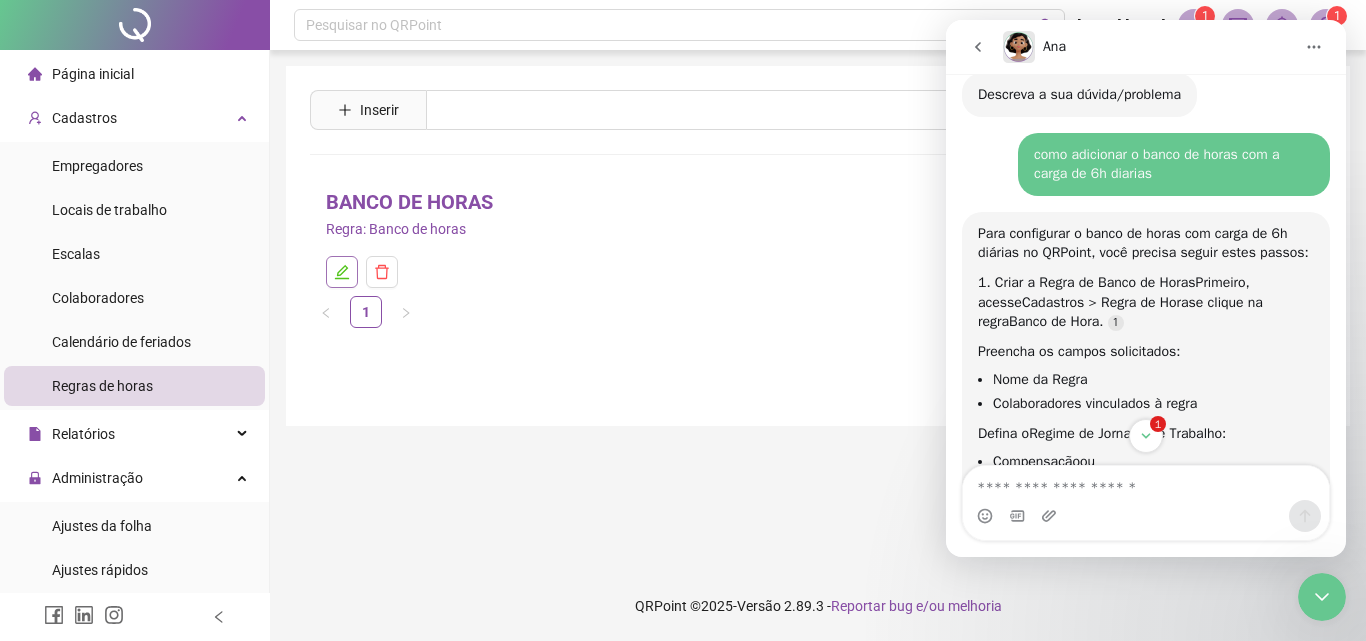 click 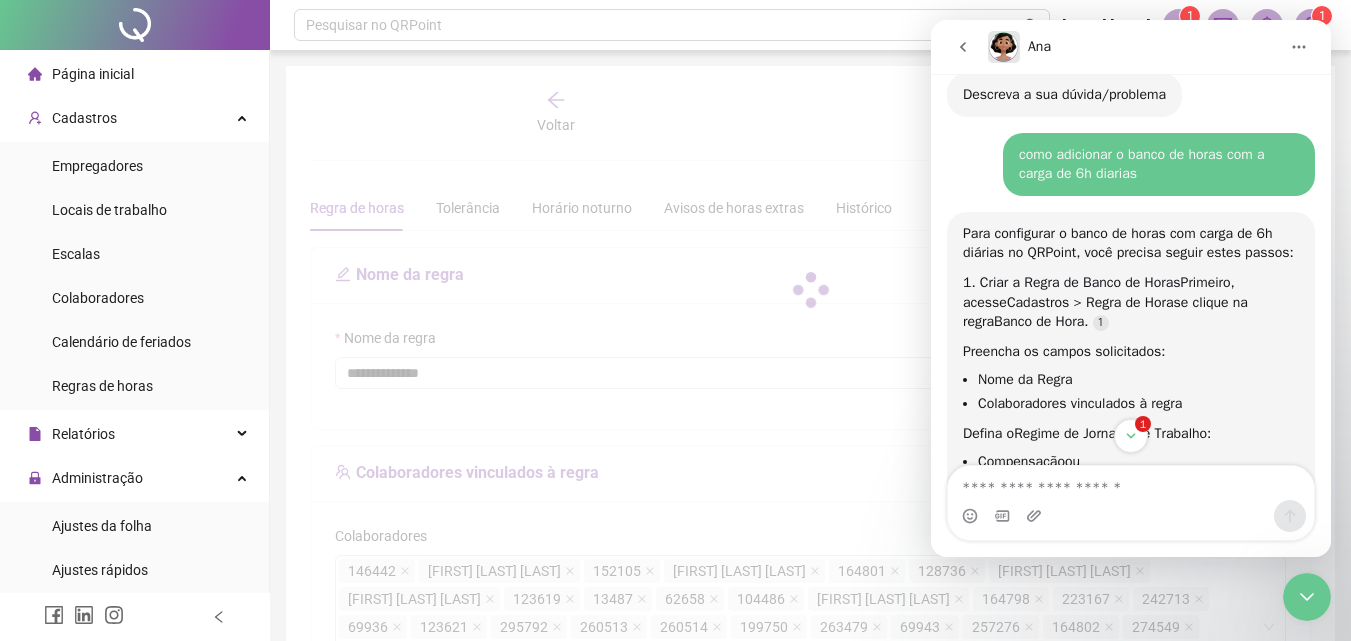 type on "**********" 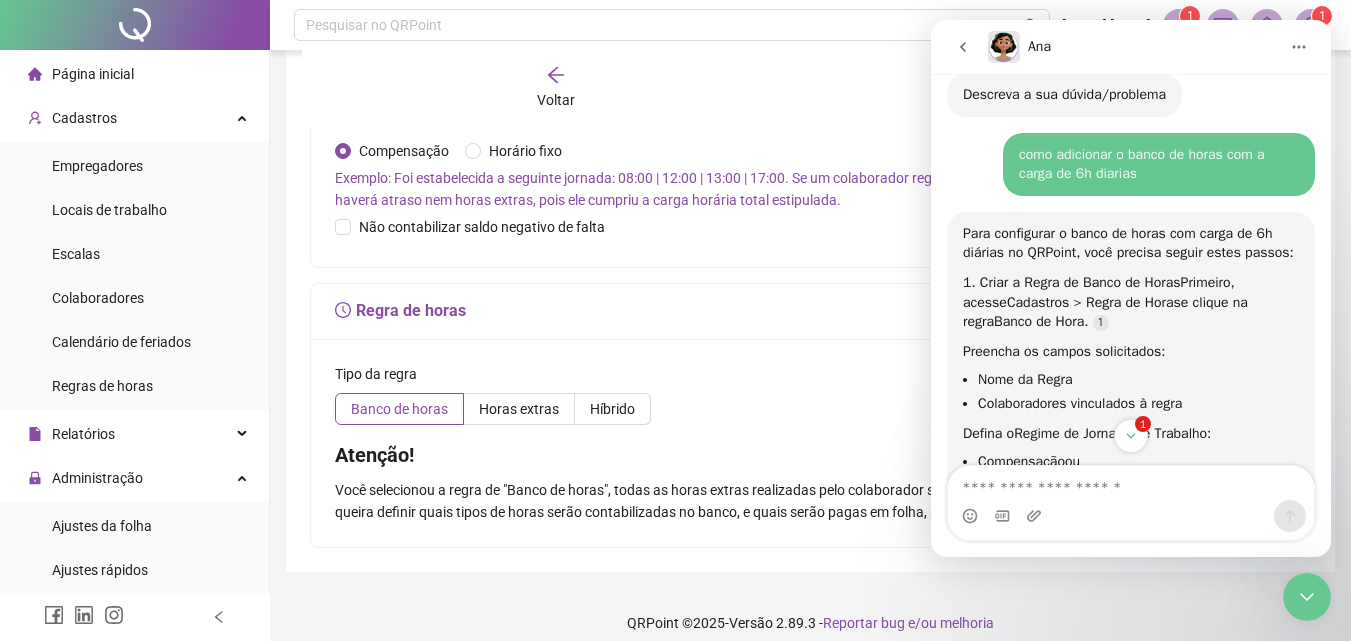 scroll, scrollTop: 747, scrollLeft: 0, axis: vertical 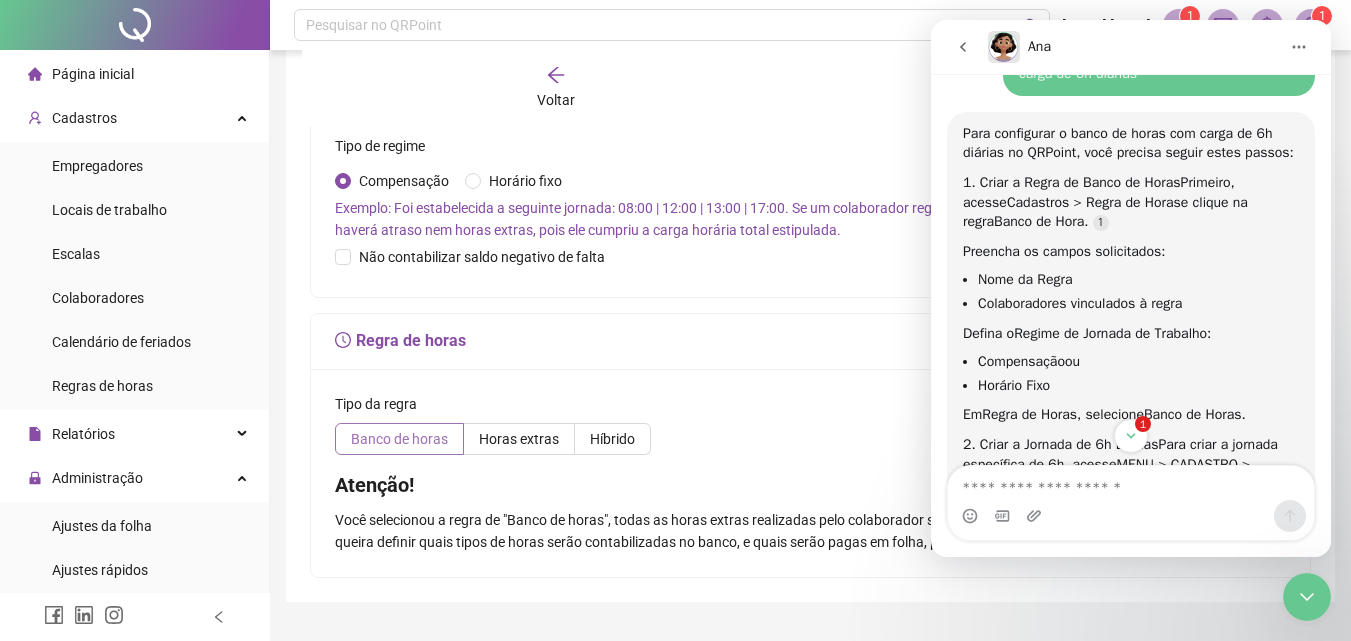 click on "Banco de horas" at bounding box center [399, 439] 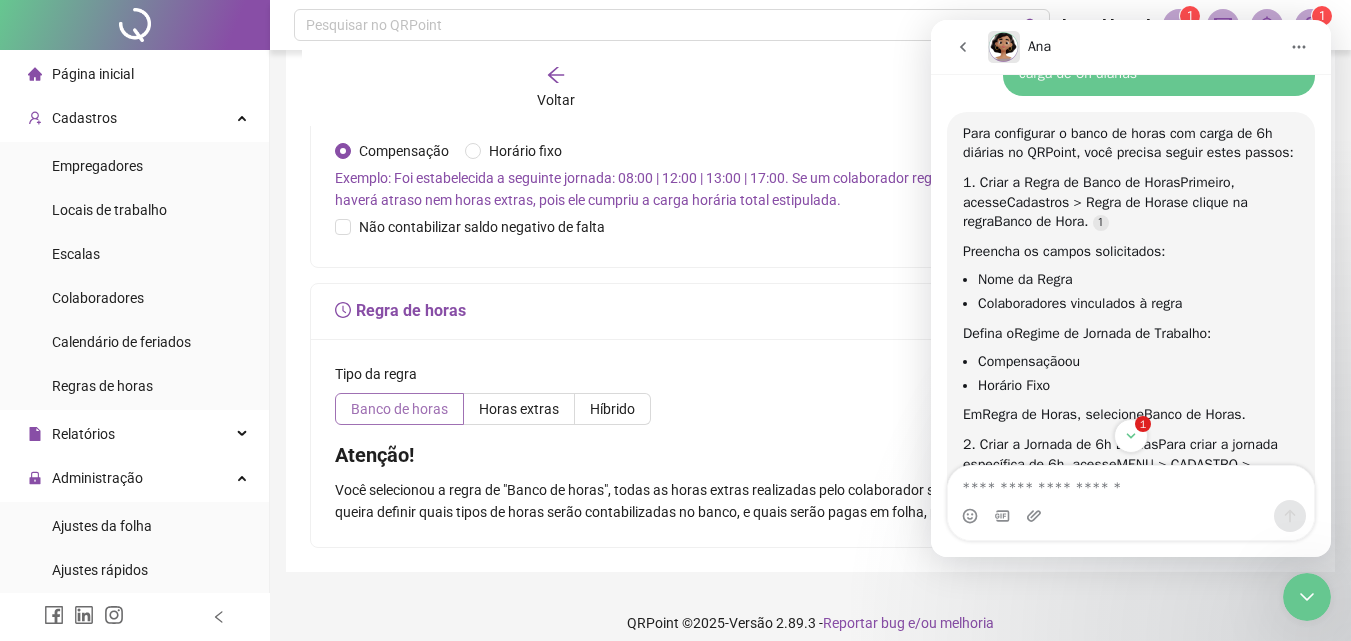 scroll, scrollTop: 747, scrollLeft: 0, axis: vertical 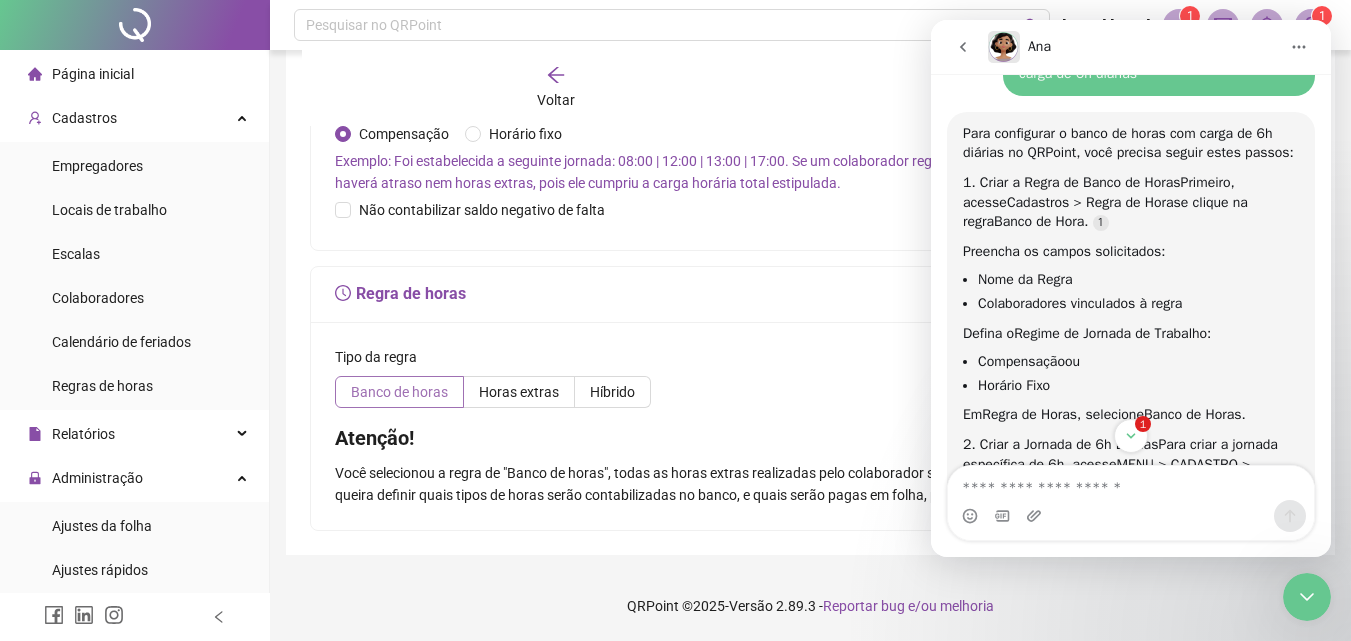 click on "Banco de horas" at bounding box center (399, 392) 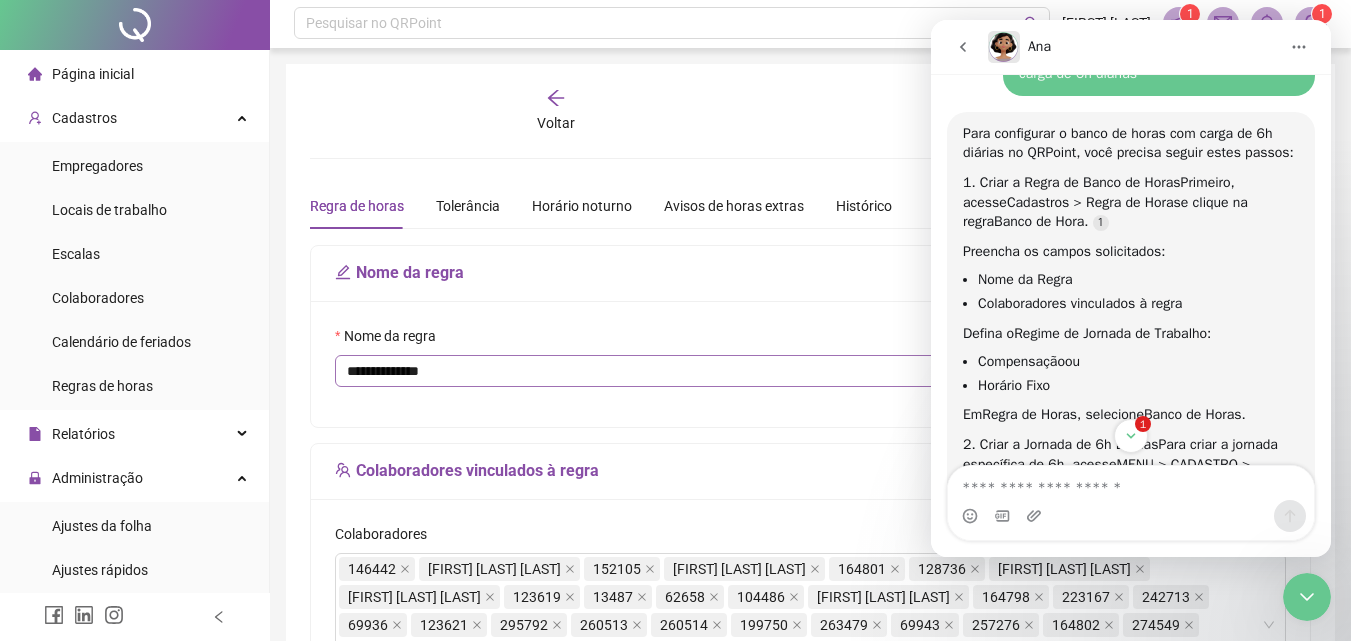 scroll, scrollTop: 0, scrollLeft: 0, axis: both 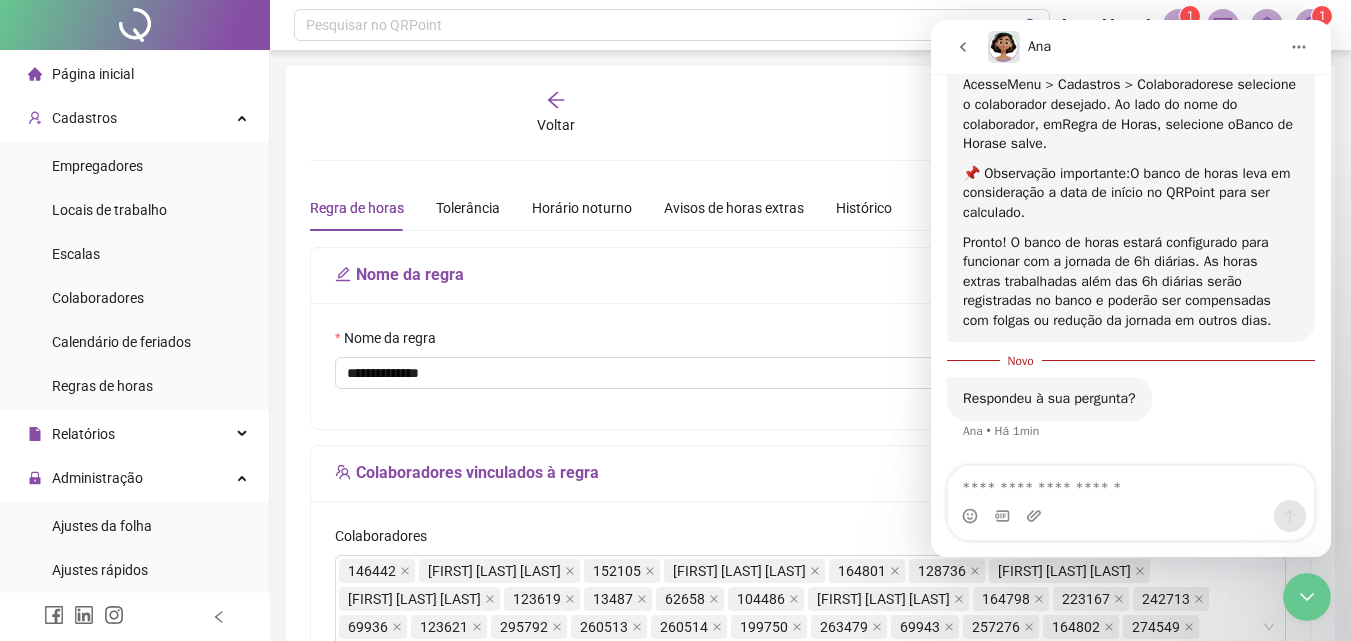 click on "Ana" at bounding box center (1133, 47) 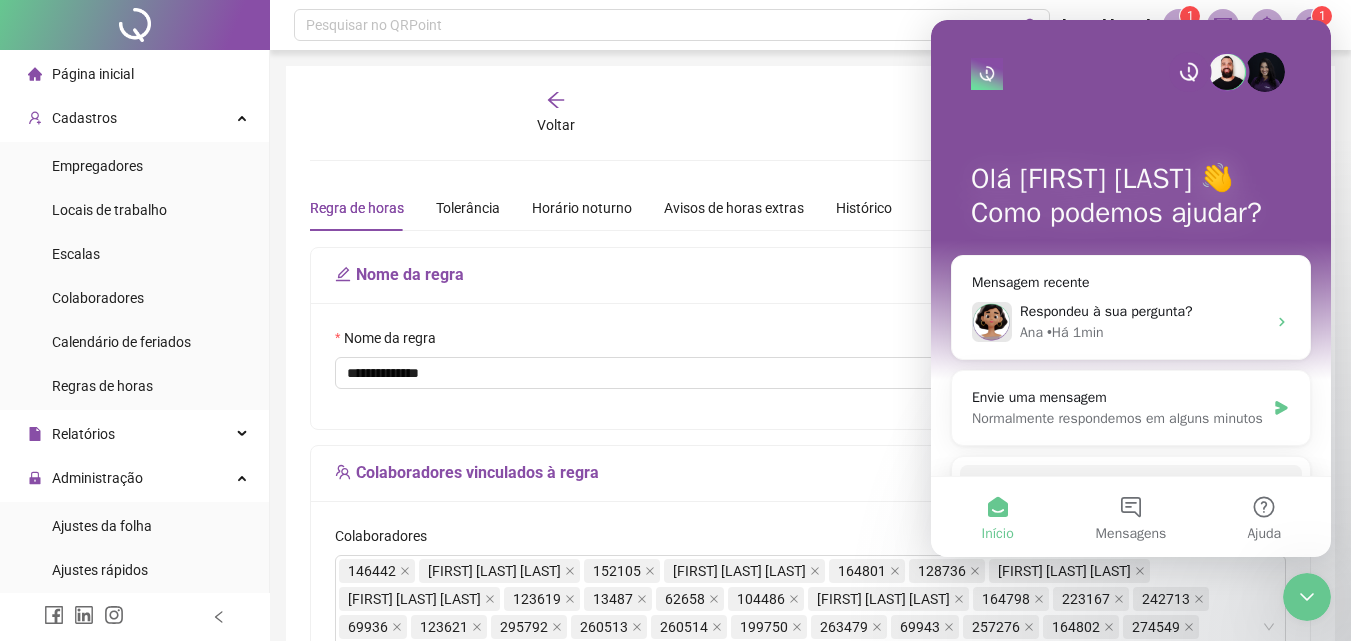 scroll, scrollTop: 0, scrollLeft: 0, axis: both 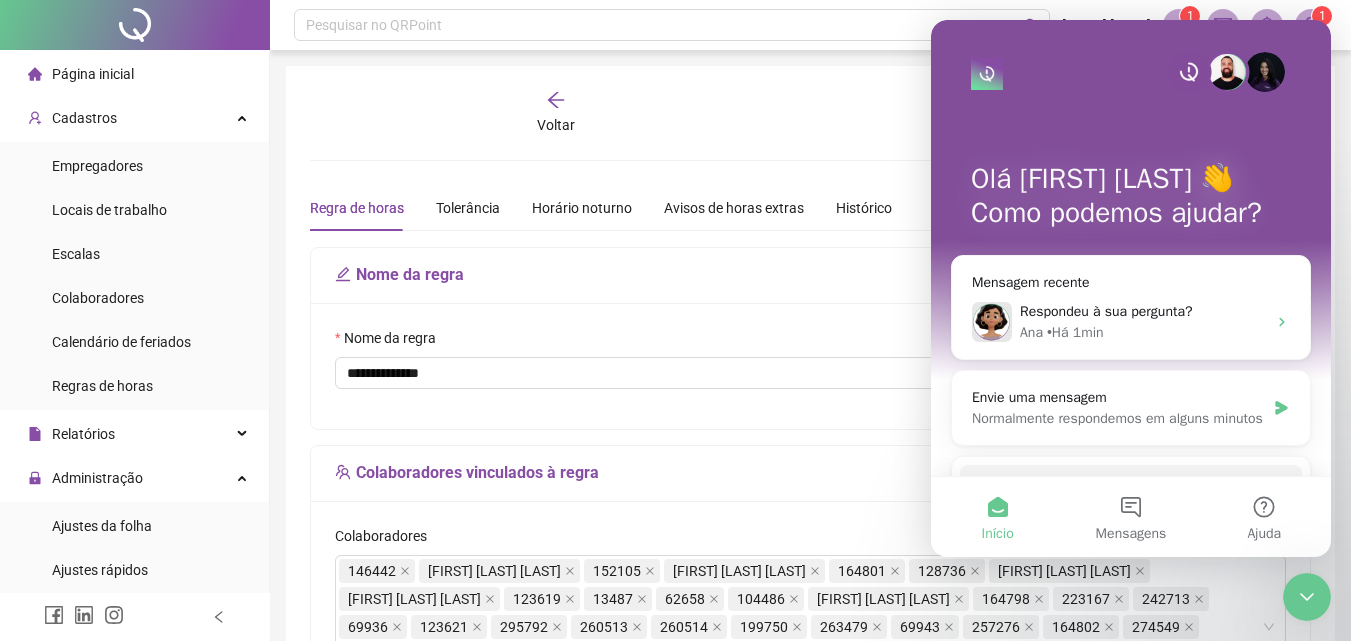 click on "Olá [NAME] 👋 Como podemos ajudar?" at bounding box center (1131, 200) 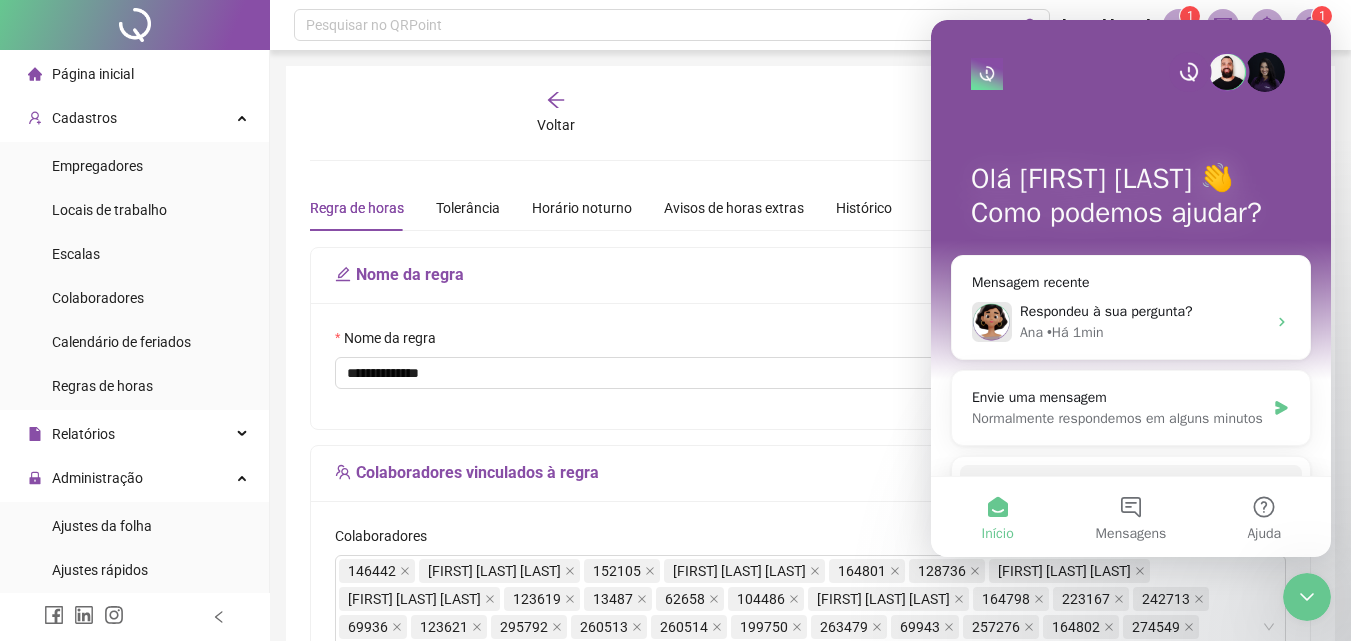 click 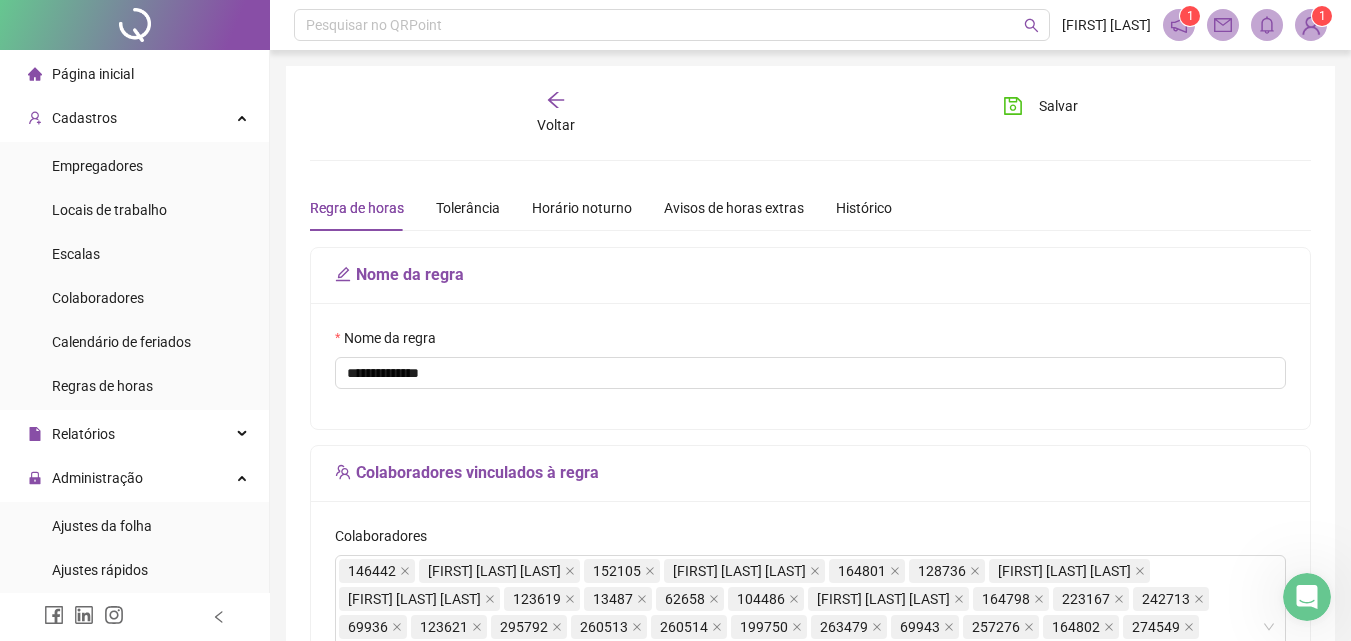scroll, scrollTop: 0, scrollLeft: 0, axis: both 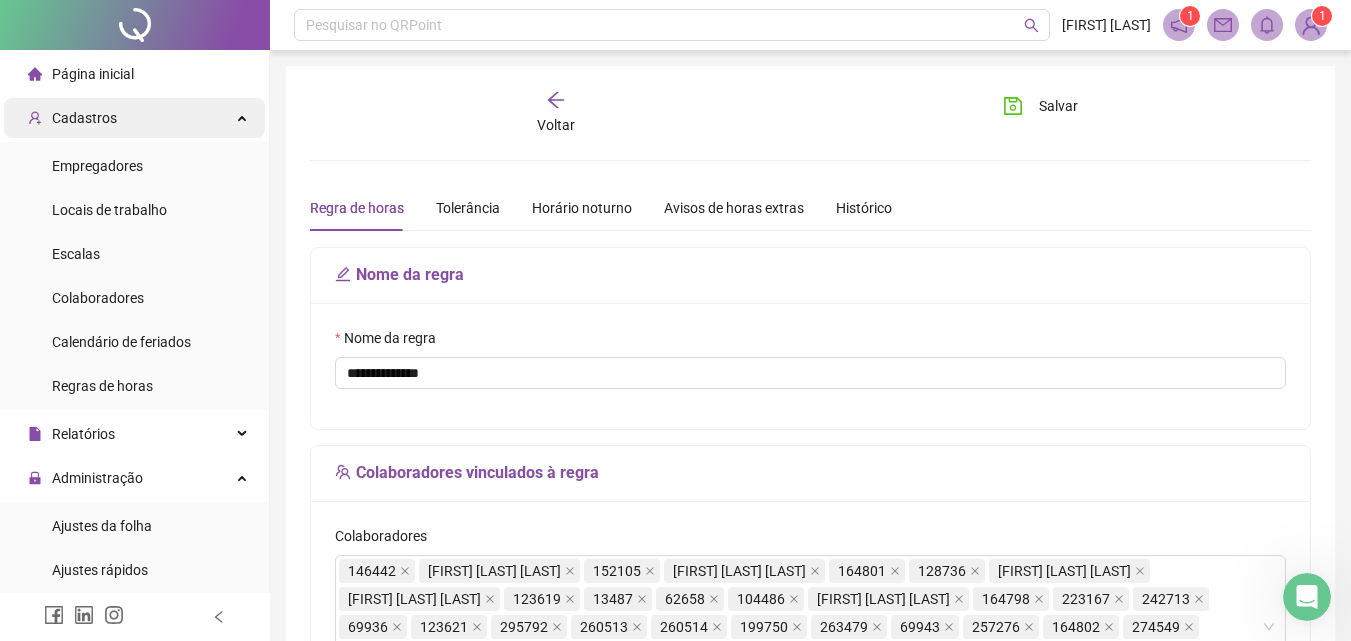 click on "Cadastros" at bounding box center [134, 118] 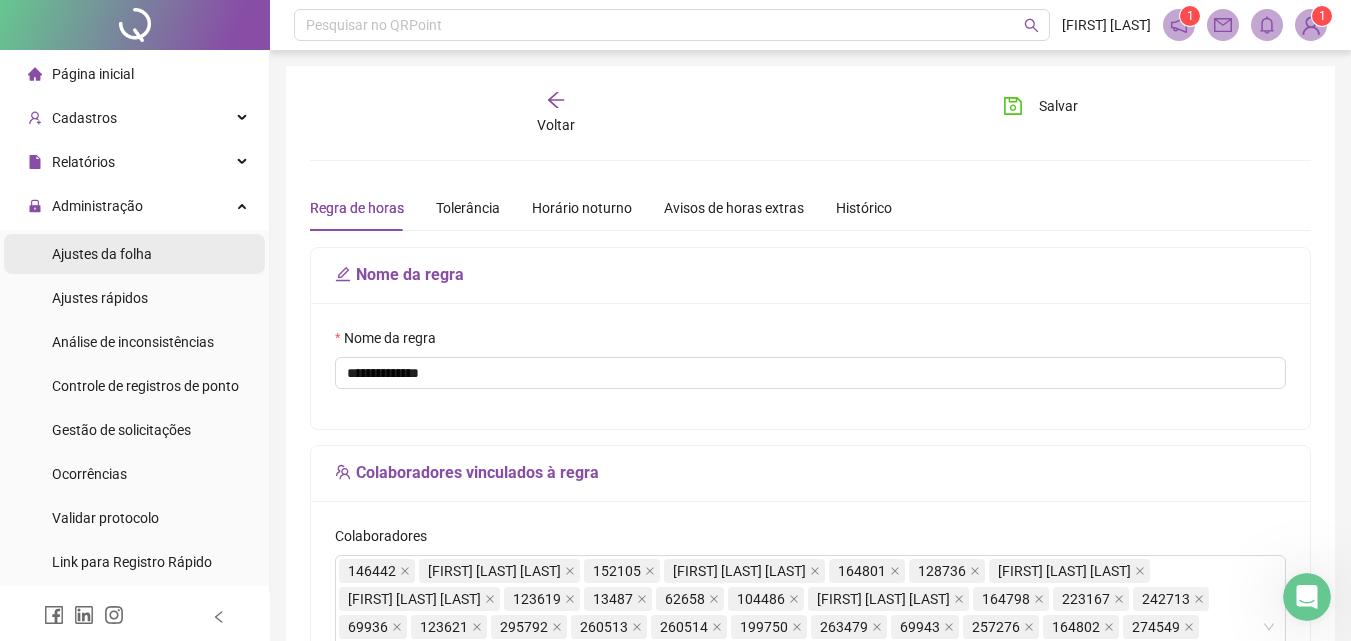 click on "Ajustes da folha" at bounding box center (102, 254) 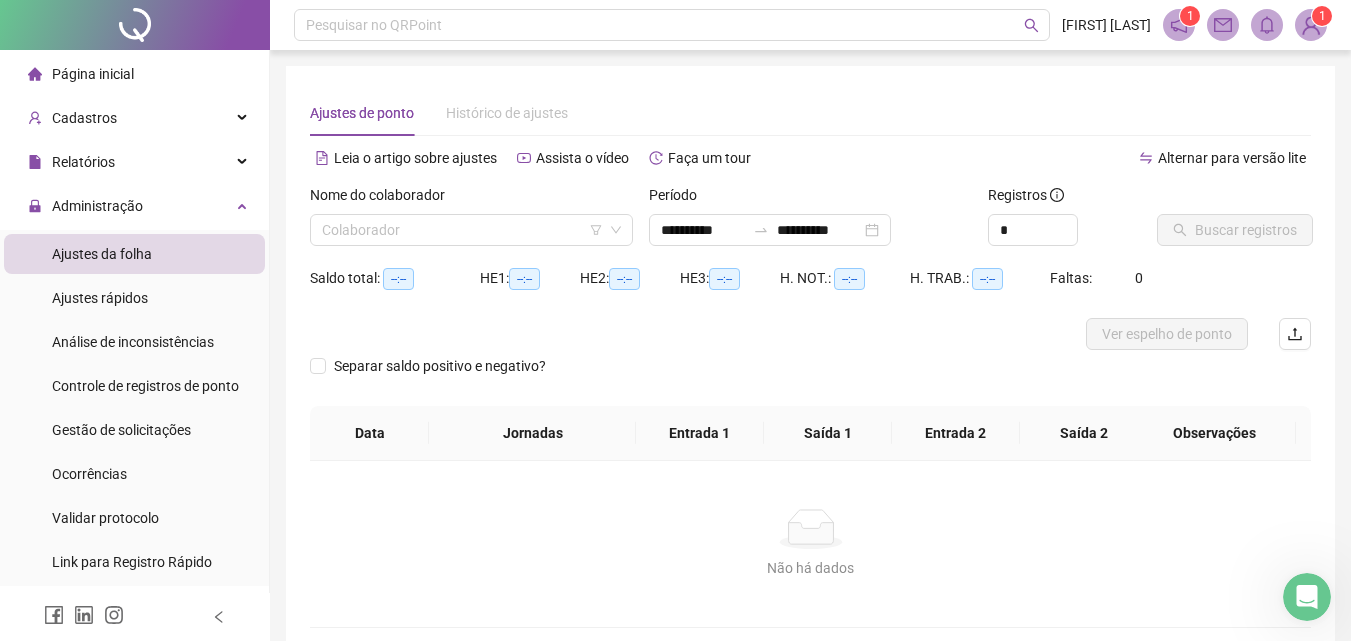 click on "Nome do colaborador" at bounding box center (471, 199) 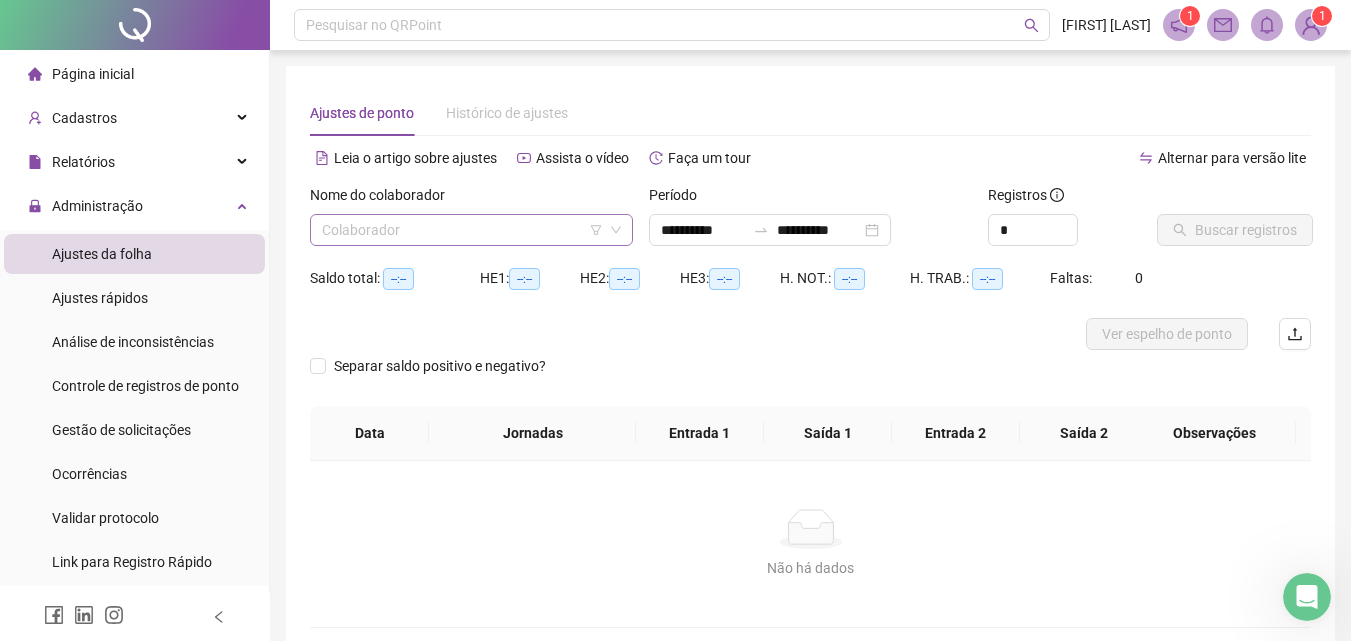 click at bounding box center (462, 230) 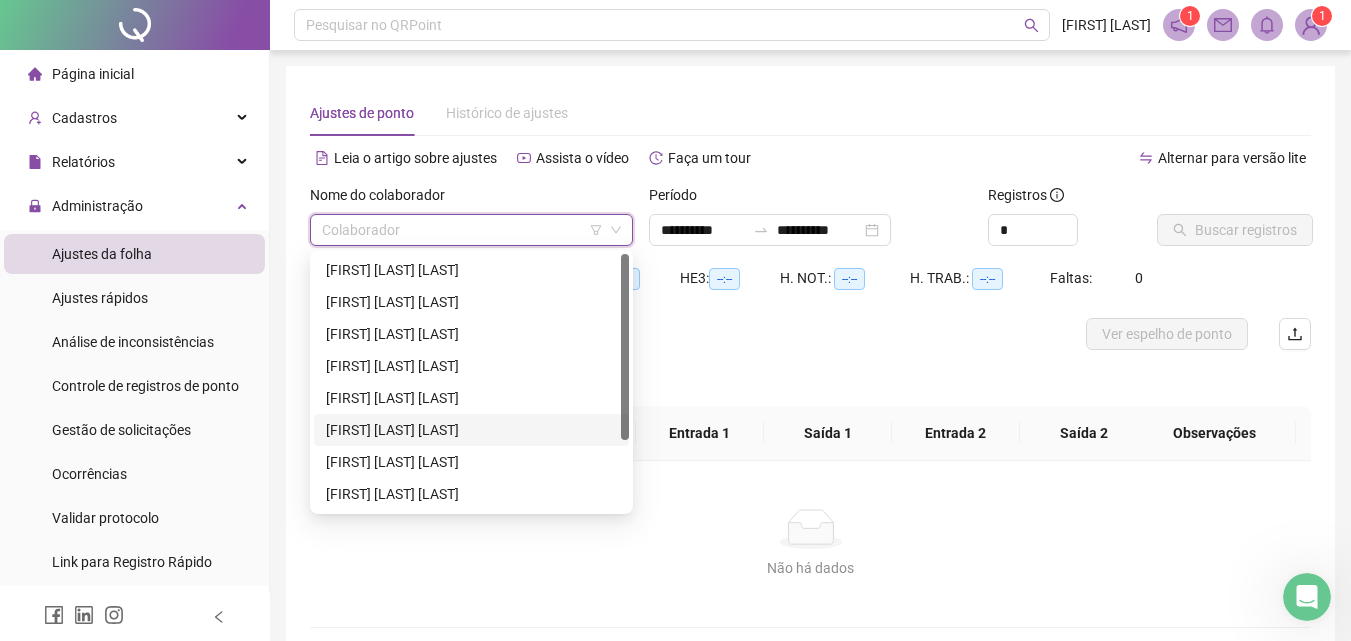click on "[FIRST] [LAST] [LAST]" at bounding box center (471, 430) 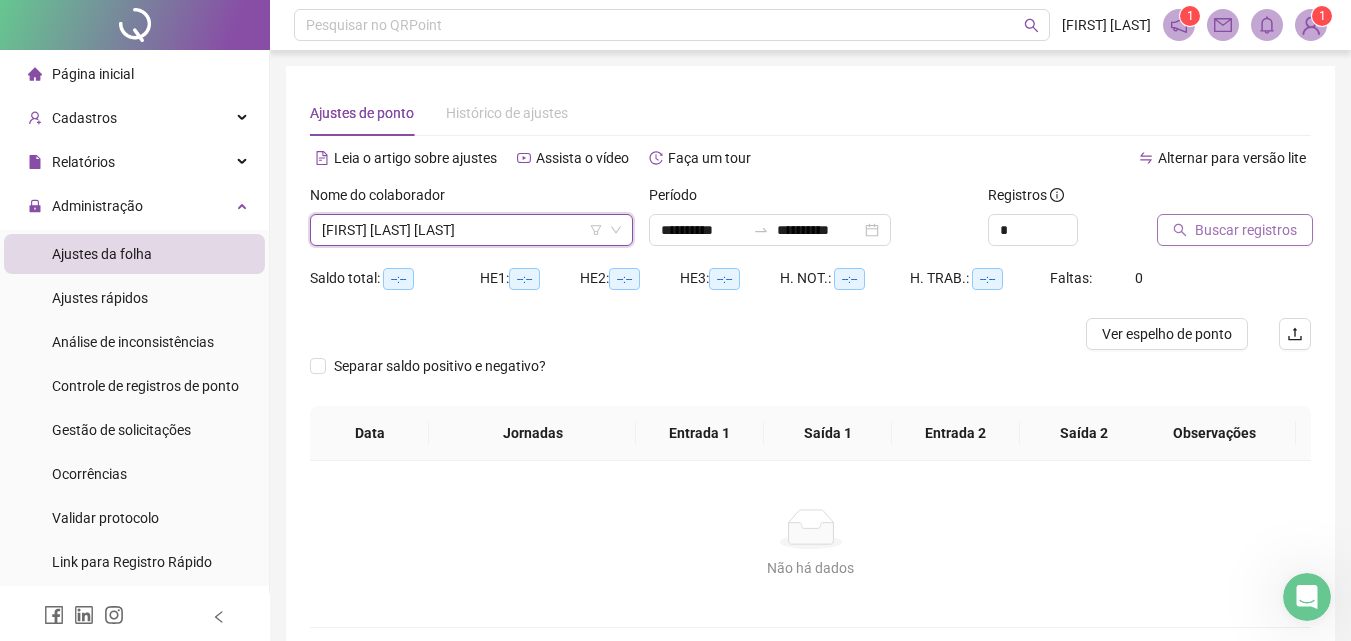 click on "Buscar registros" at bounding box center [1246, 230] 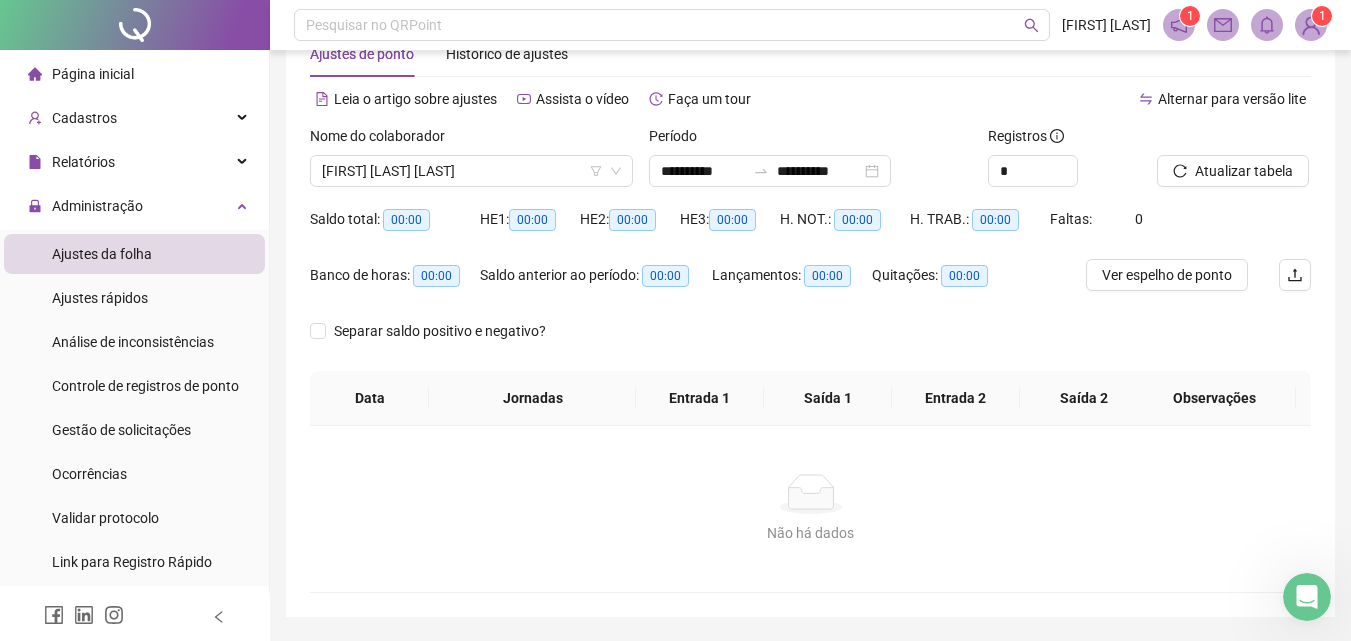 scroll, scrollTop: 0, scrollLeft: 0, axis: both 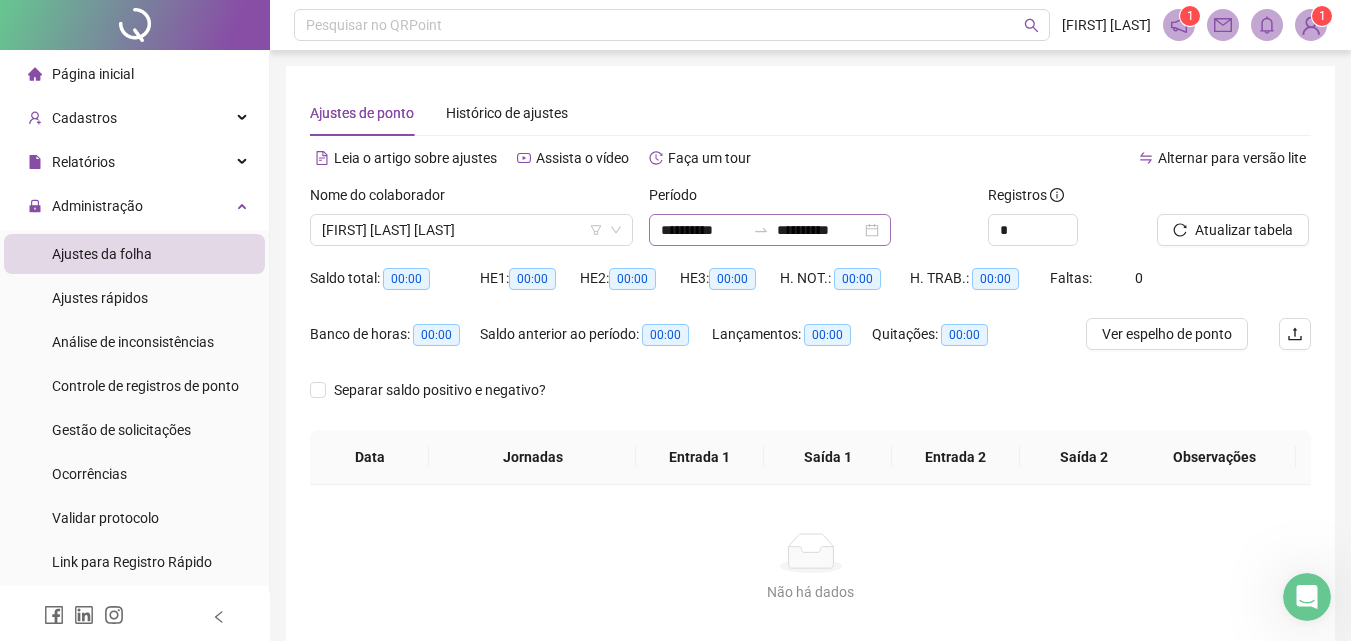 click on "**********" at bounding box center (770, 230) 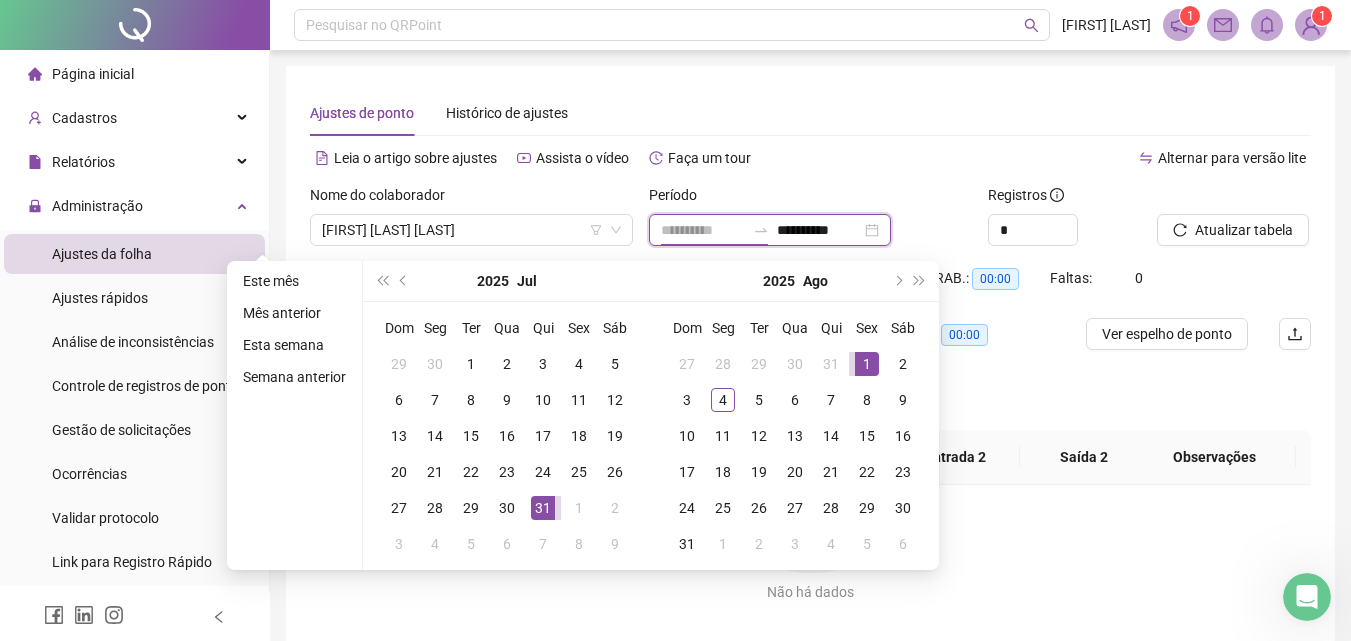 type on "**********" 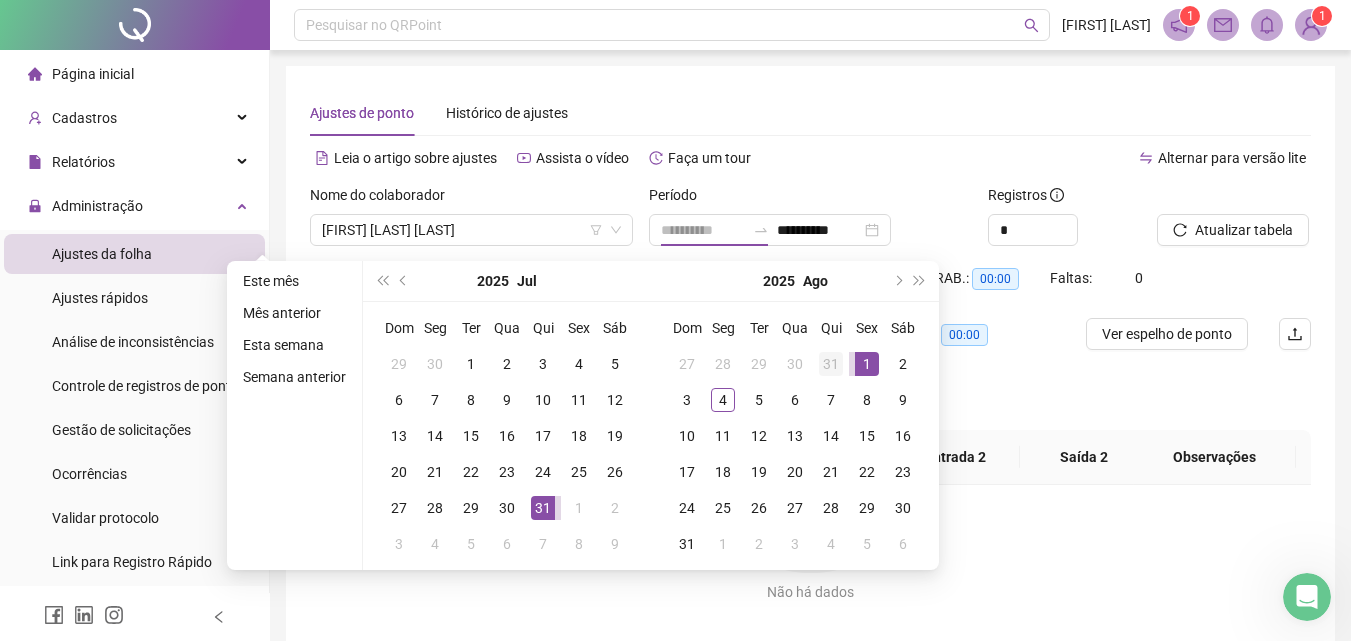 drag, startPoint x: 856, startPoint y: 356, endPoint x: 833, endPoint y: 370, distance: 26.925823 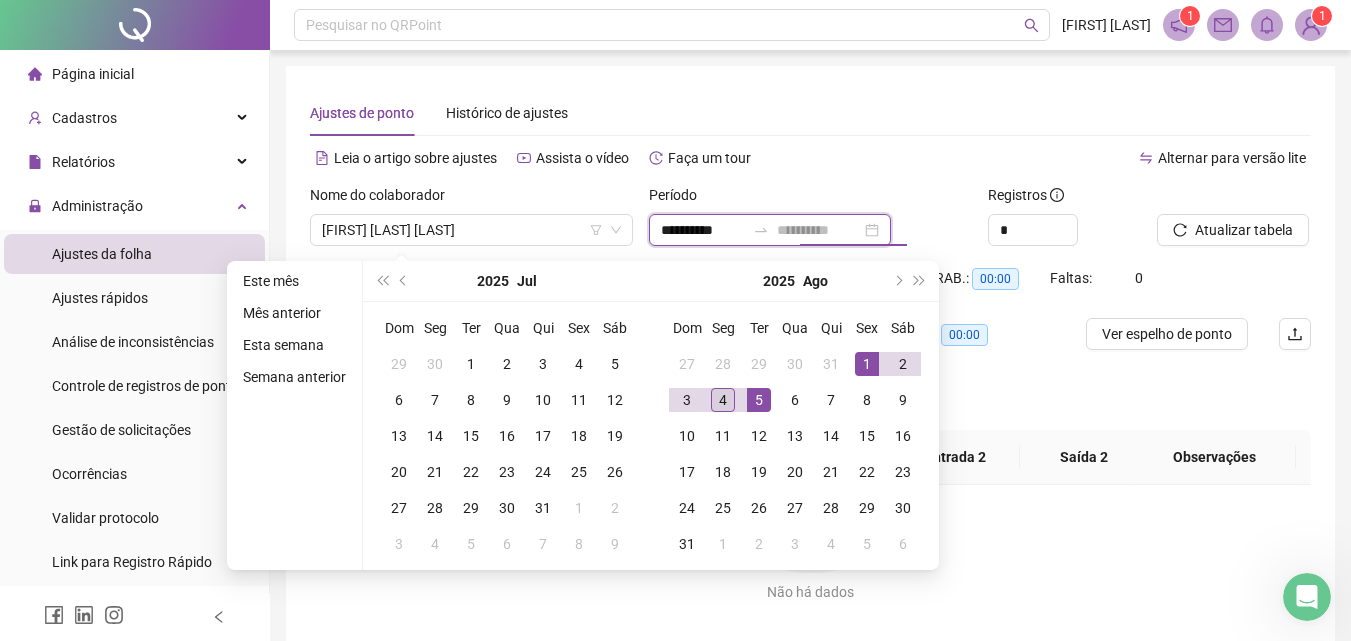 type on "**********" 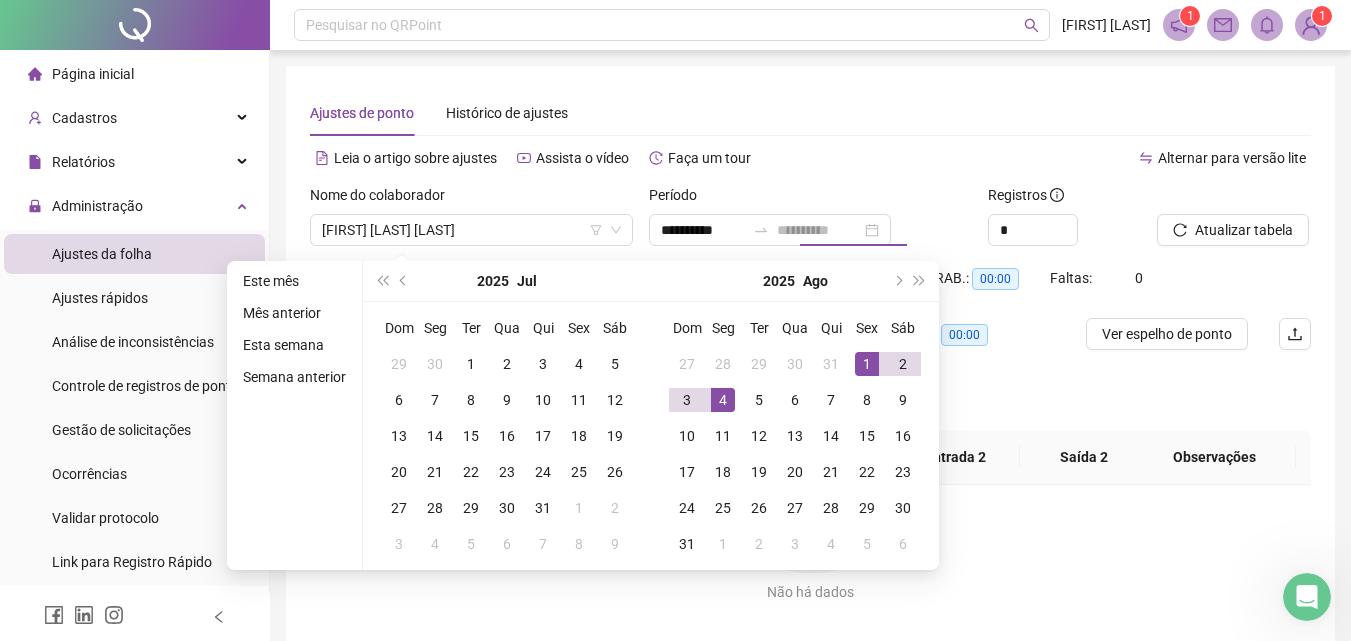 click on "4" at bounding box center [723, 400] 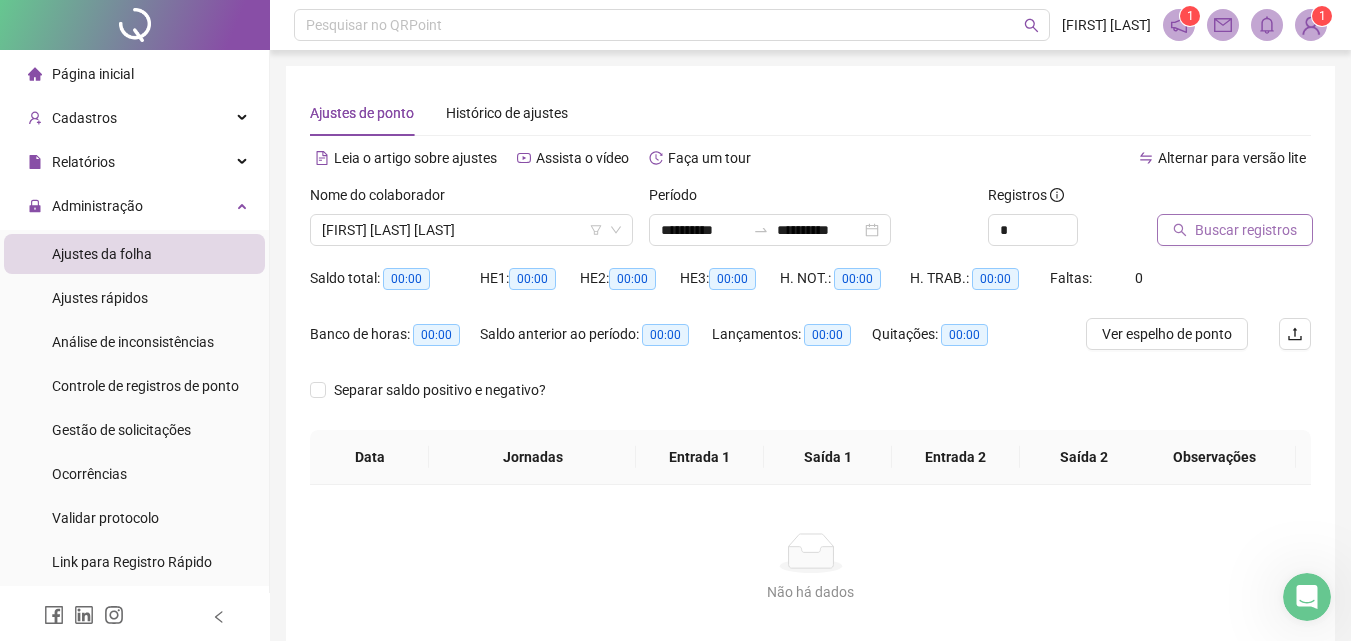 click on "Buscar registros" at bounding box center (1246, 230) 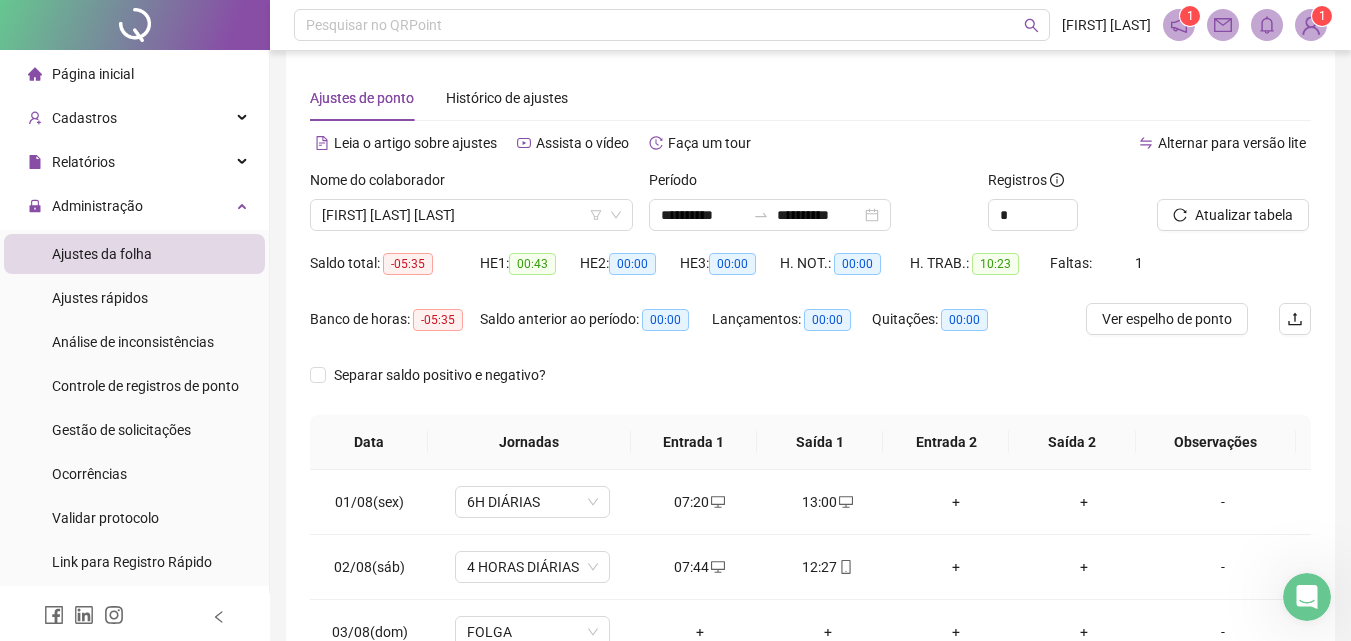 scroll, scrollTop: 0, scrollLeft: 0, axis: both 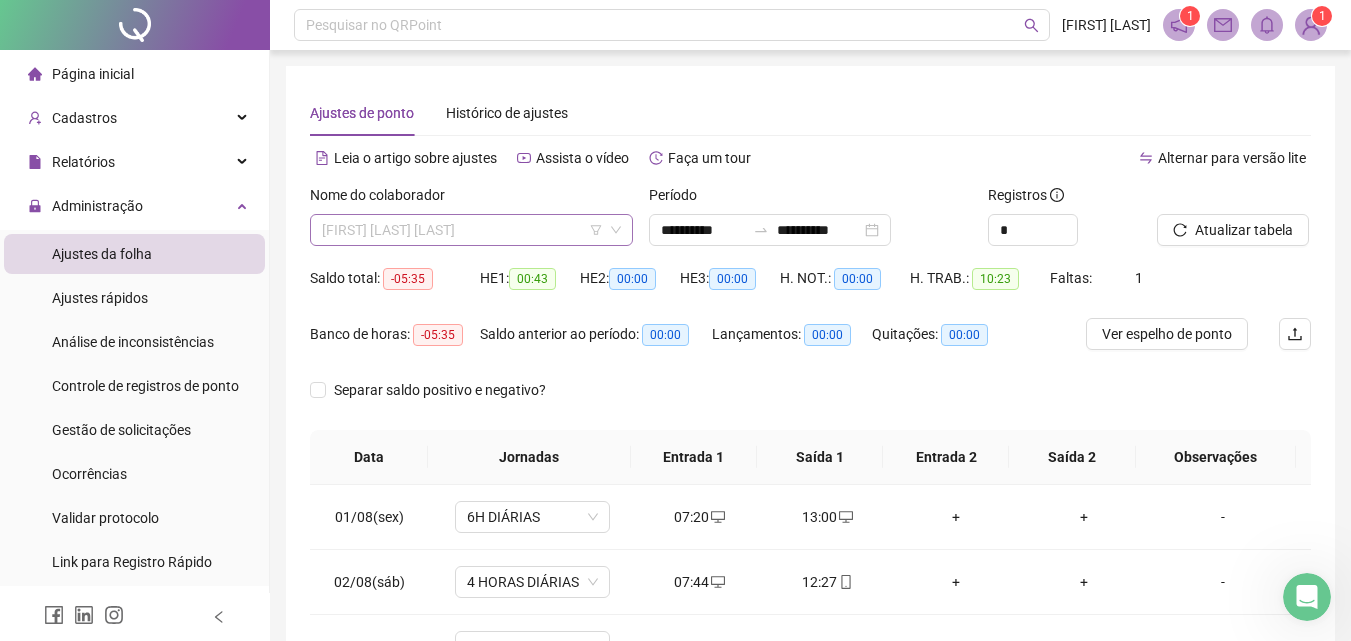 click on "[FIRST] [LAST] [LAST]" at bounding box center [471, 230] 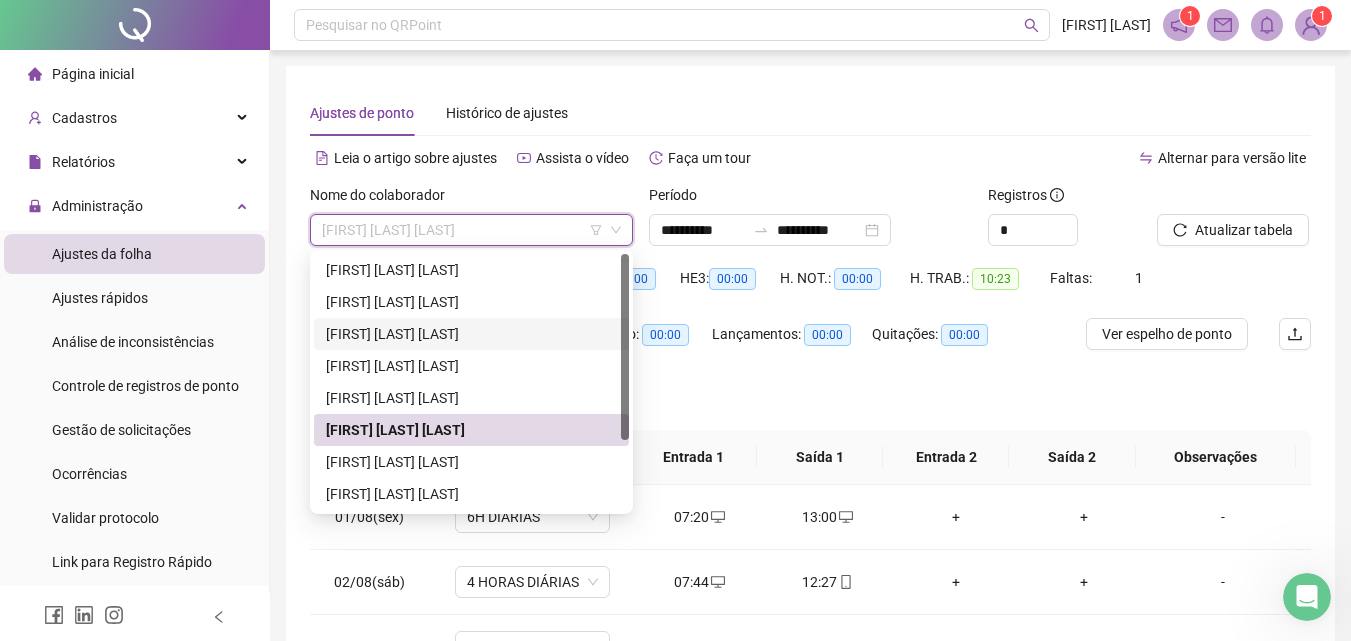 click on "[FIRST] [LAST] [LAST]" at bounding box center (471, 334) 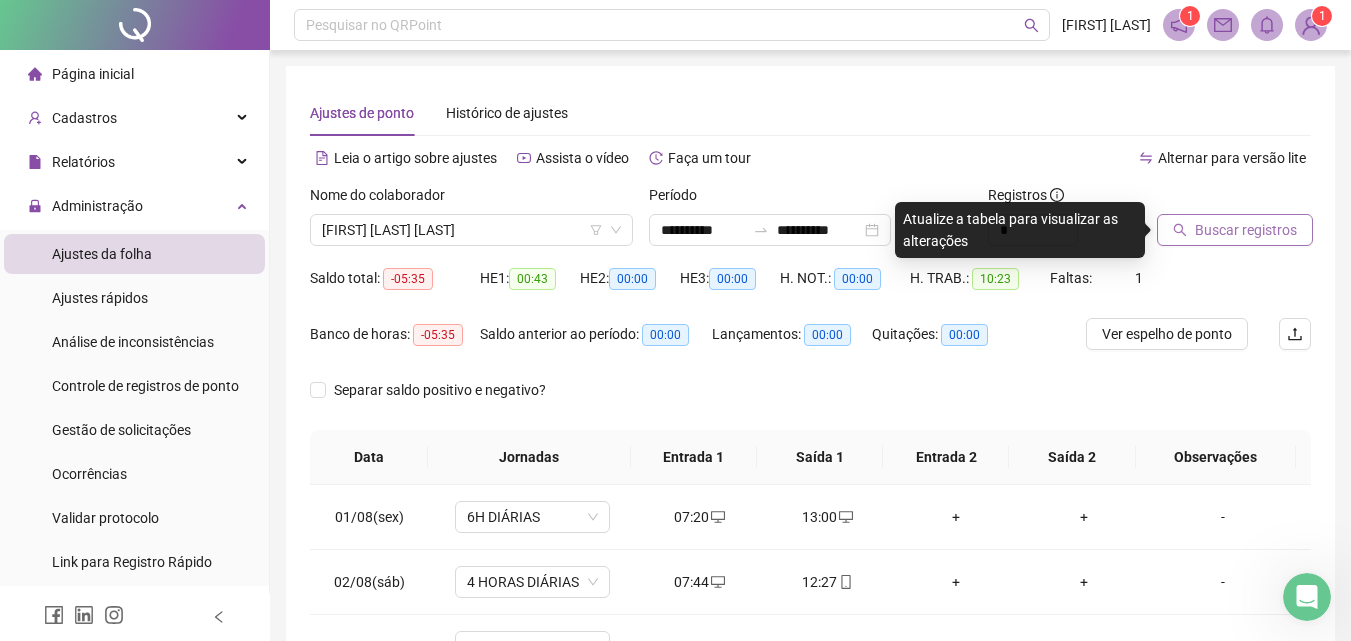 click on "Buscar registros" at bounding box center [1235, 230] 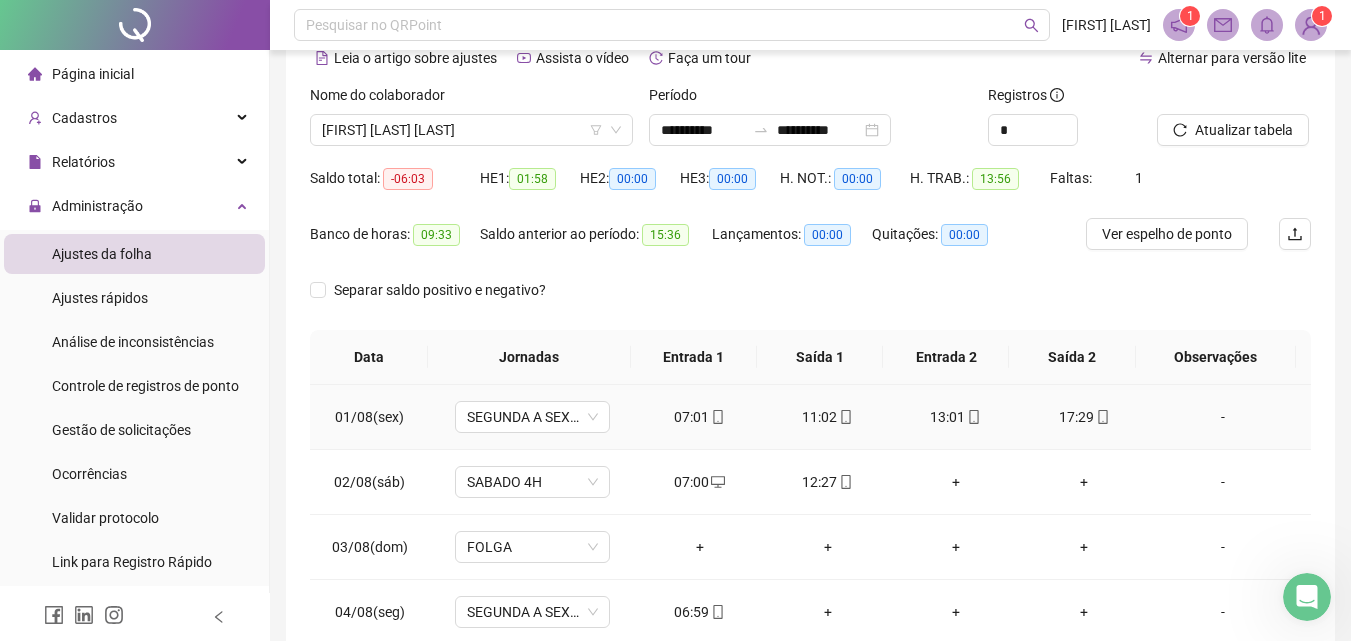 scroll, scrollTop: 200, scrollLeft: 0, axis: vertical 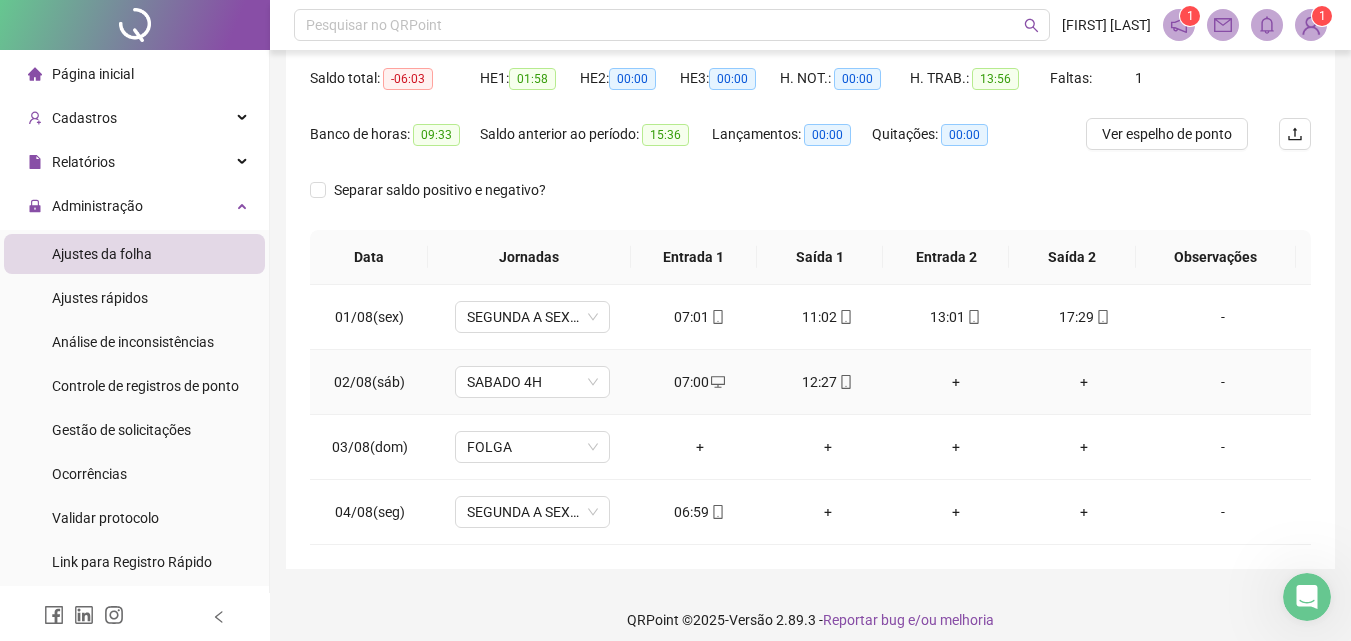 click 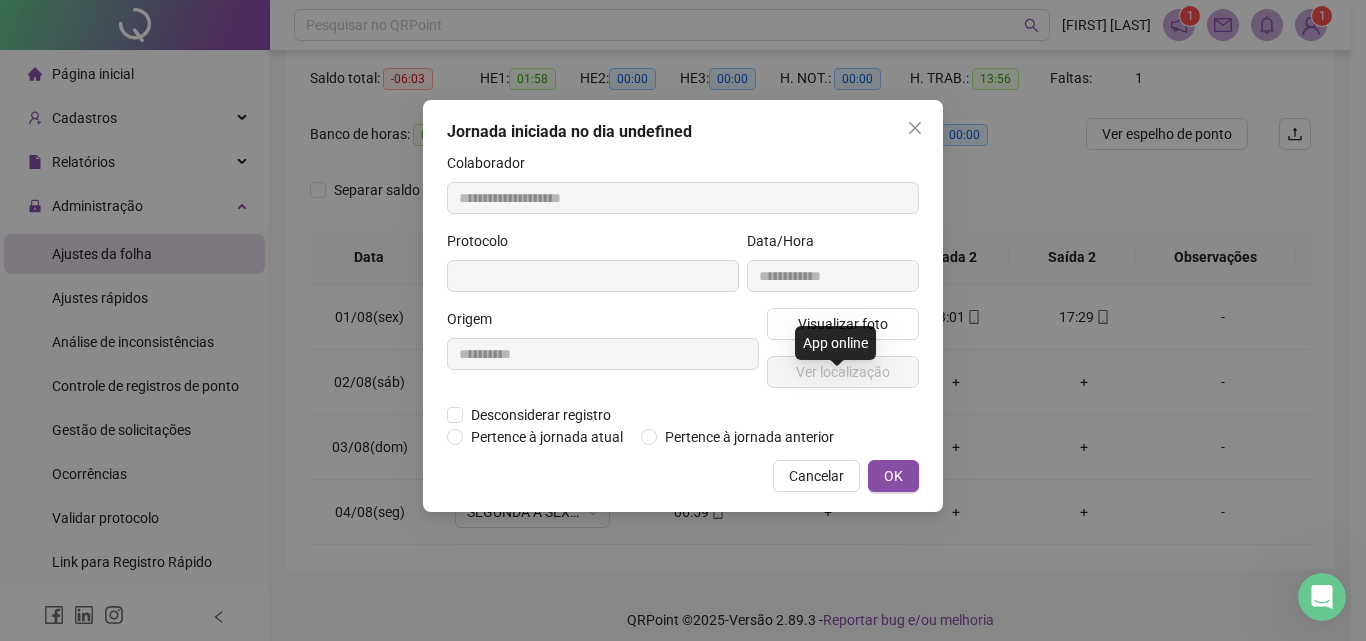 type on "**********" 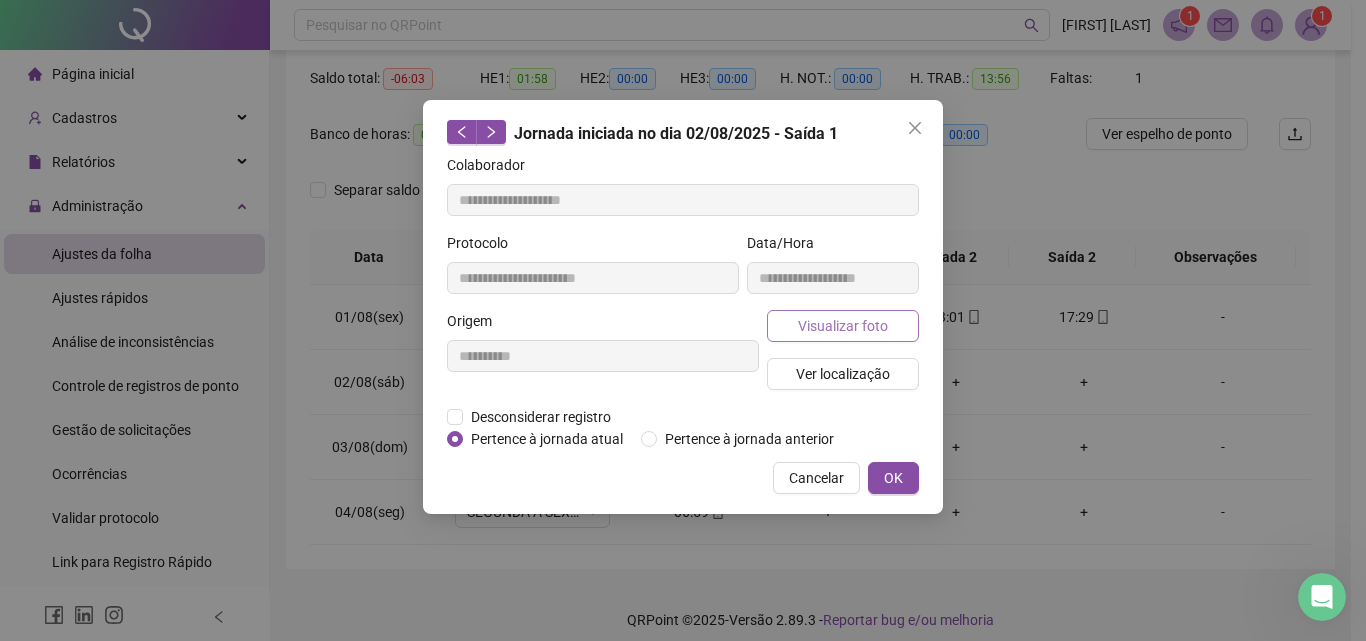 click on "Visualizar foto" at bounding box center [843, 326] 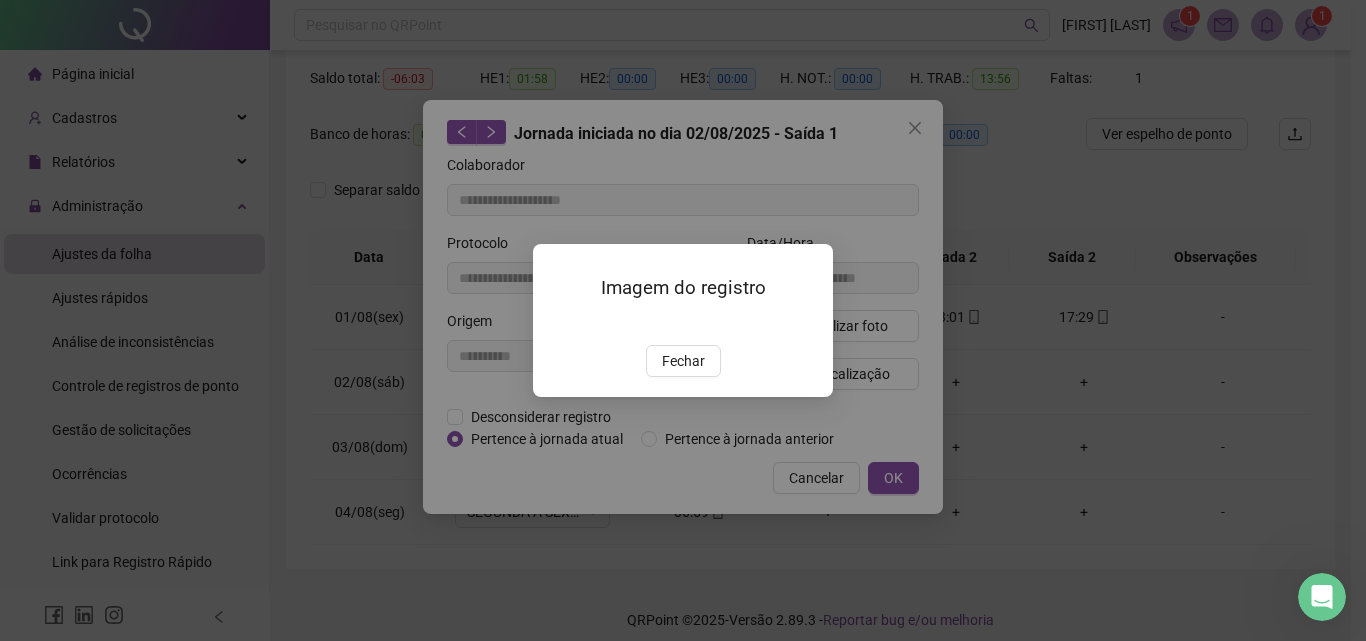 click at bounding box center (557, 324) 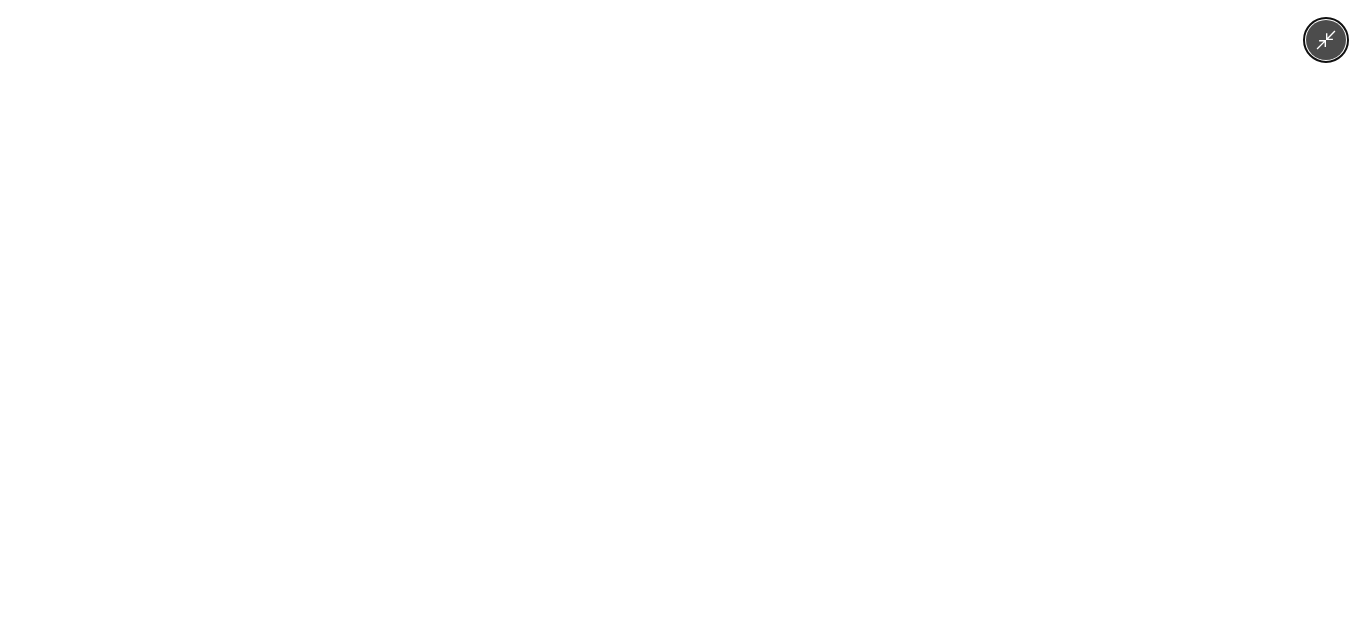click 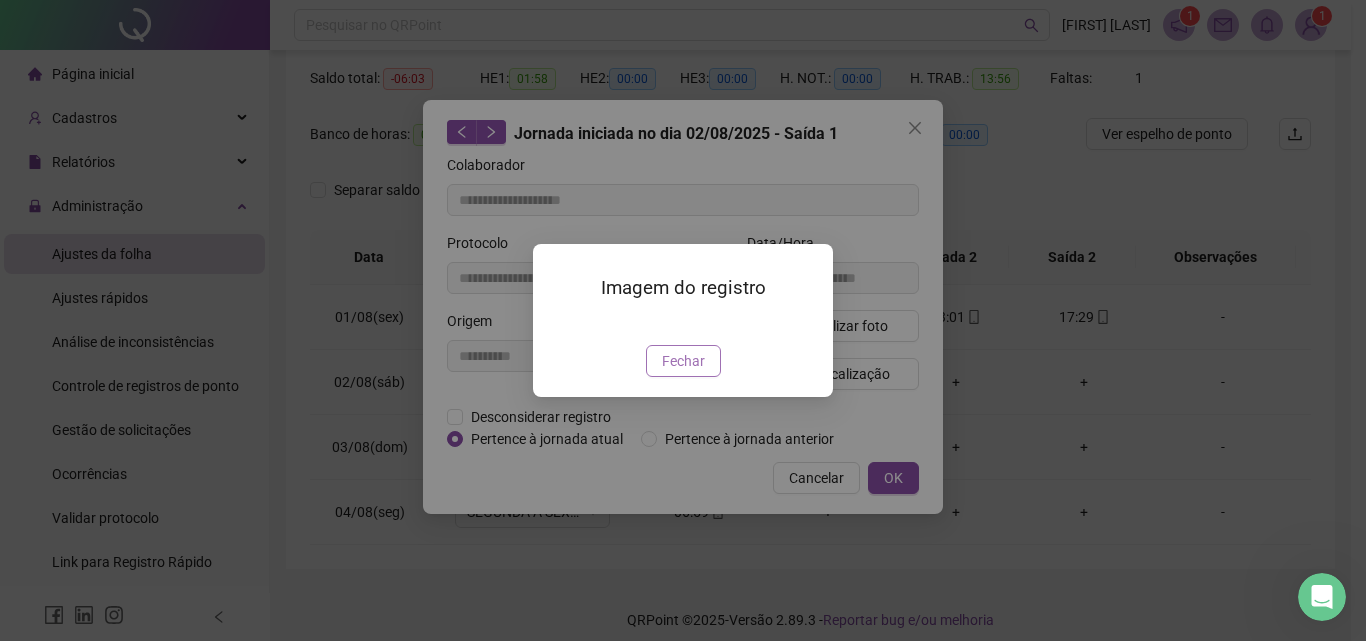 click on "Fechar" at bounding box center (683, 361) 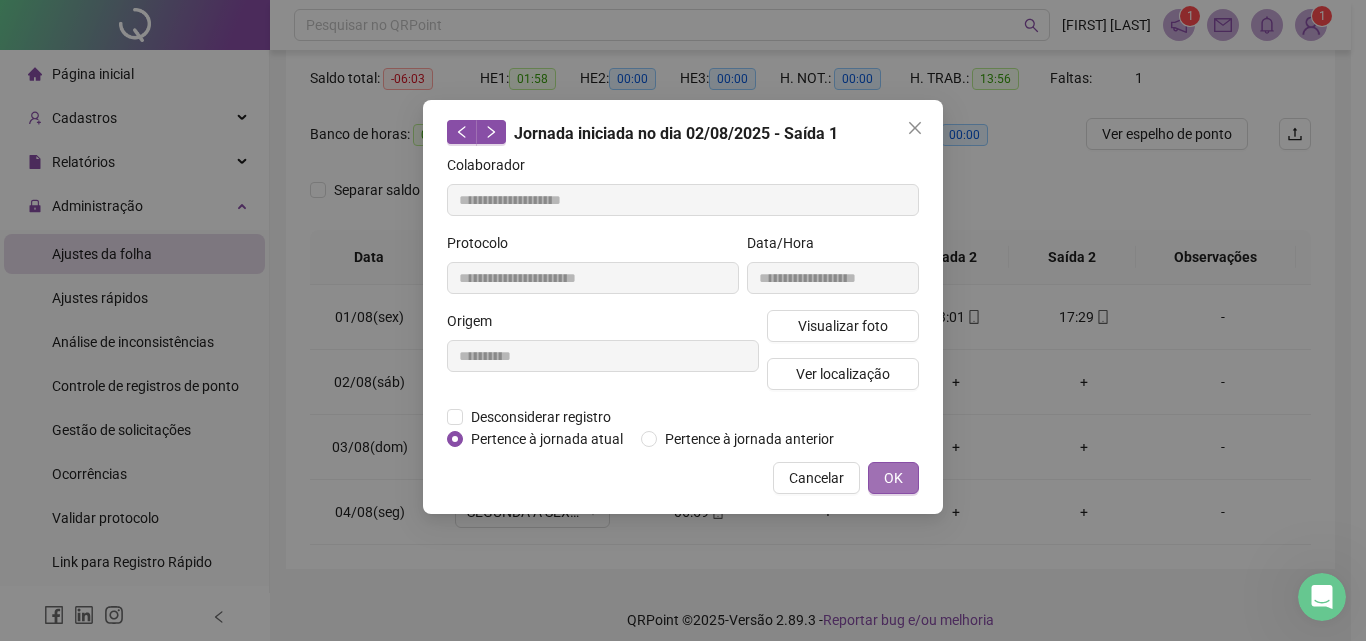 click on "OK" at bounding box center (893, 478) 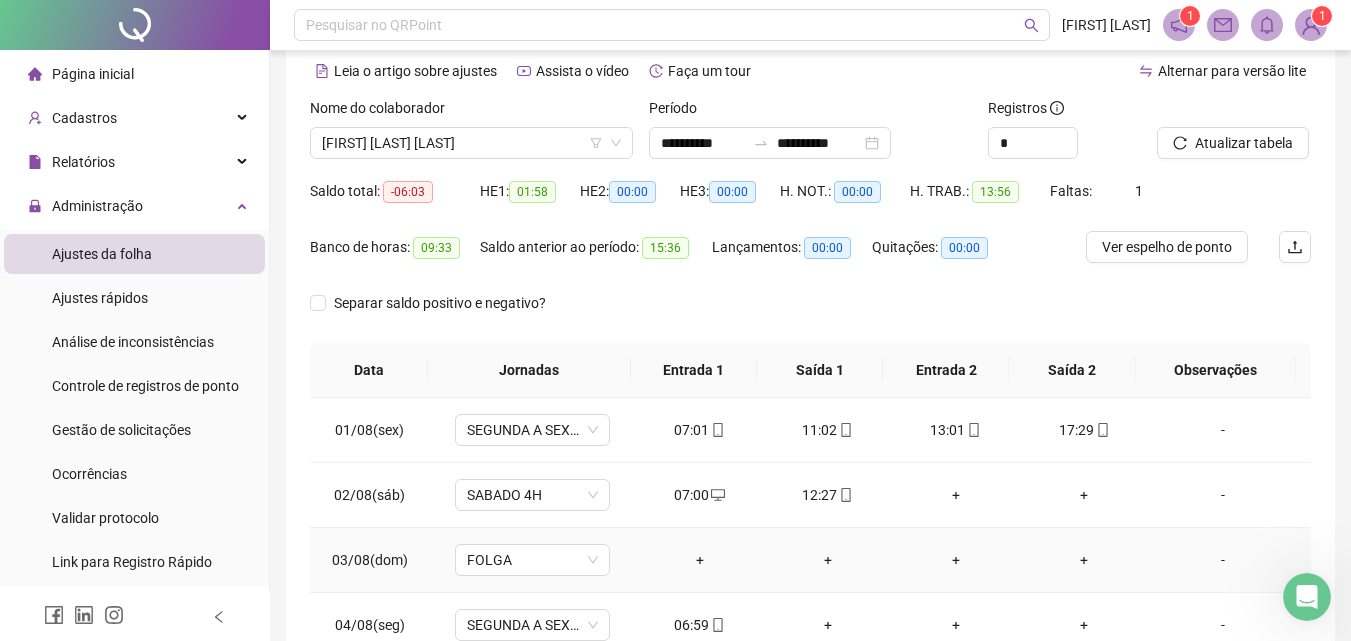 scroll, scrollTop: 14, scrollLeft: 0, axis: vertical 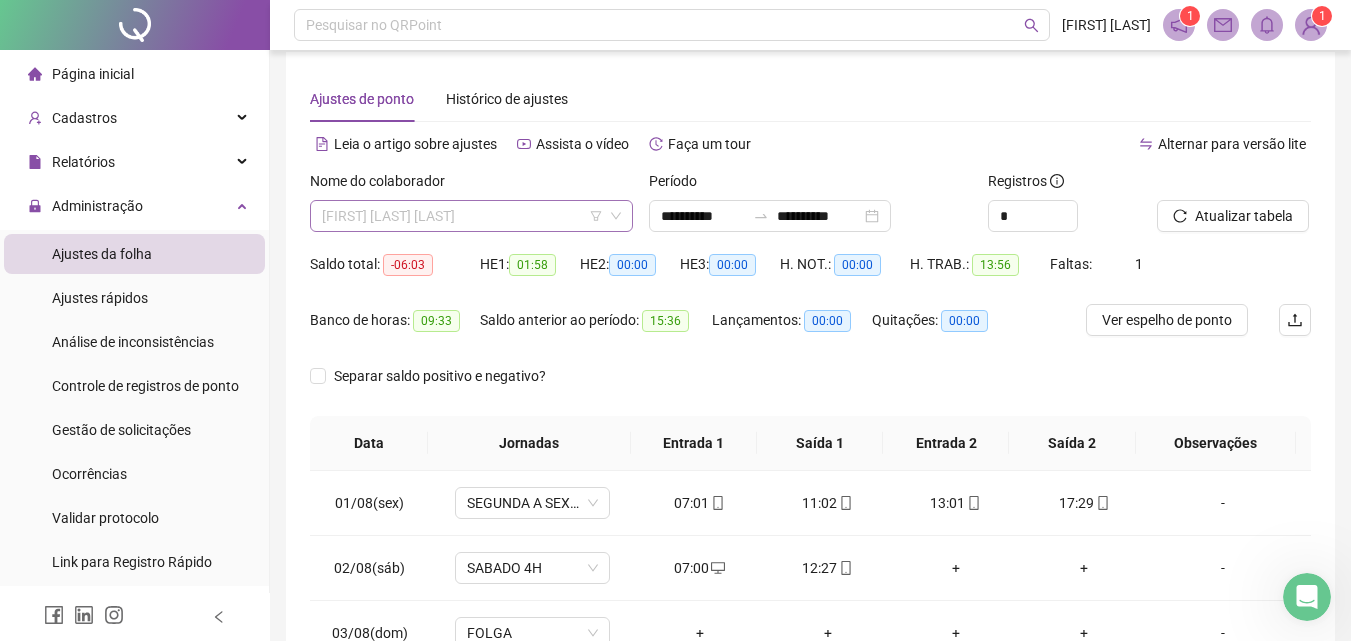 click on "[FIRST] [LAST] [LAST]" at bounding box center (471, 216) 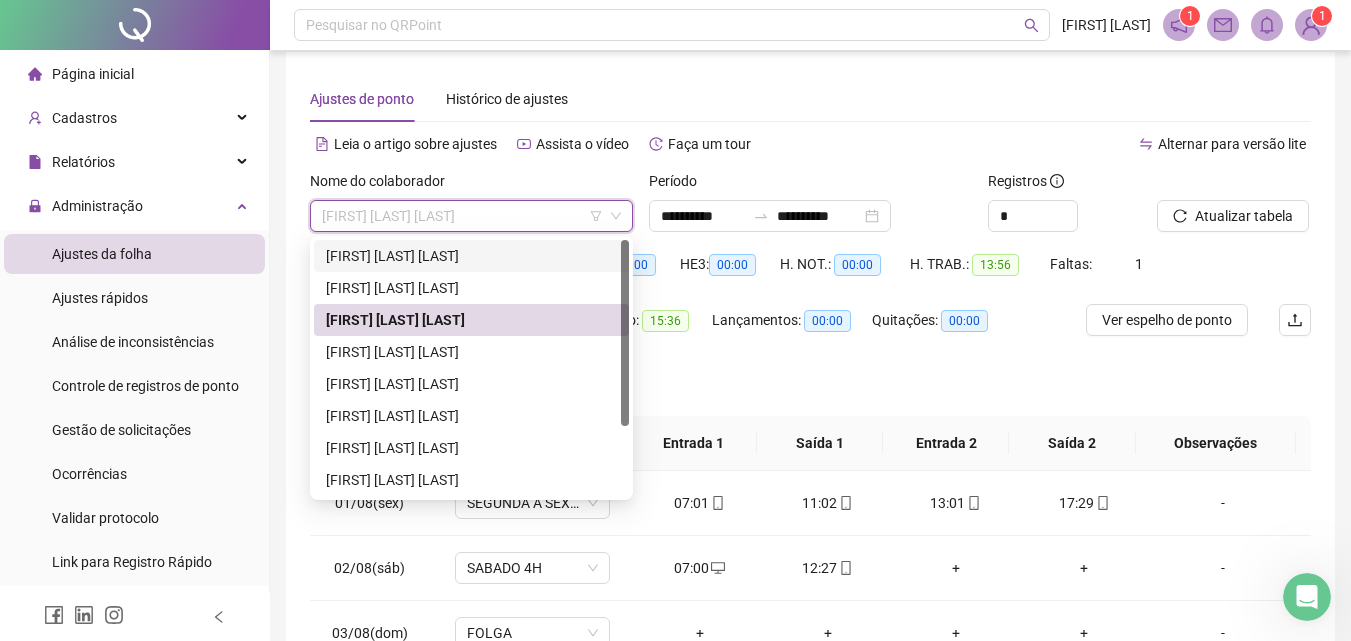 click on "[FIRST] [LAST] [LAST]" at bounding box center (471, 256) 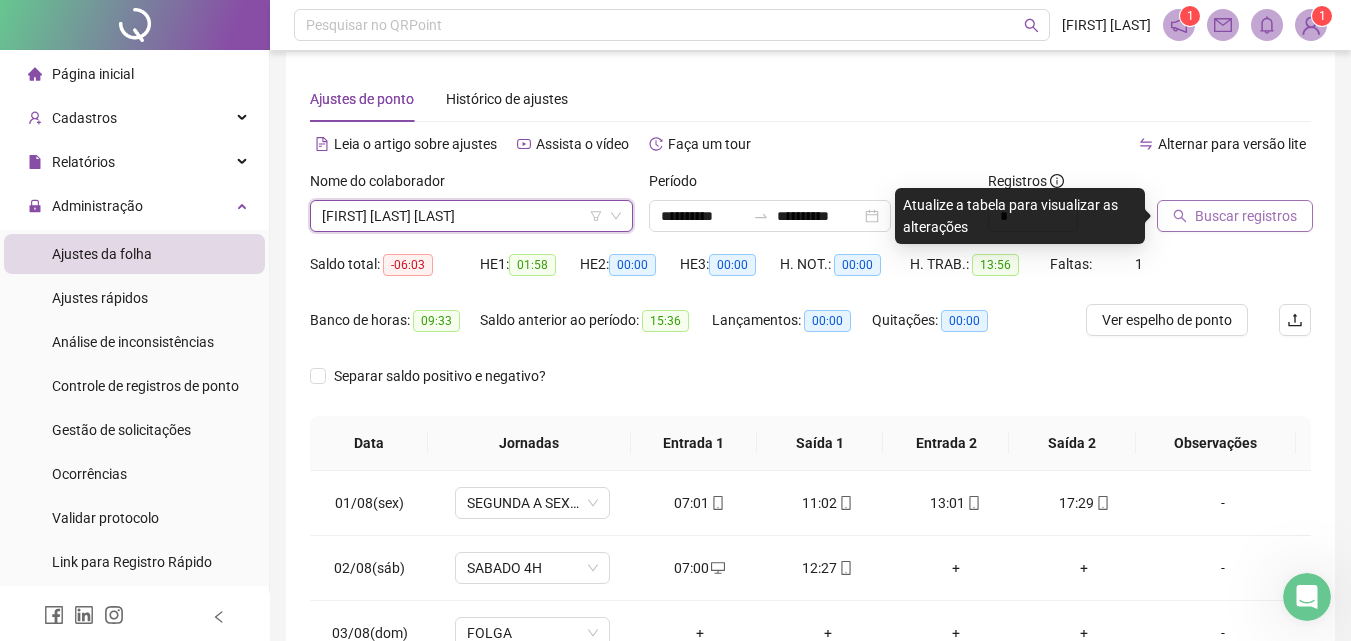 click on "Buscar registros" at bounding box center (1235, 216) 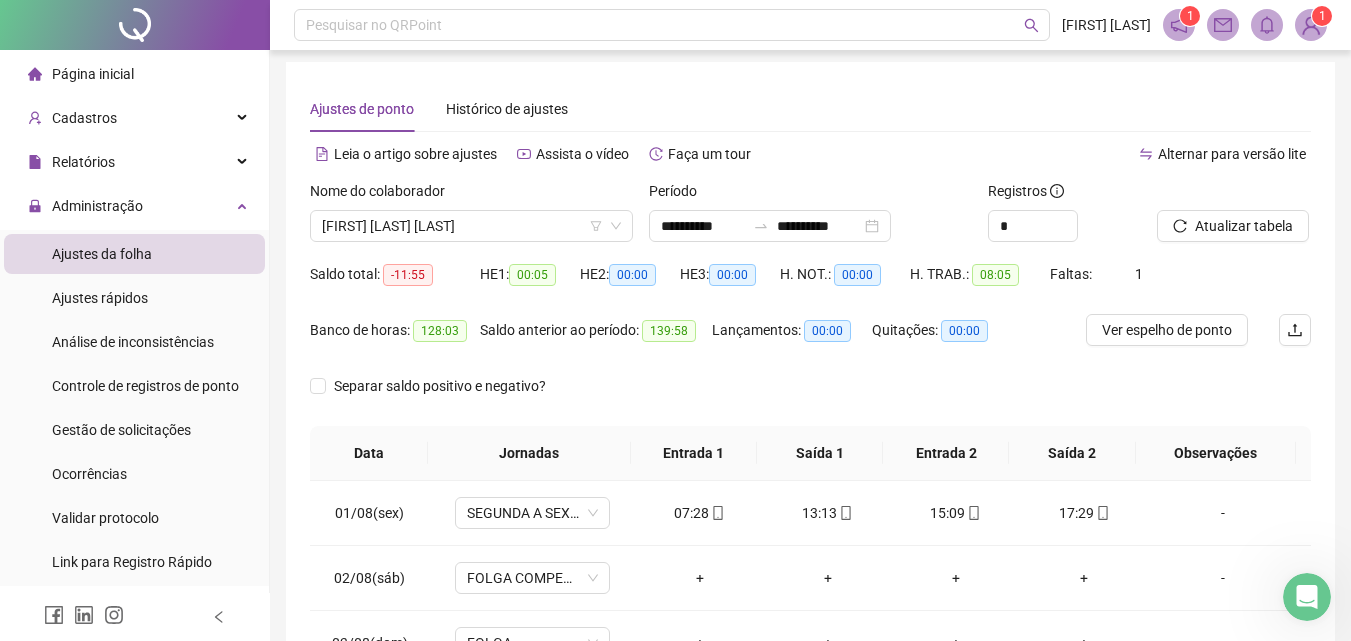 scroll, scrollTop: 0, scrollLeft: 0, axis: both 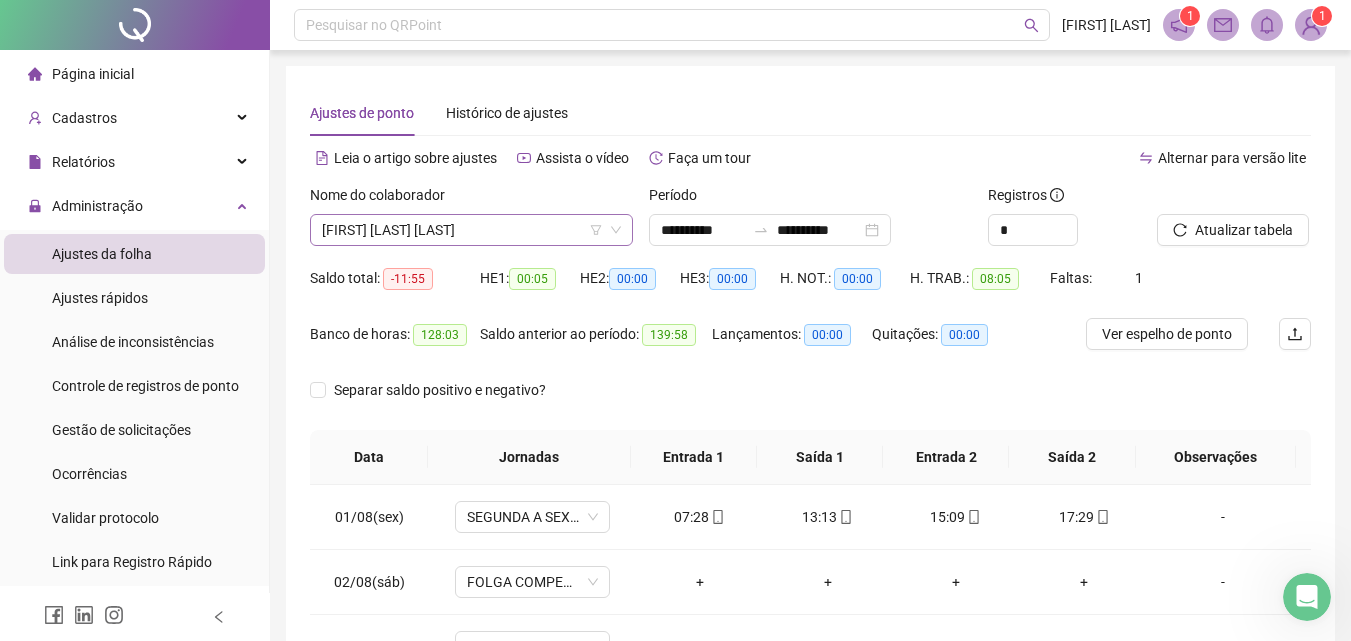 click on "[FIRST] [LAST] [LAST]" at bounding box center [471, 230] 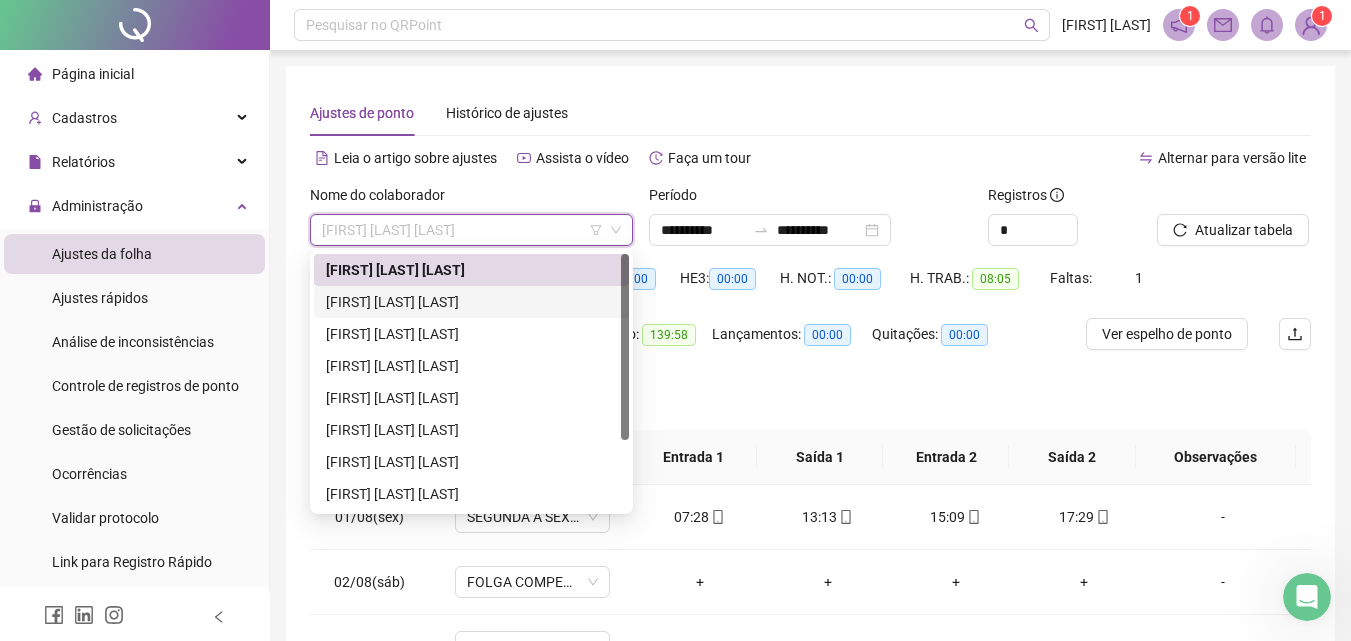 click on "[FIRST] [LAST] [LAST]" at bounding box center (471, 302) 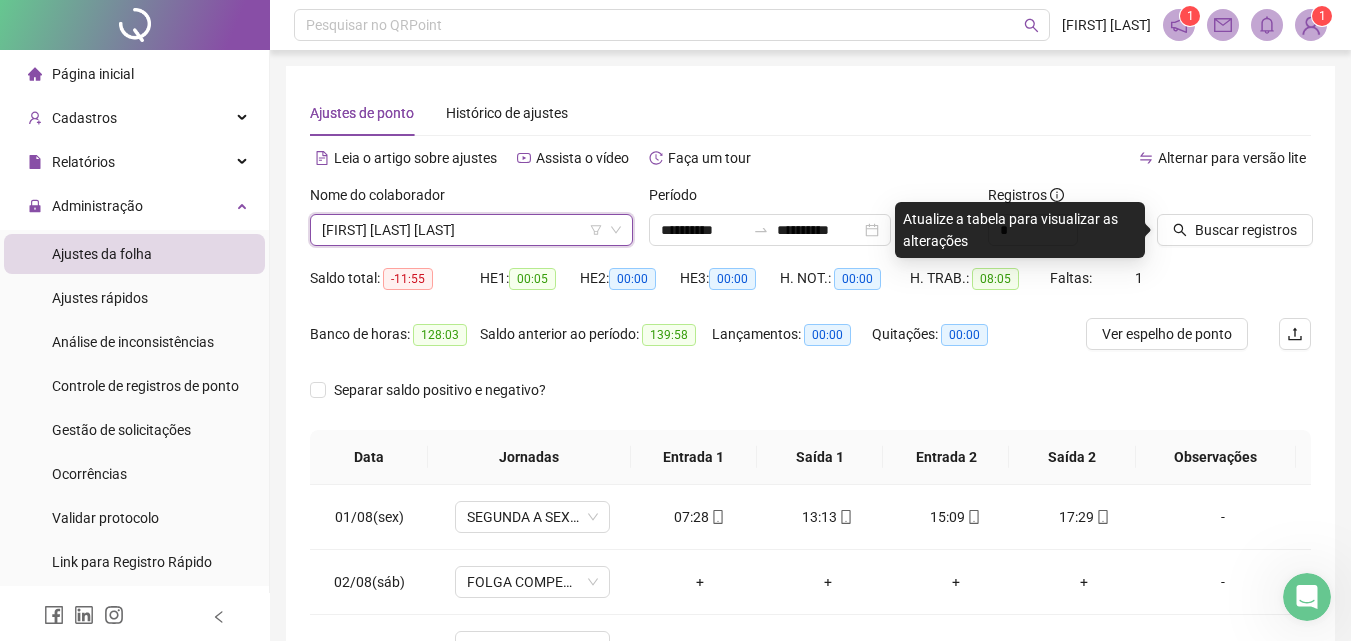 click on "Buscar registros" at bounding box center [1234, 223] 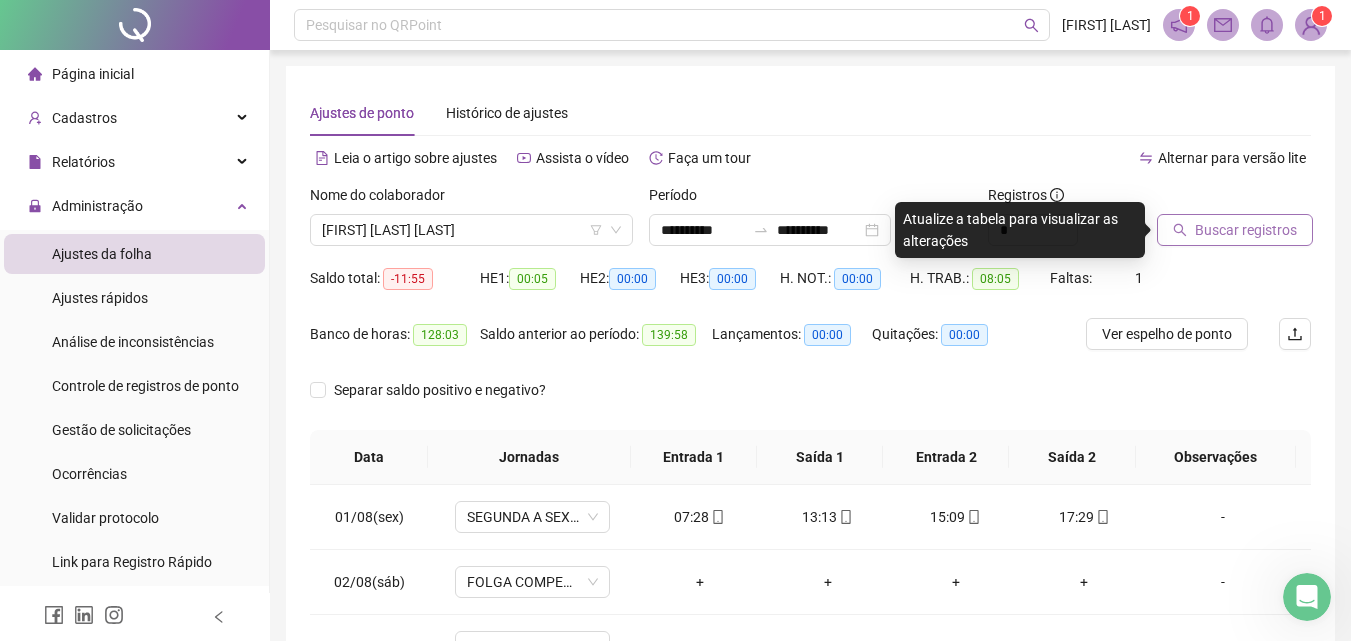 click 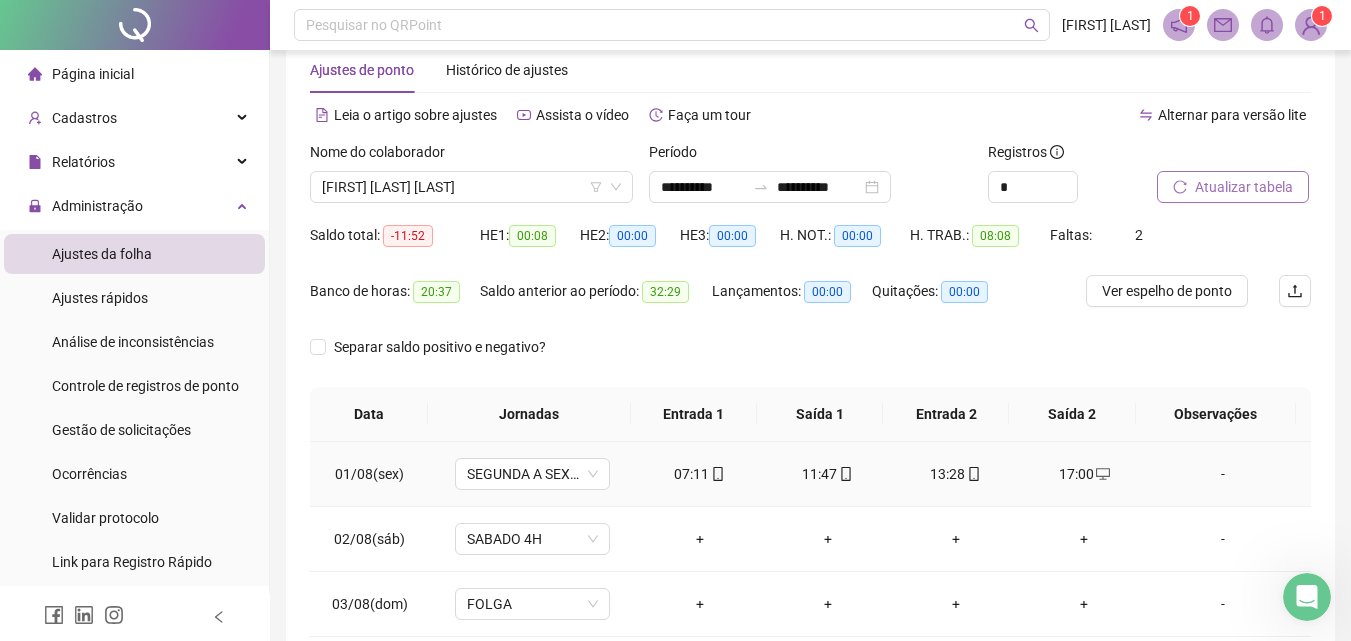 scroll, scrollTop: 0, scrollLeft: 0, axis: both 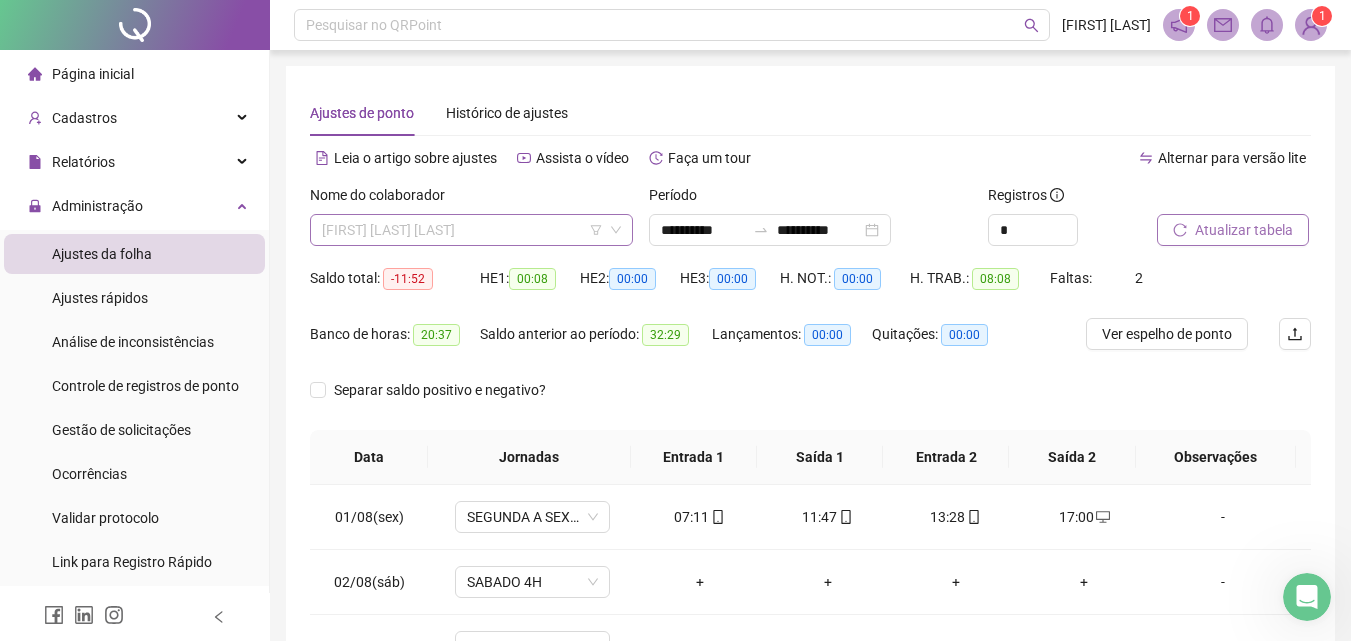 click on "[FIRST] [LAST] [LAST]" at bounding box center (471, 230) 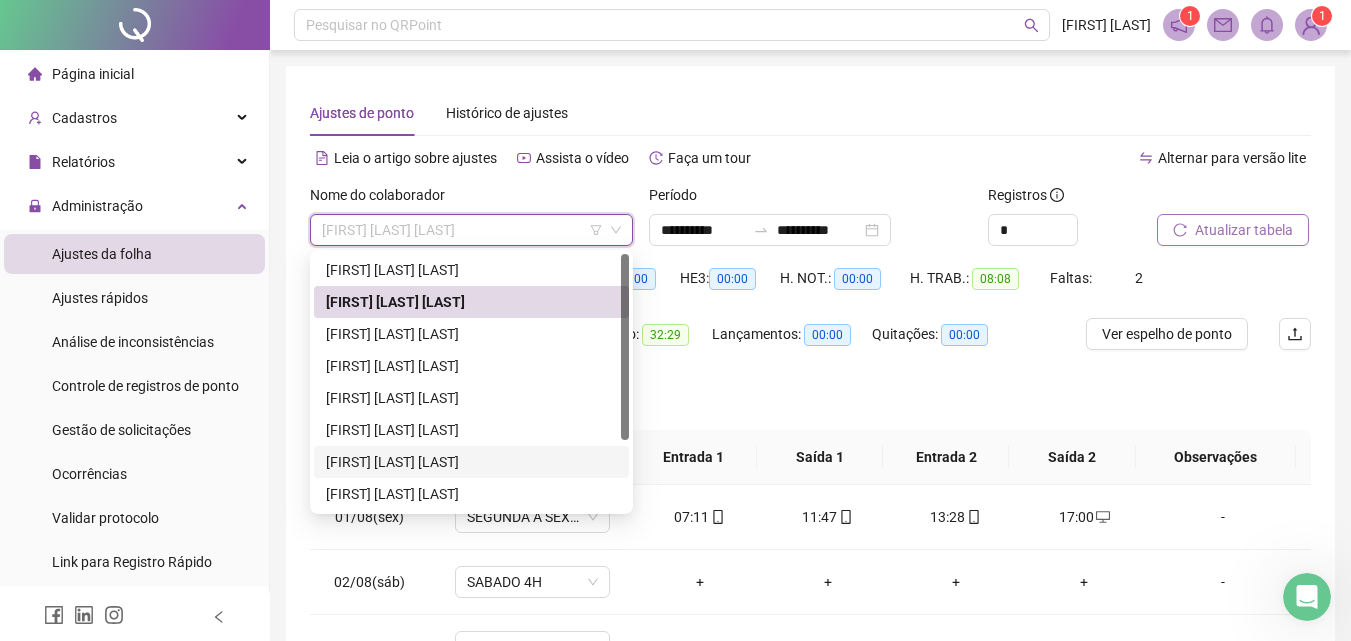 scroll, scrollTop: 96, scrollLeft: 0, axis: vertical 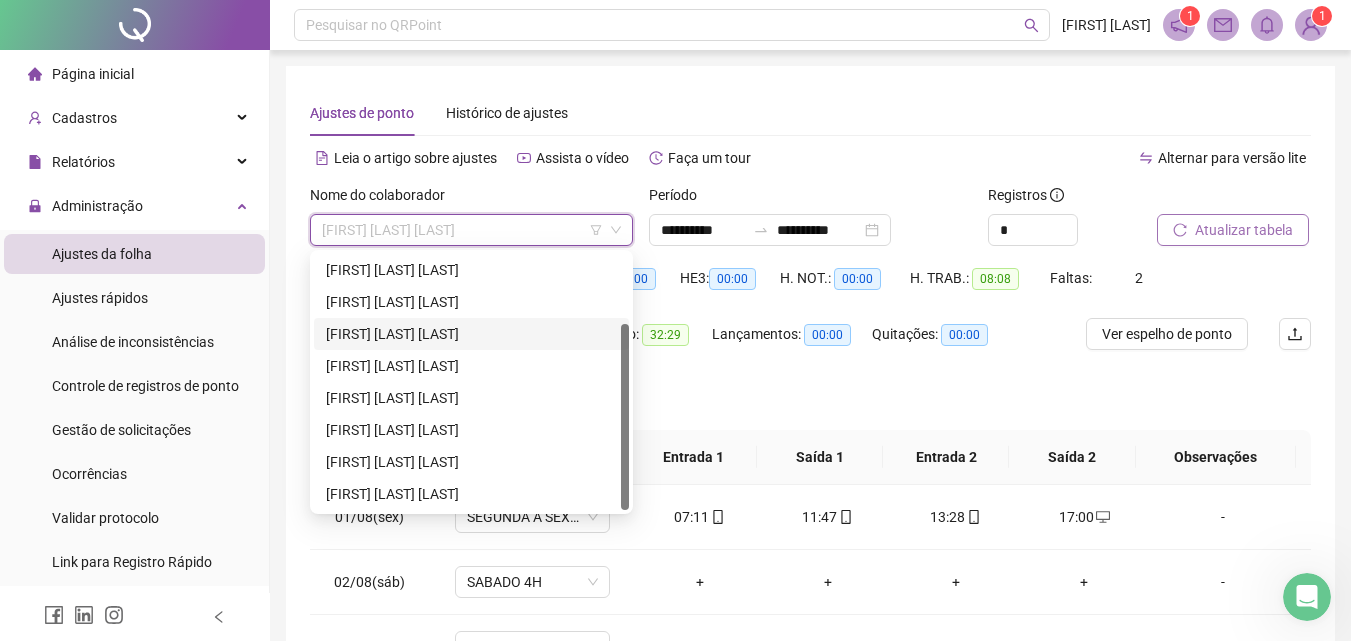 click on "Ajustes de ponto Histórico de ajustes" at bounding box center (810, 113) 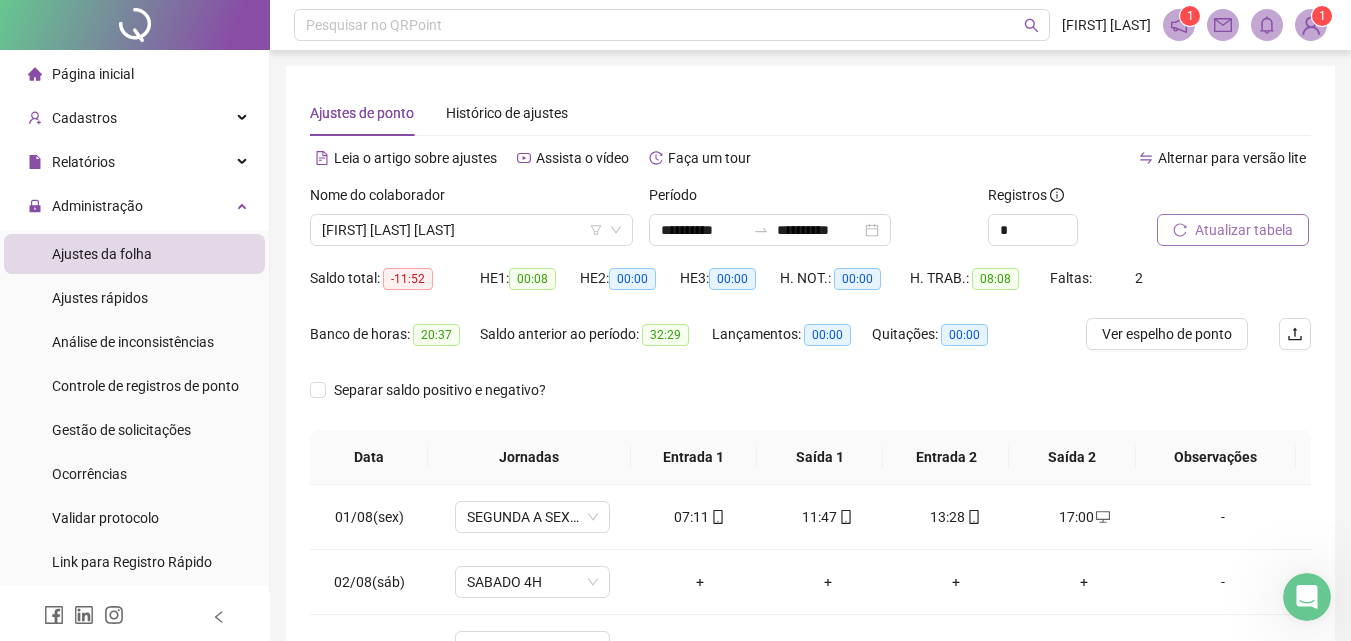 click on "Página inicial Cadastros Empregadores Locais de trabalho Escalas Colaboradores Calendário de feriados Regras de horas Relatórios Listagem de colaboradores Listagem de atrasos Folha de ponto Listagem de registros Resumo da jornada Localização de registros Banco de Horas Escalas de trabalho Administração Ajustes da folha Ajustes rápidos Análise de inconsistências Controle de registros de ponto Gestão de solicitações Ocorrências Validar protocolo Link para Registro Rápido Exportações Integrações Aceite de uso Atestado técnico Gerar QRCode Central de ajuda Clube QR - Beneficios" at bounding box center (135, 474) 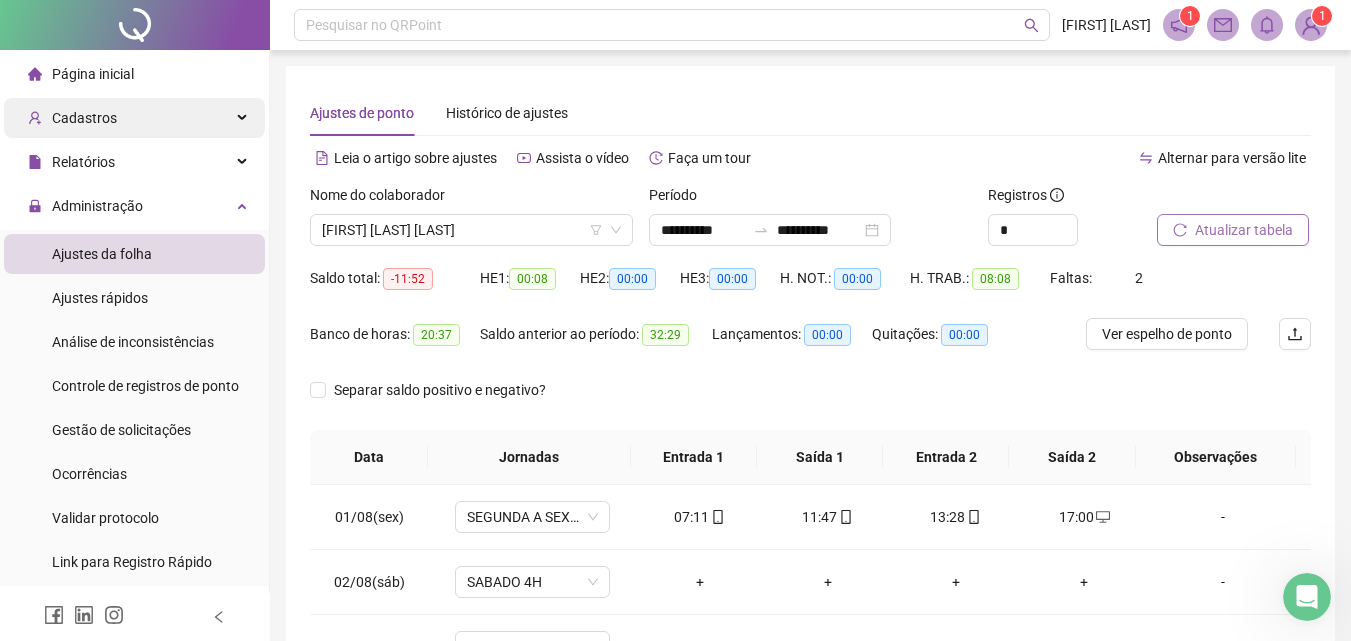 click on "Cadastros" at bounding box center [134, 118] 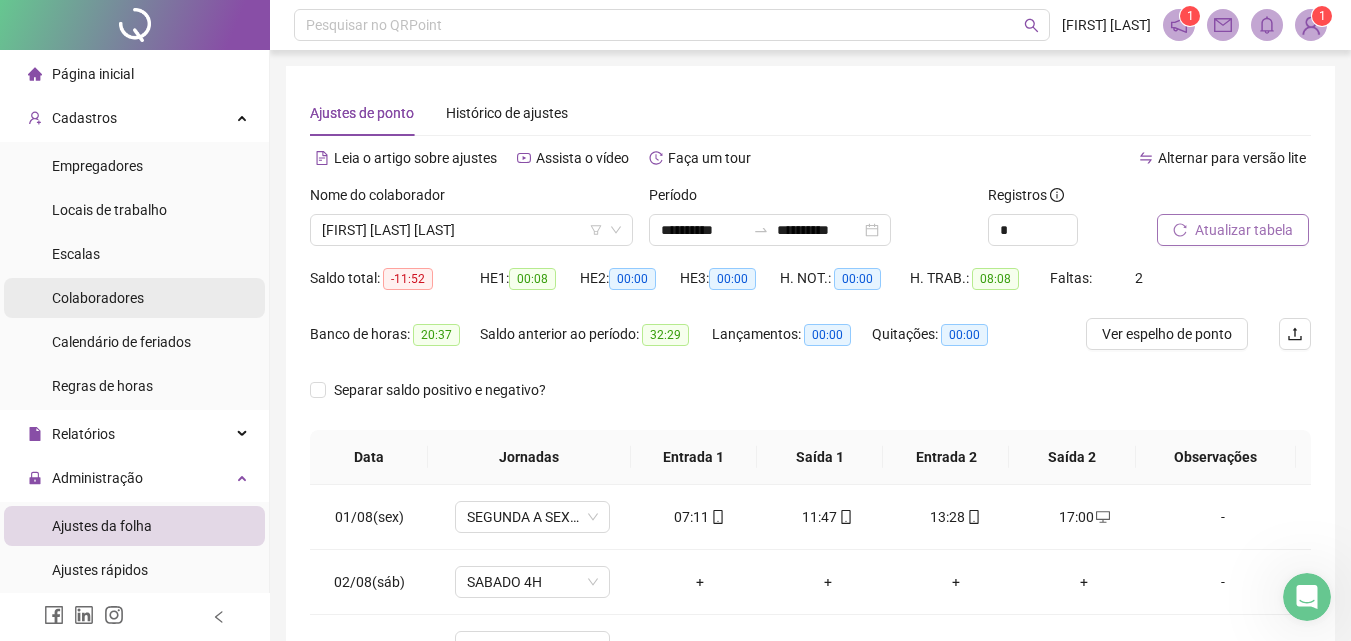 click on "Colaboradores" at bounding box center (98, 298) 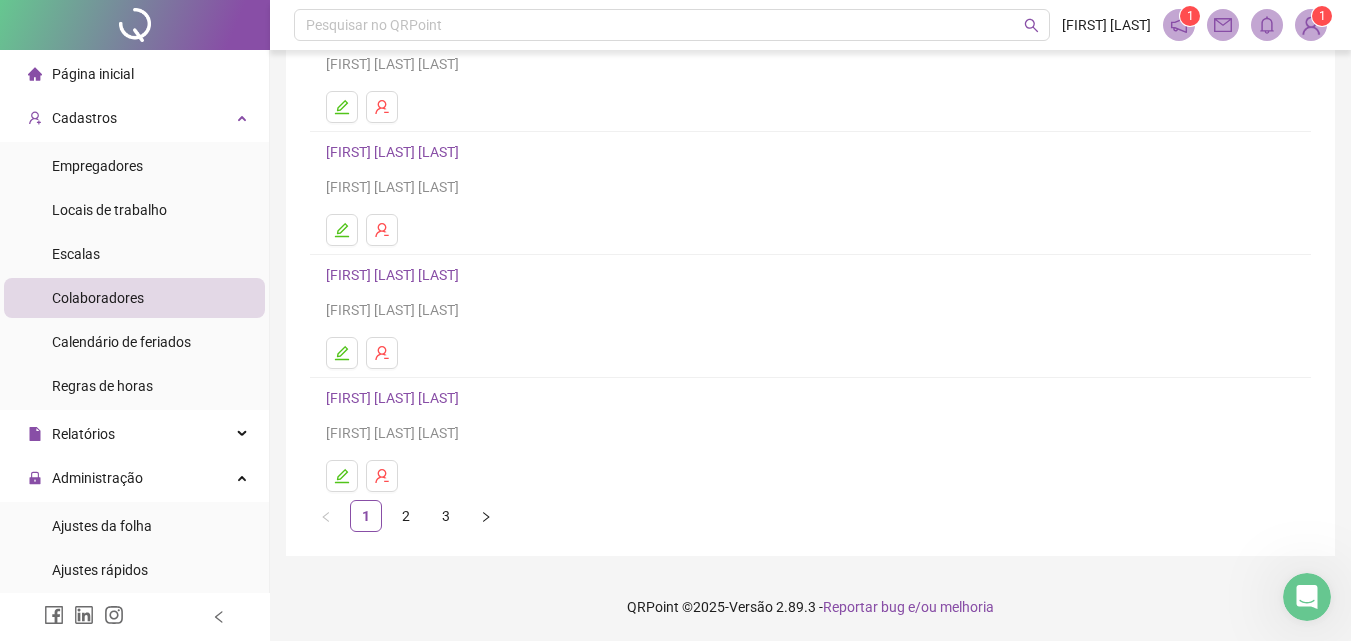 scroll, scrollTop: 326, scrollLeft: 0, axis: vertical 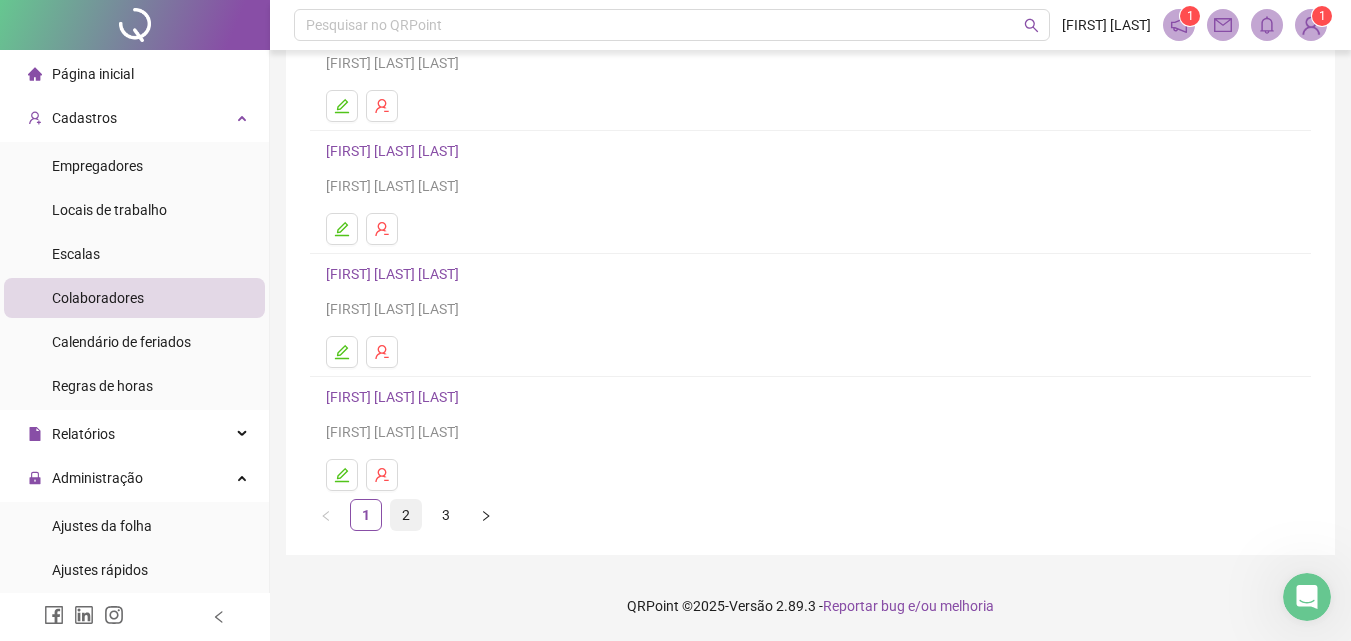 click on "2" at bounding box center [406, 515] 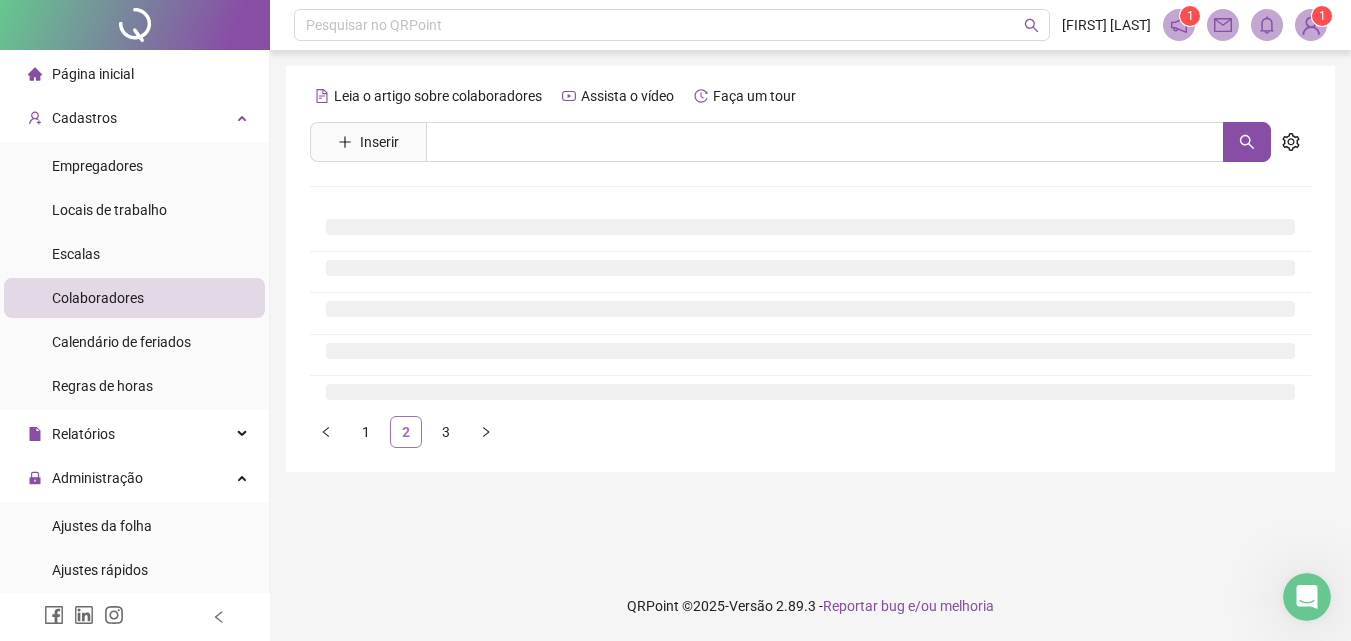 scroll, scrollTop: 0, scrollLeft: 0, axis: both 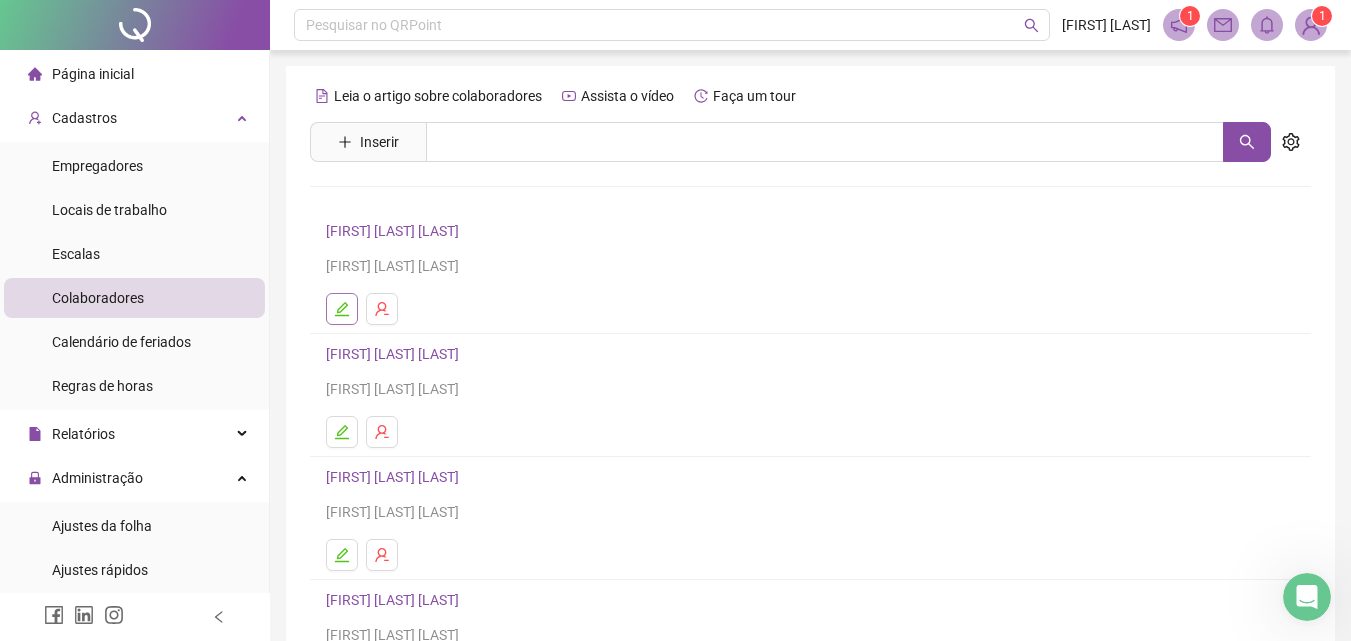 click at bounding box center [342, 309] 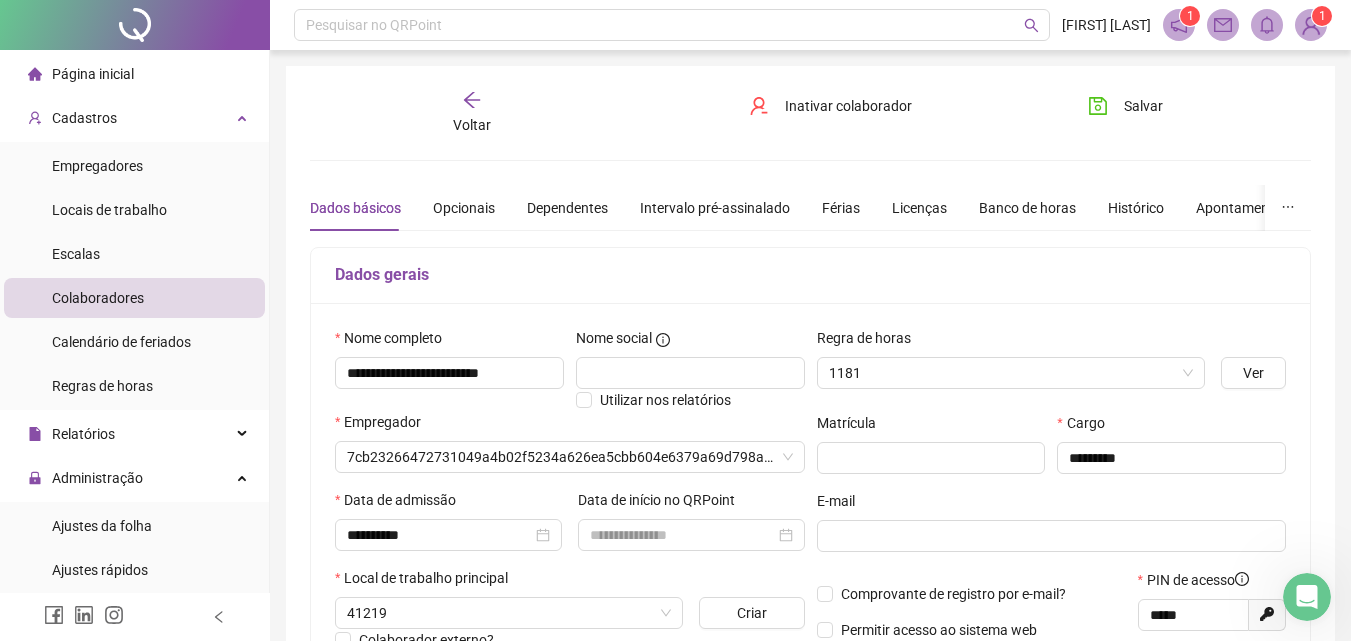 type on "******" 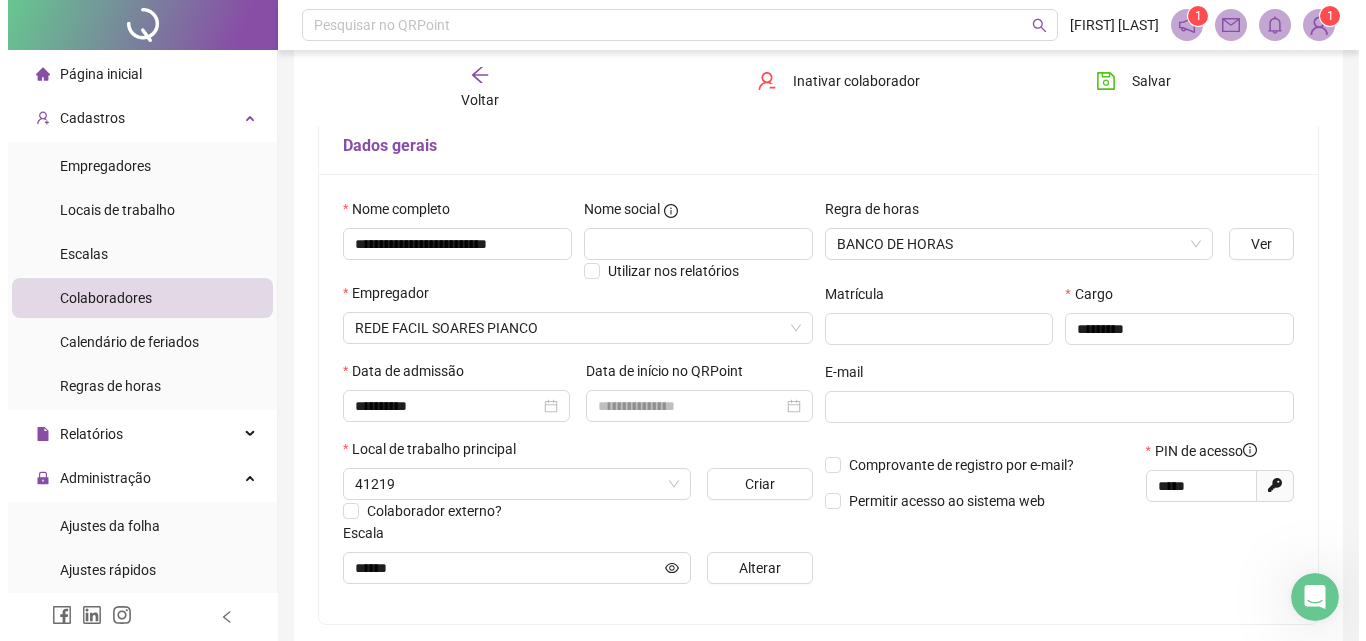 scroll, scrollTop: 300, scrollLeft: 0, axis: vertical 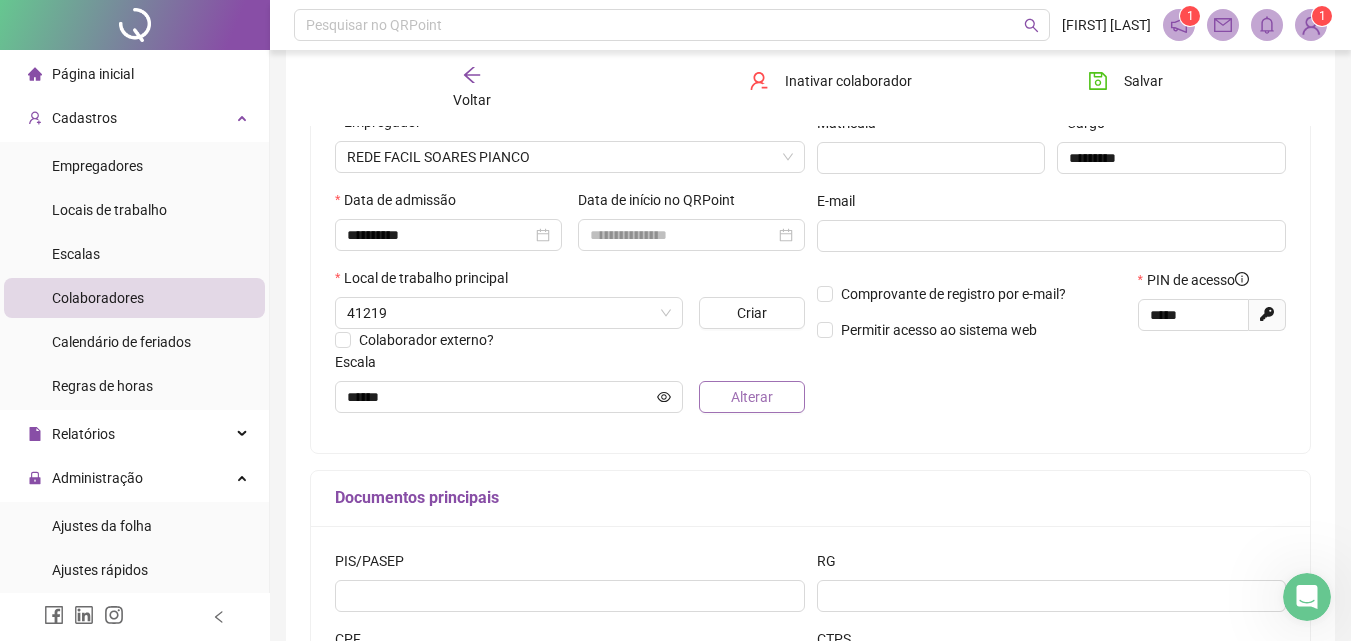 click on "Alterar" at bounding box center [752, 397] 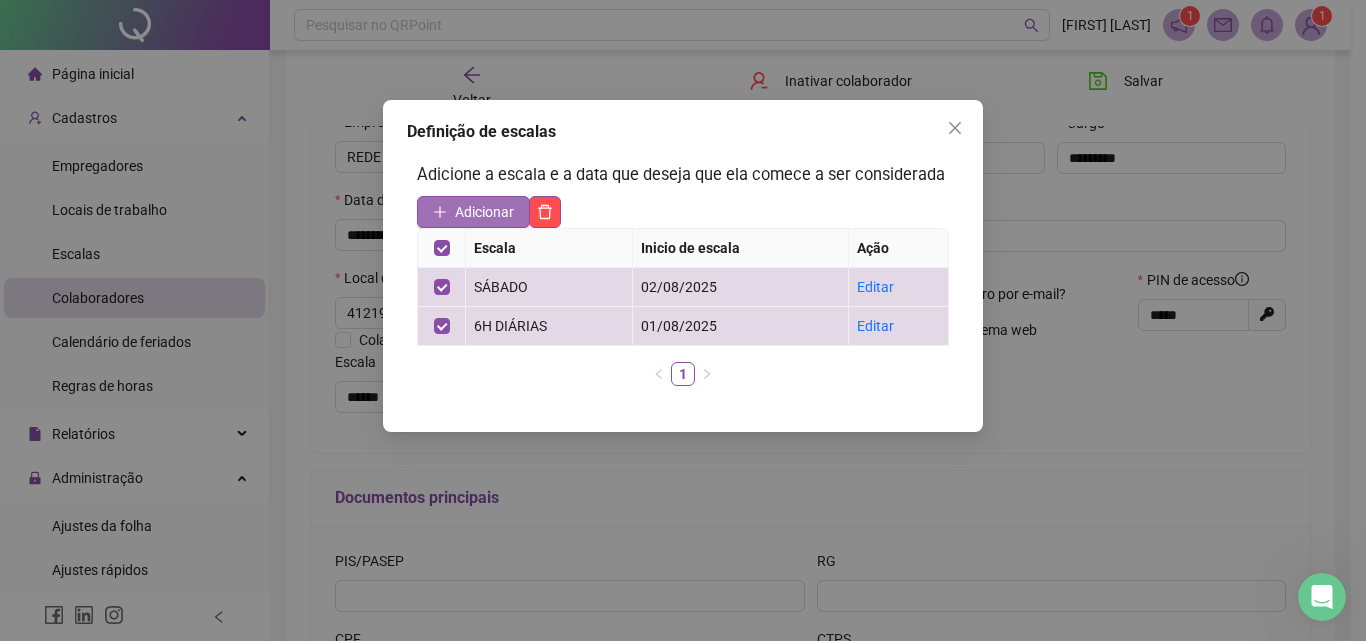 click on "Adicionar" at bounding box center [484, 212] 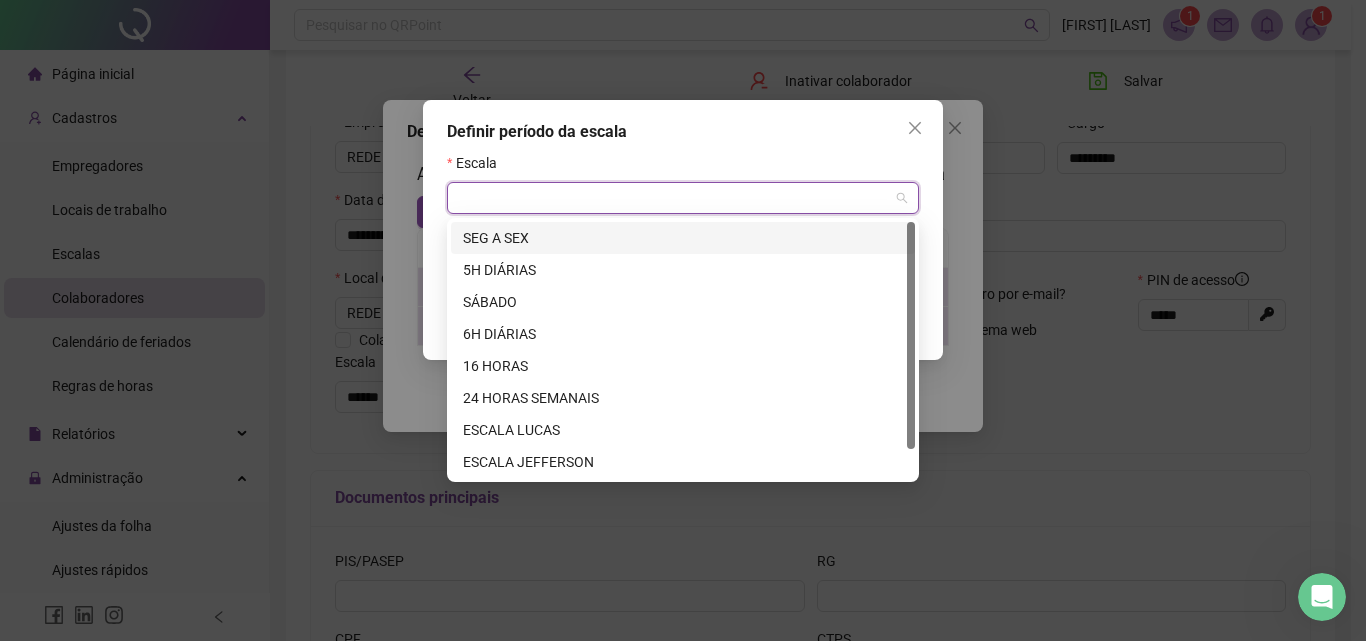 click at bounding box center [674, 198] 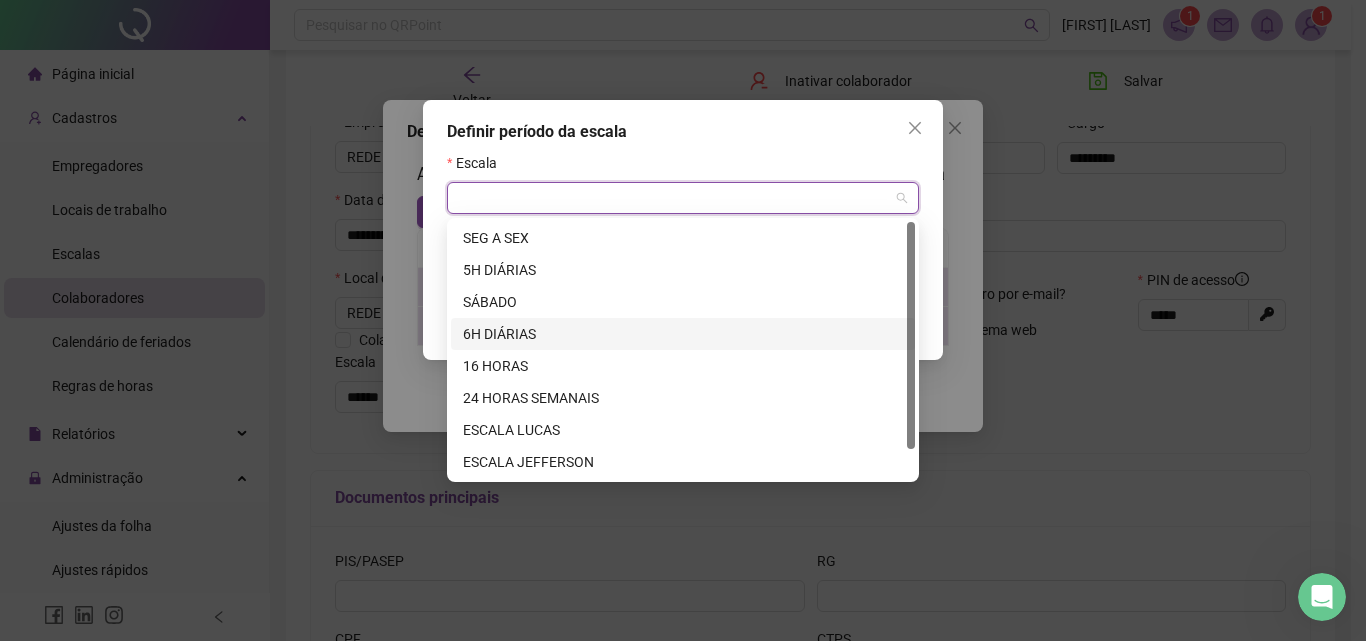 click on "6H DIÁRIAS" at bounding box center (683, 334) 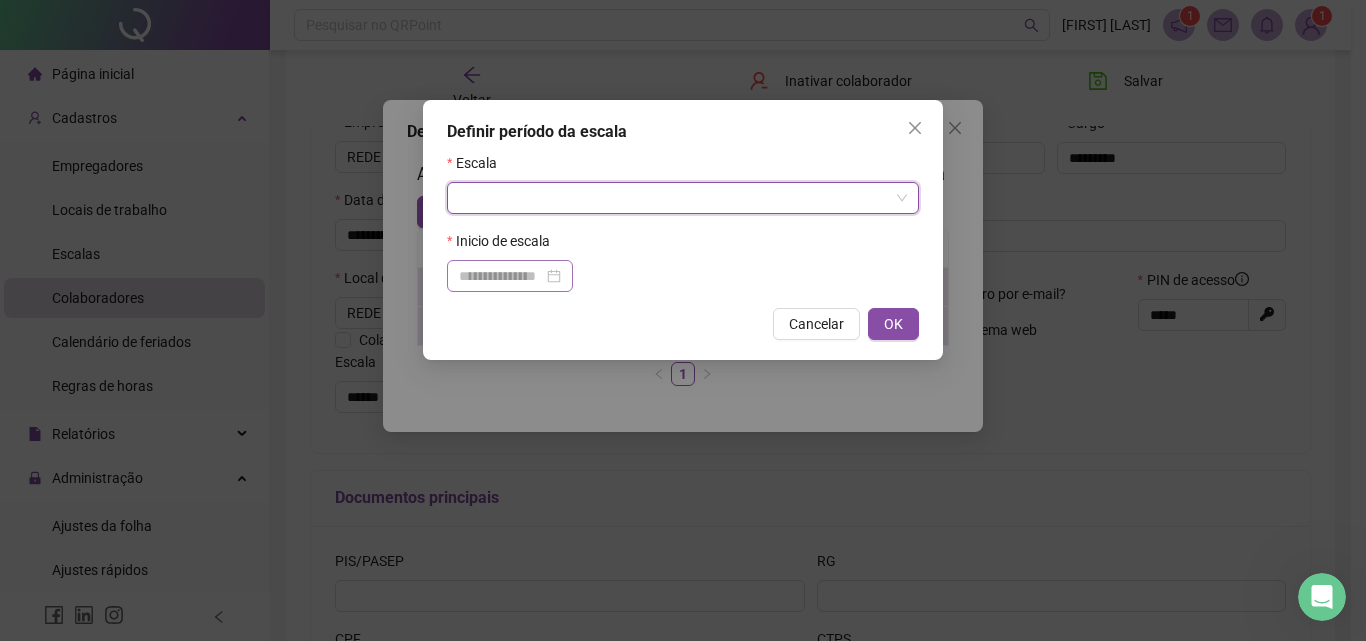 click at bounding box center (510, 276) 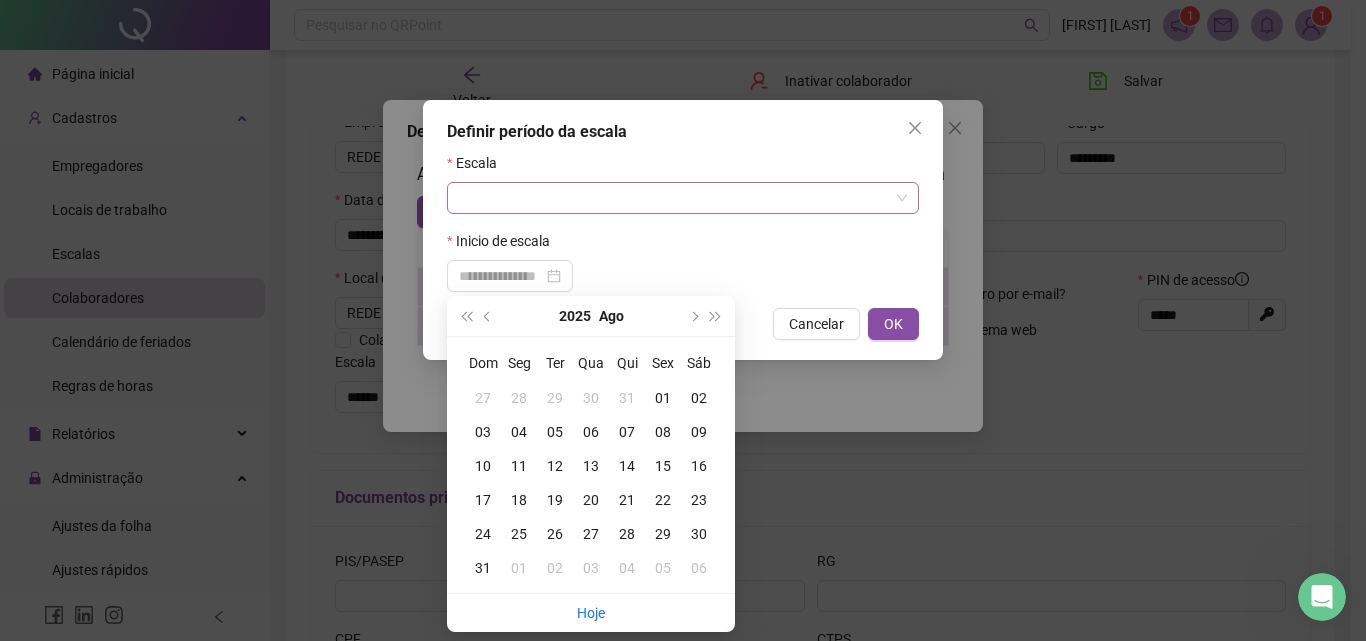 click at bounding box center (674, 198) 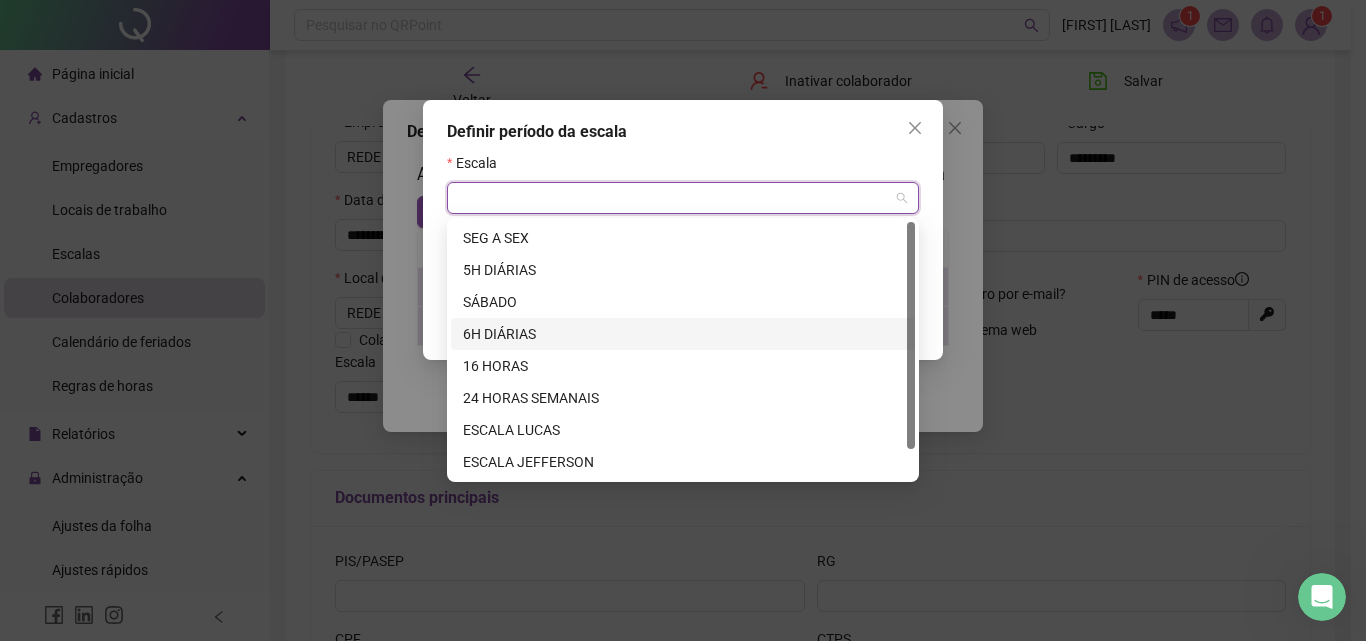 click on "6H DIÁRIAS" at bounding box center (683, 334) 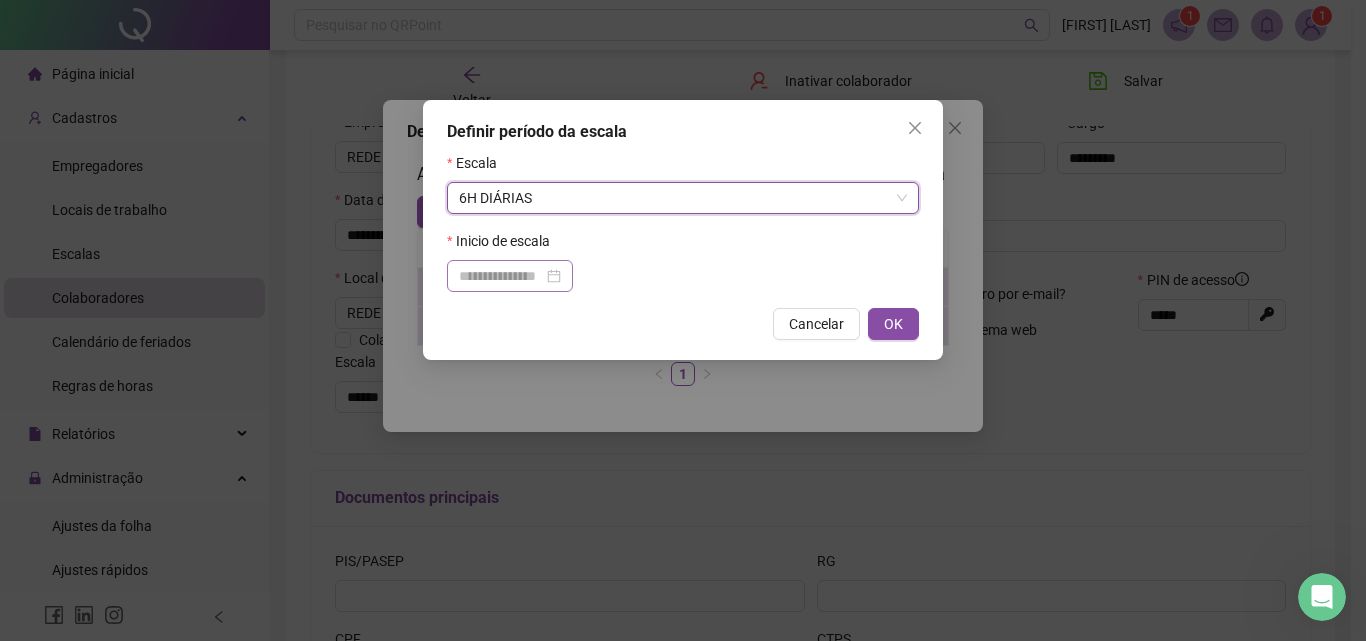 click at bounding box center [510, 276] 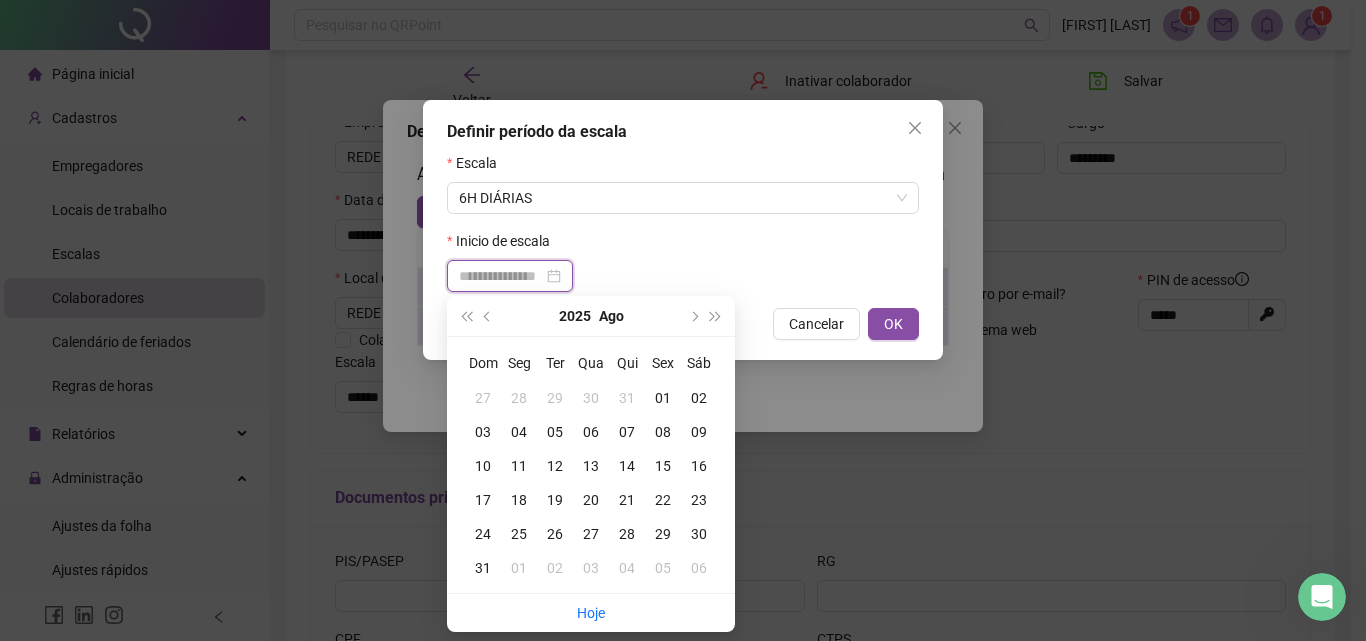 type on "**********" 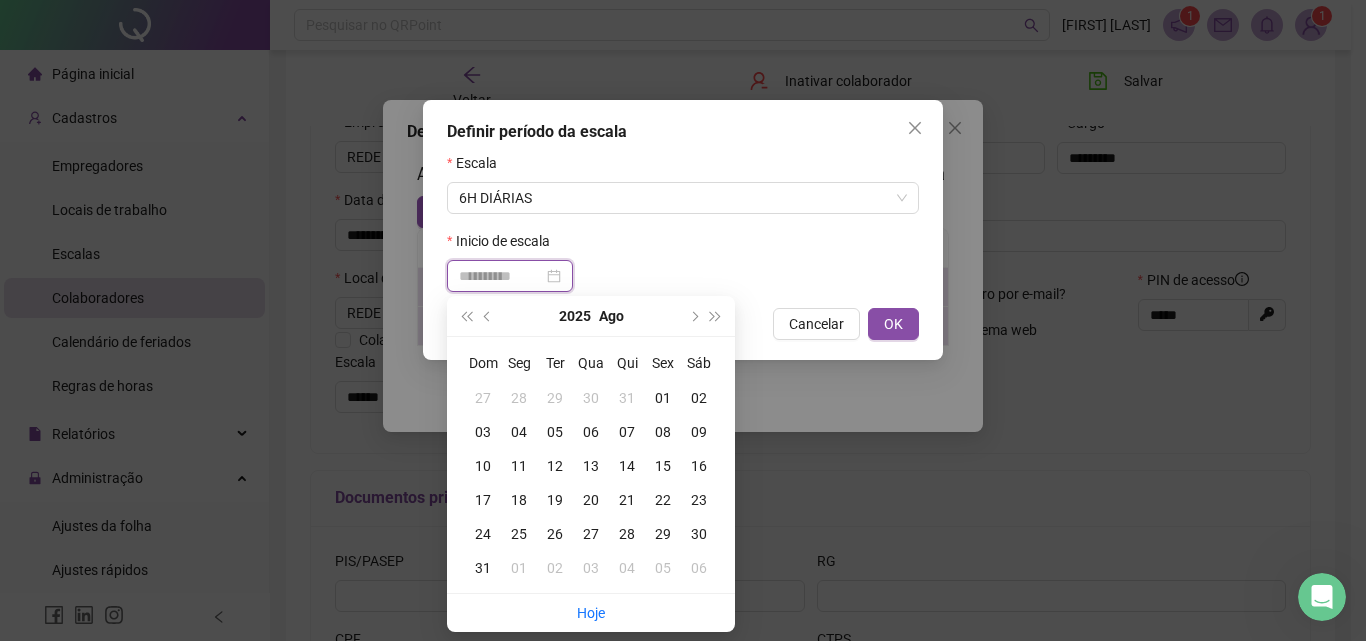 type on "**********" 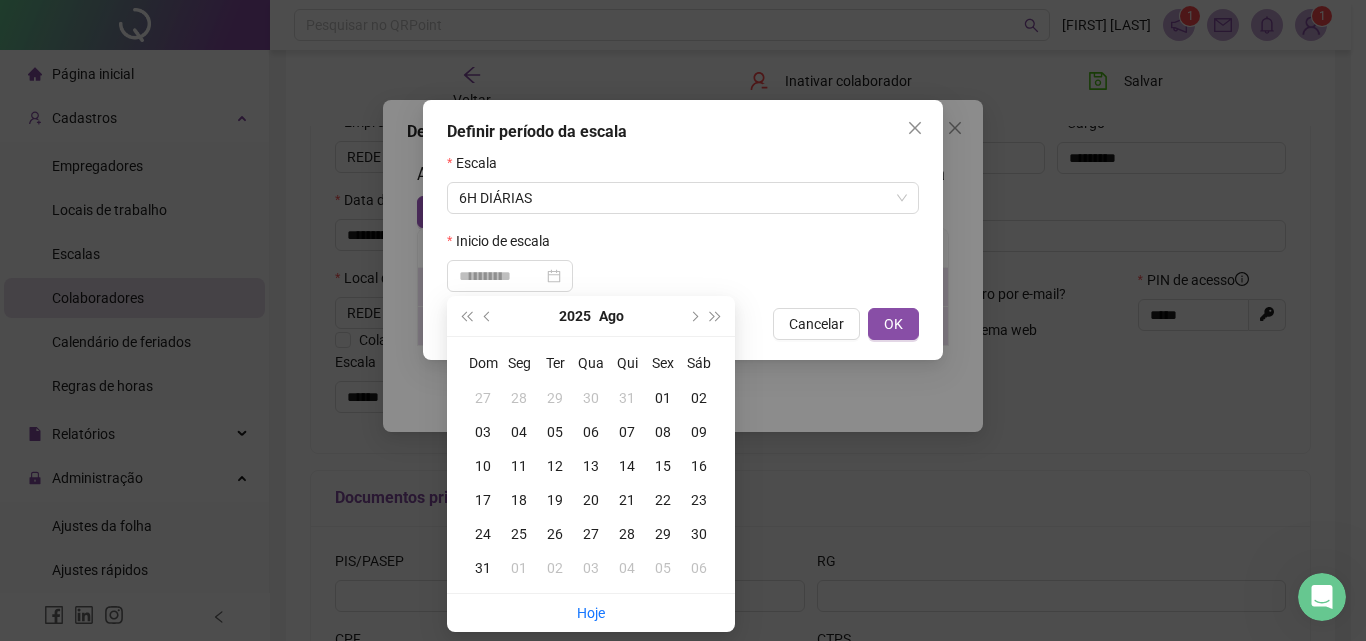 click on "01" at bounding box center [663, 398] 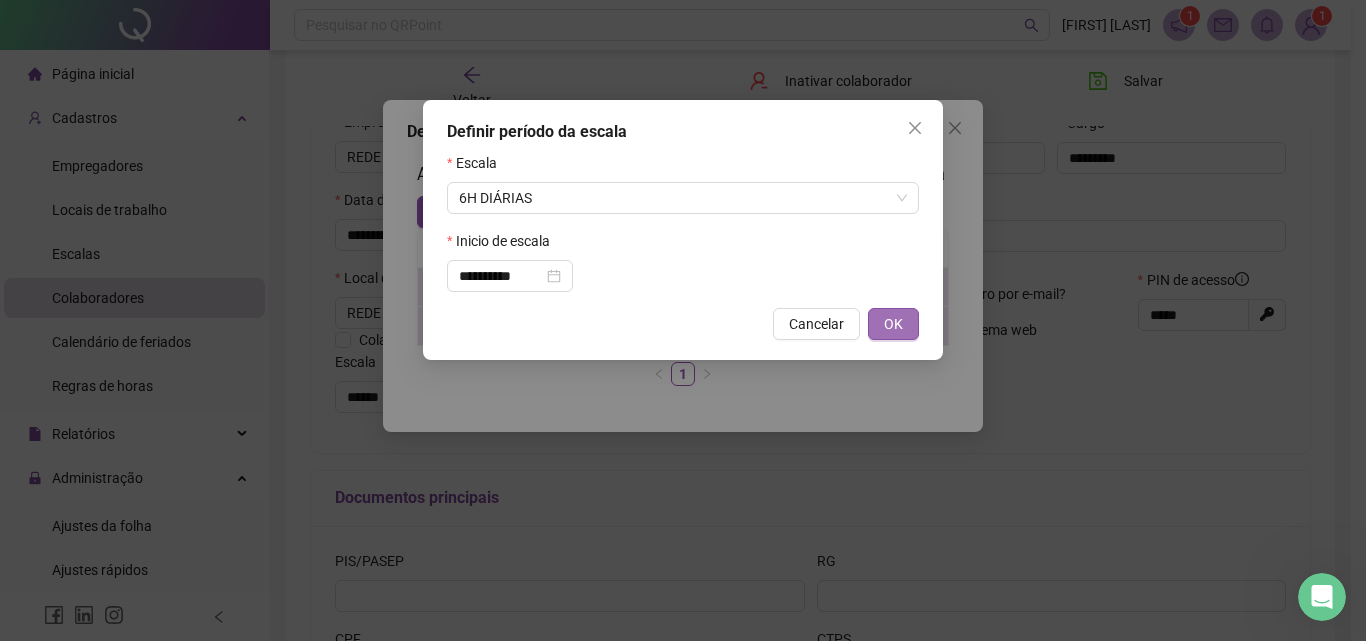 click on "OK" at bounding box center [893, 324] 